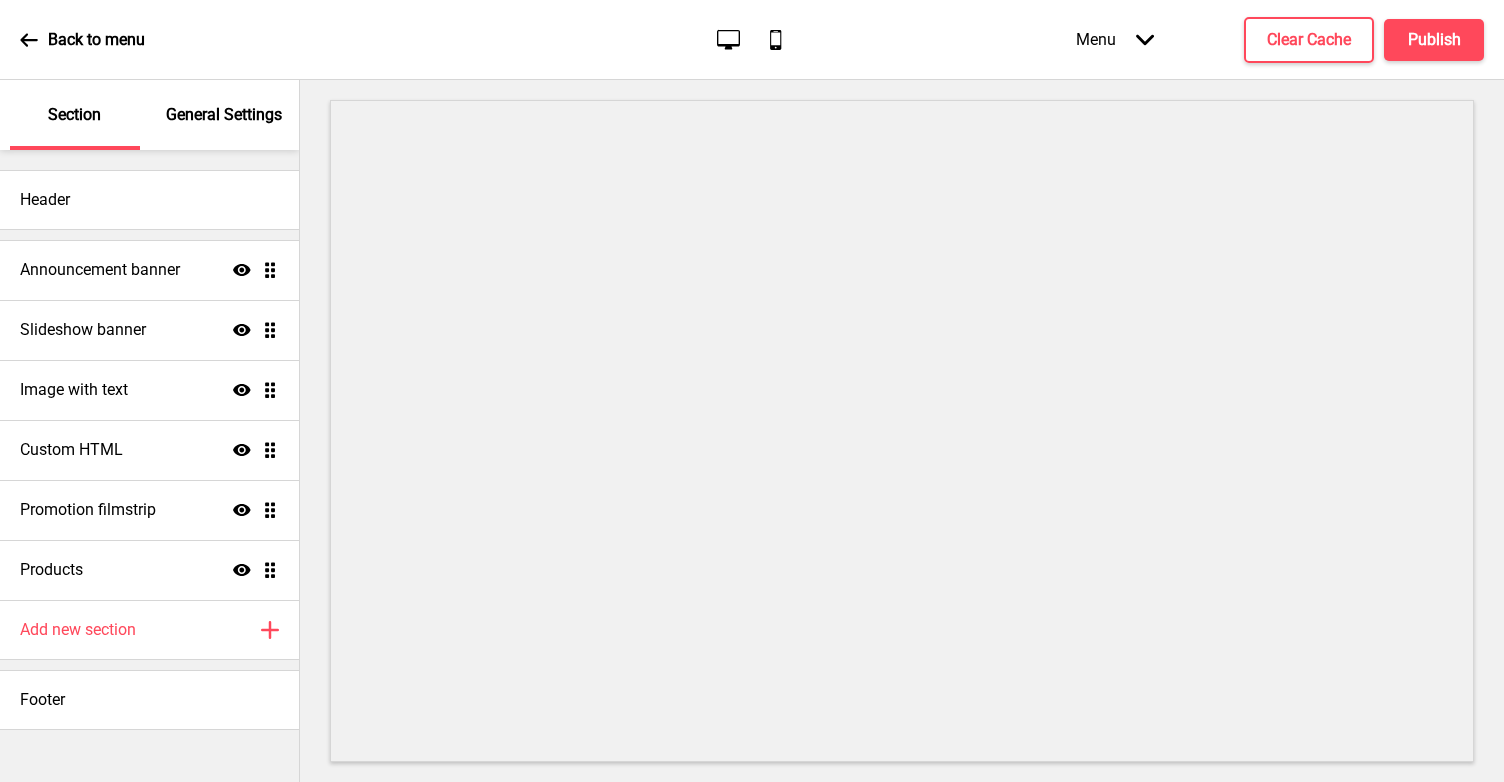 scroll, scrollTop: 0, scrollLeft: 0, axis: both 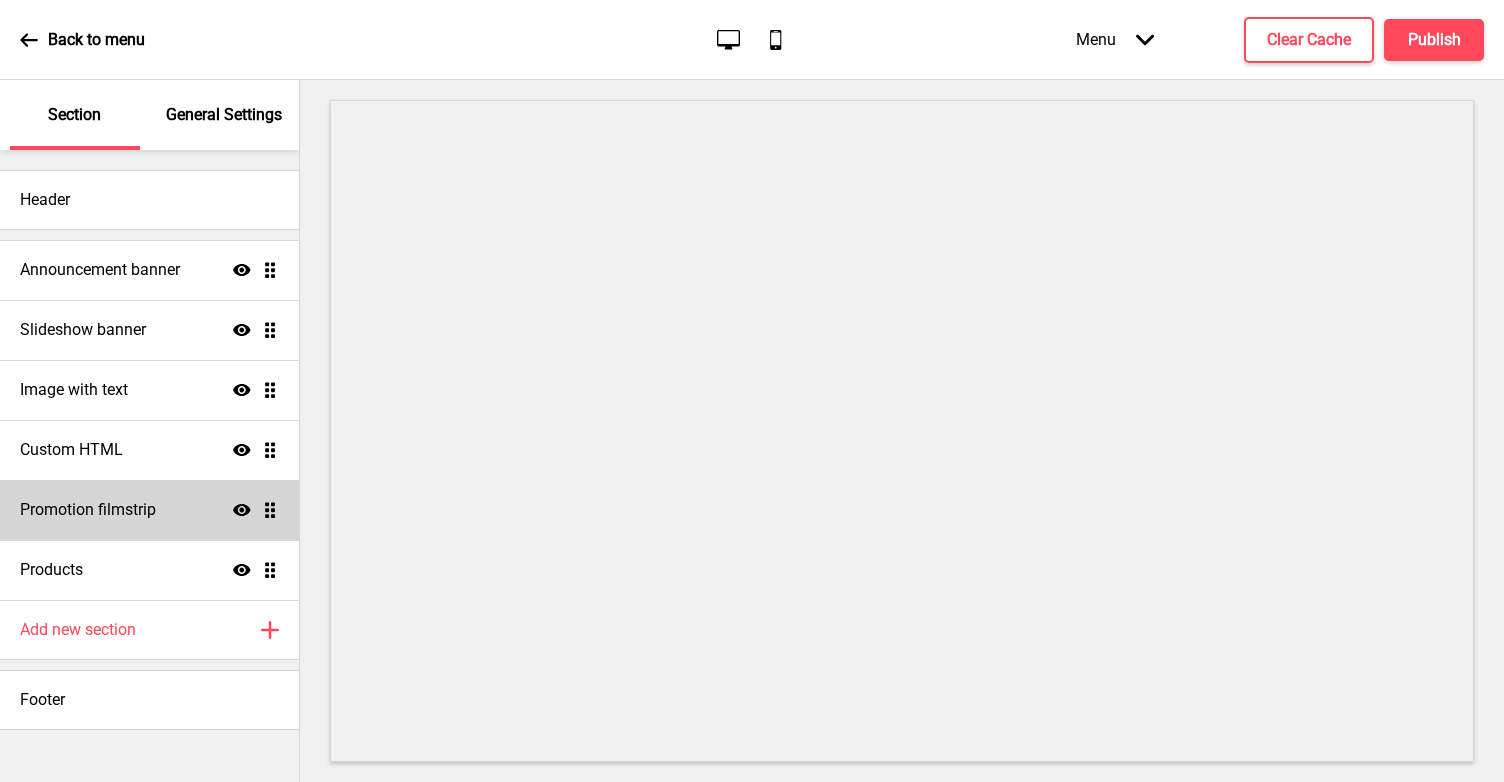 click on "Promotion filmstrip" at bounding box center (100, 270) 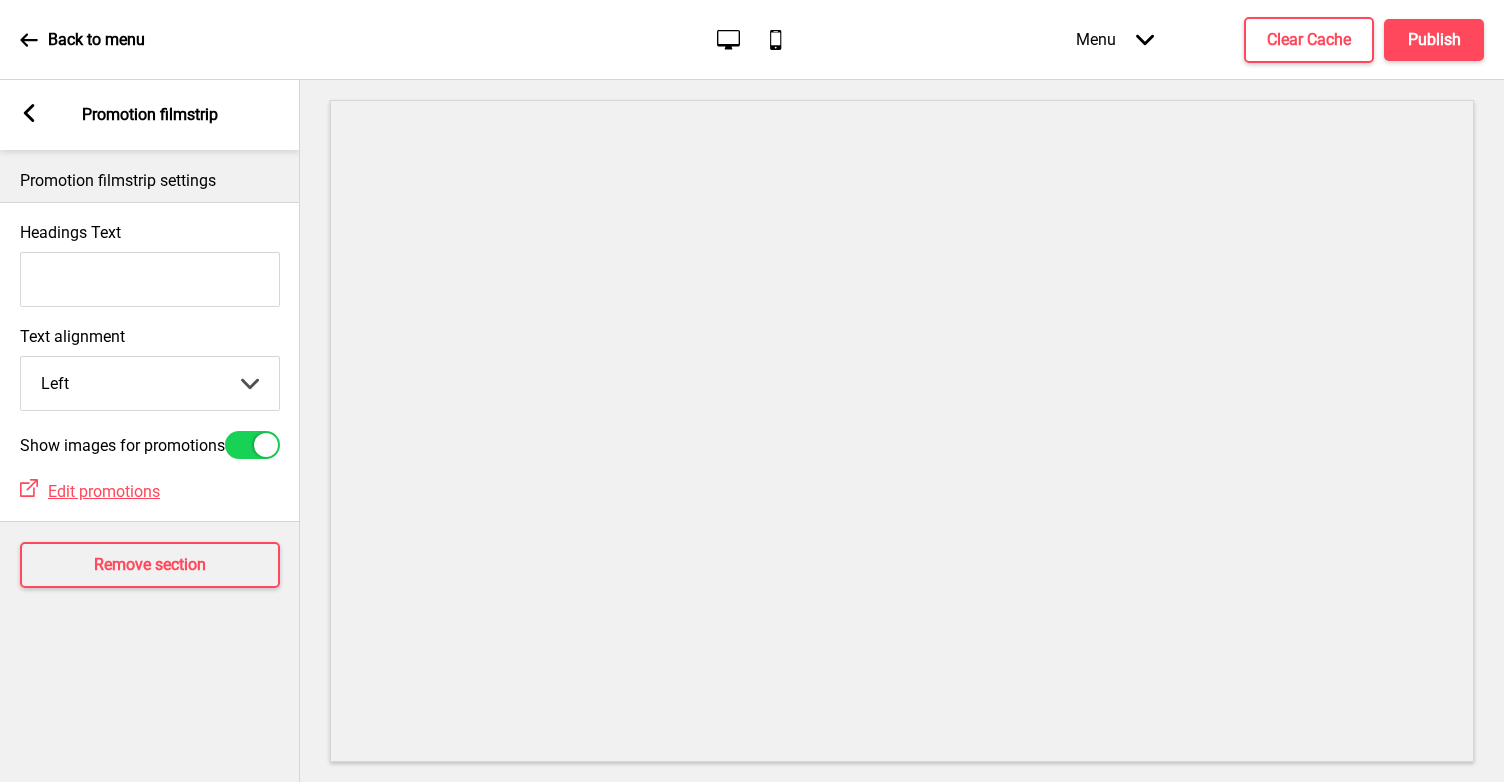 click at bounding box center (29, 113) 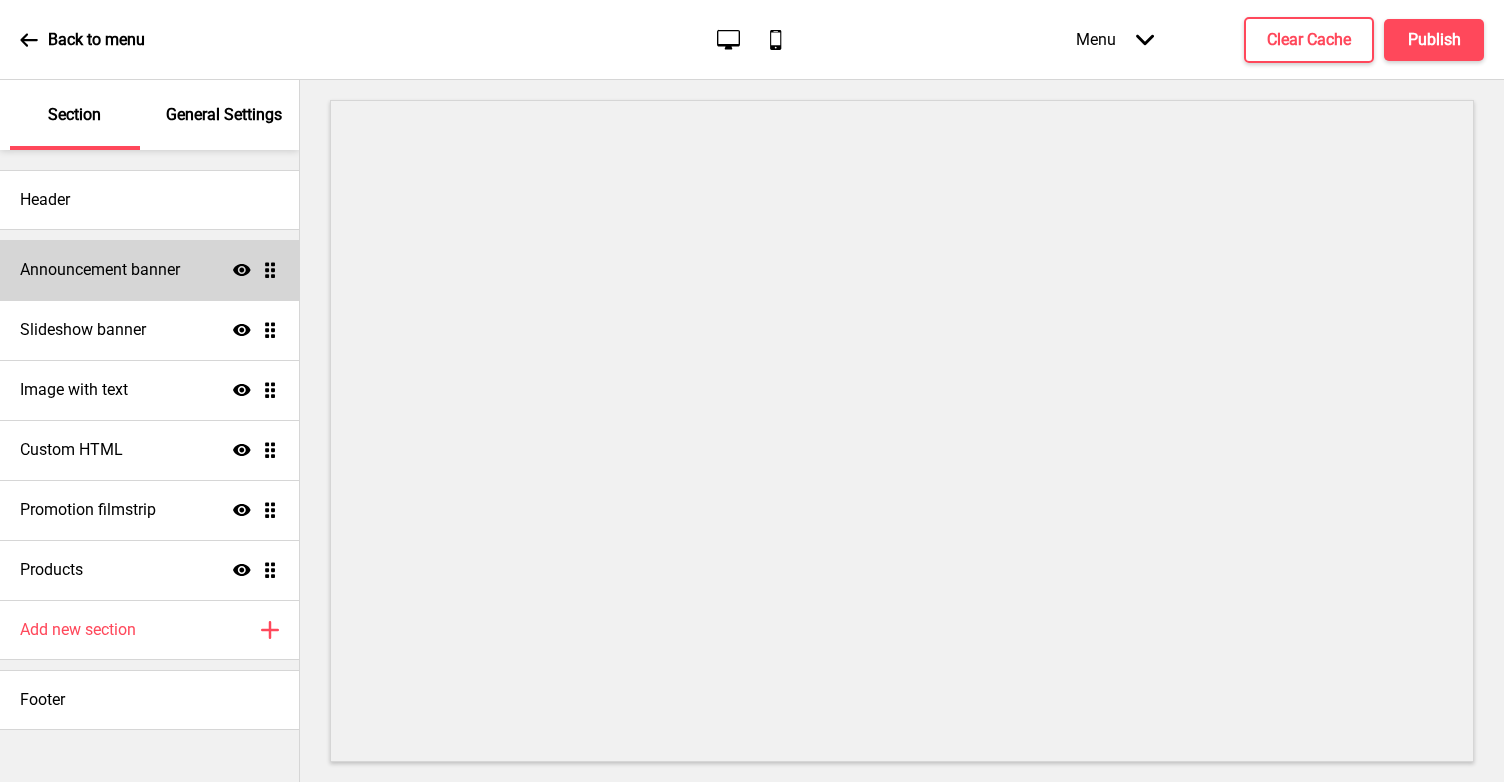 click on "Announcement banner" at bounding box center [100, 270] 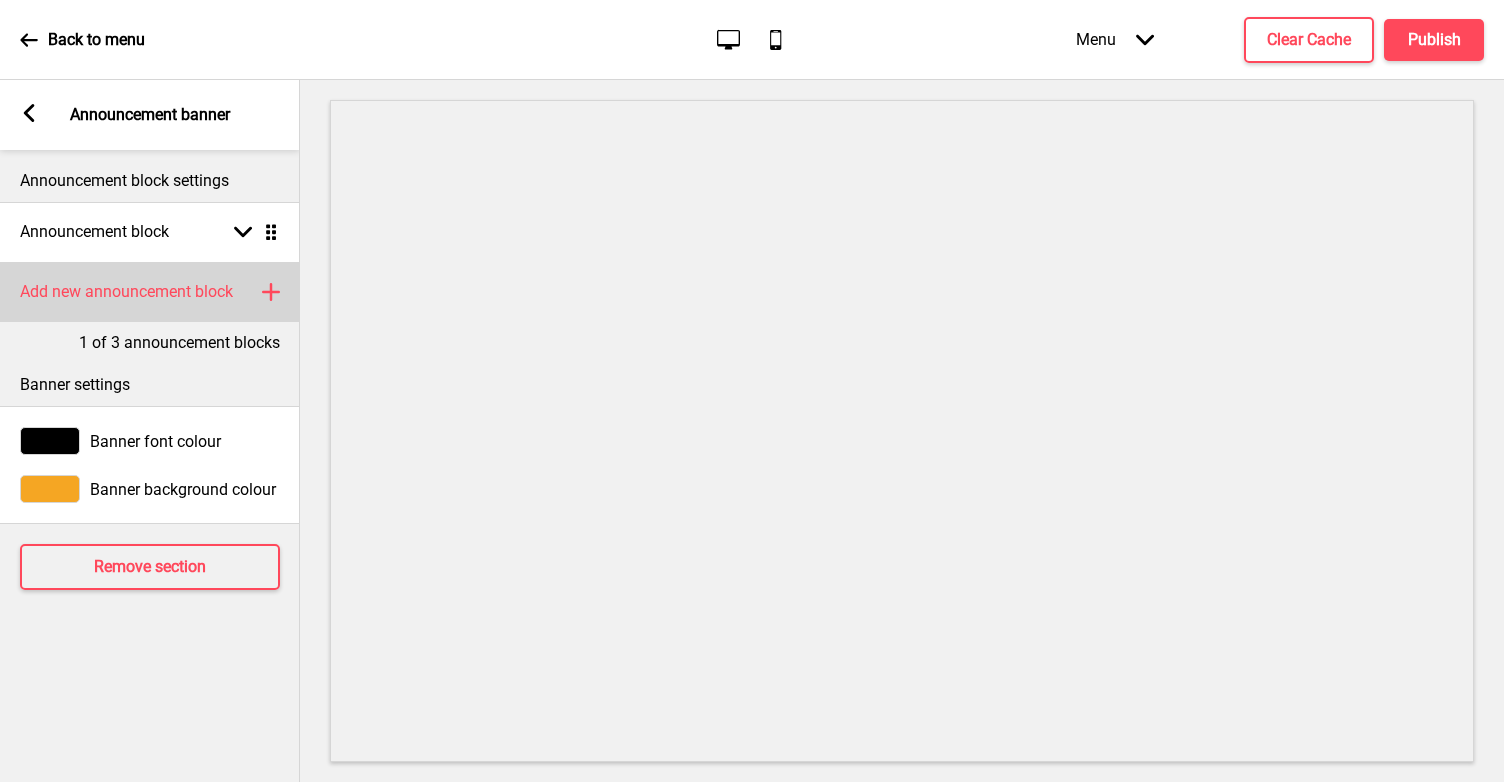 click on "Add new announcement block Plus" at bounding box center [150, 292] 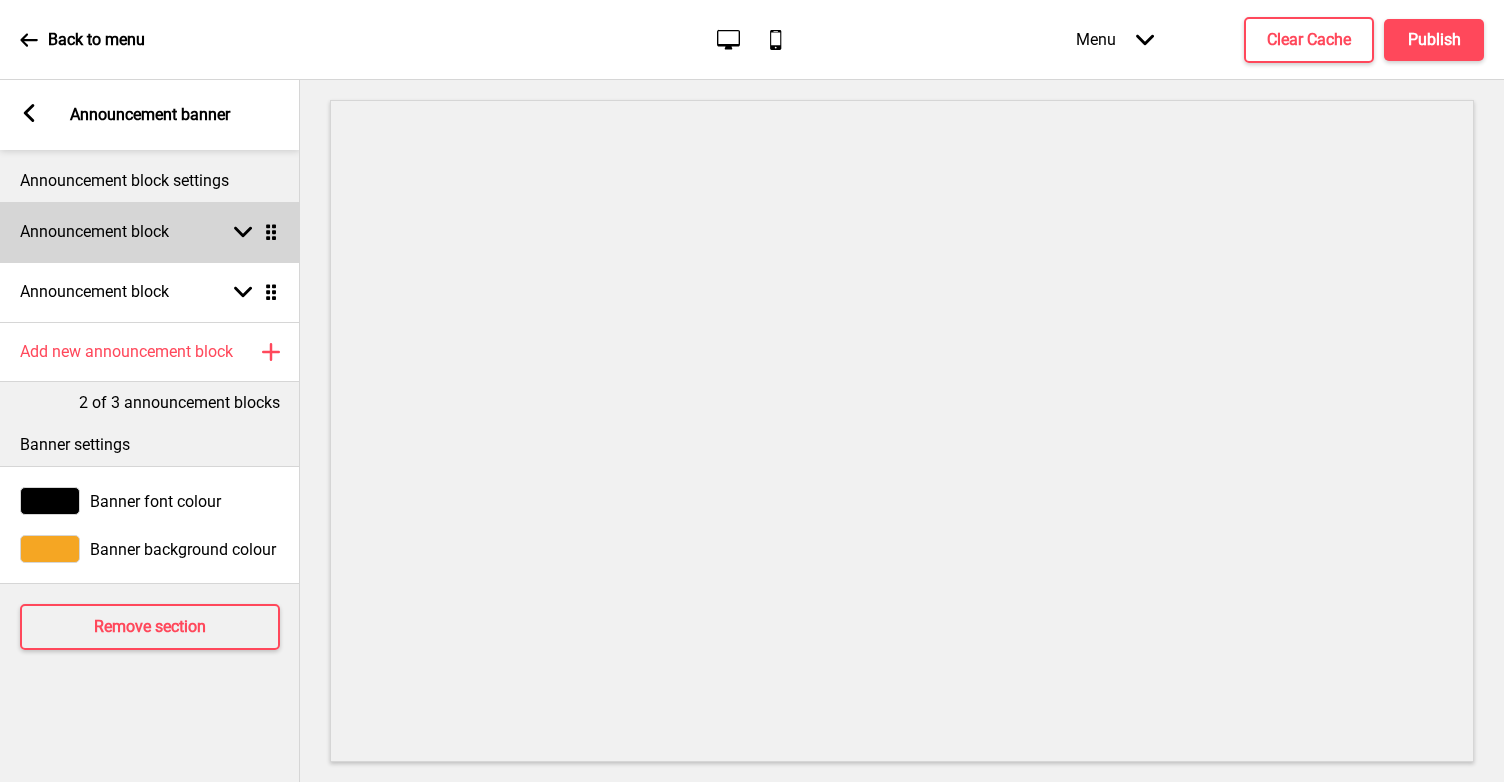 click at bounding box center (243, 232) 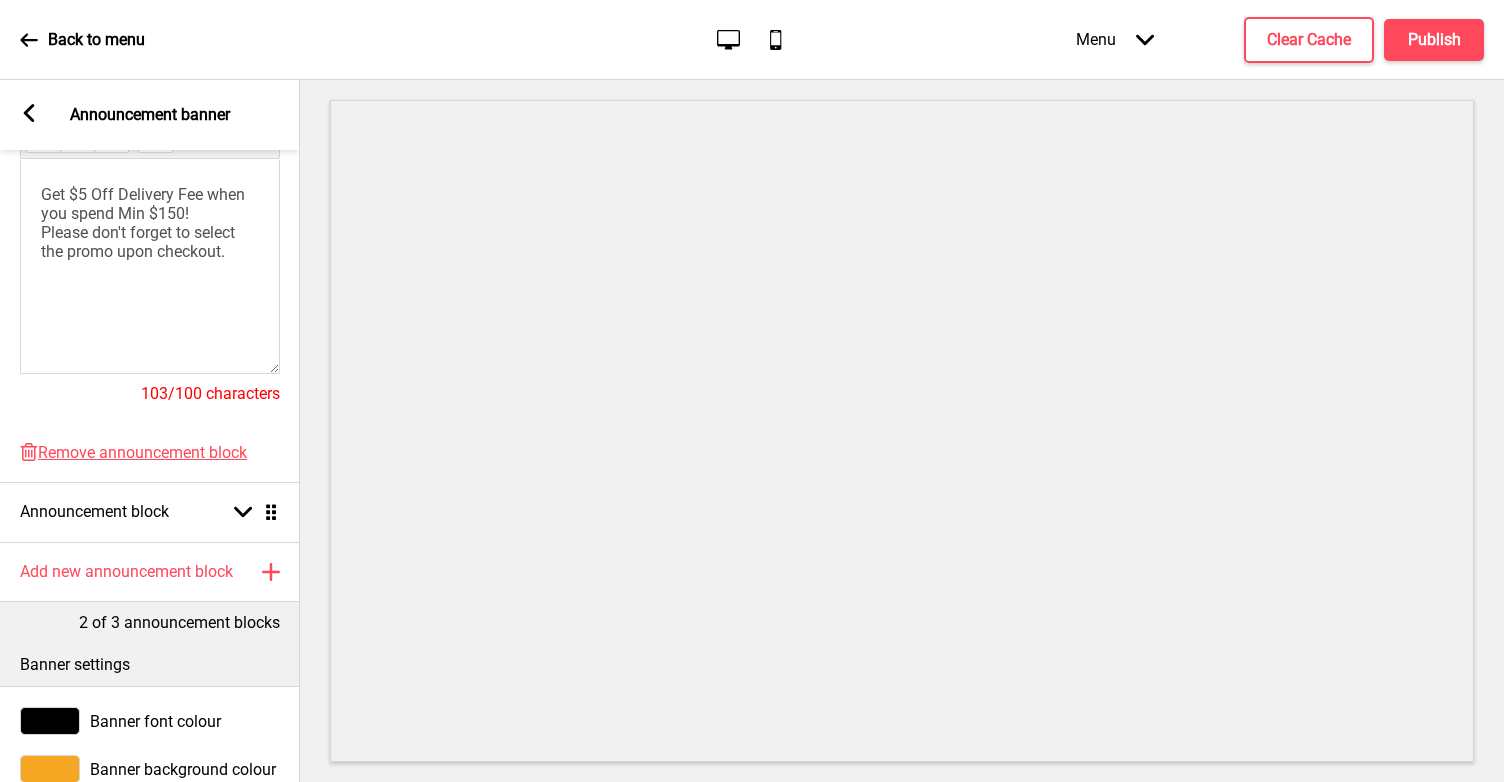 scroll, scrollTop: 444, scrollLeft: 0, axis: vertical 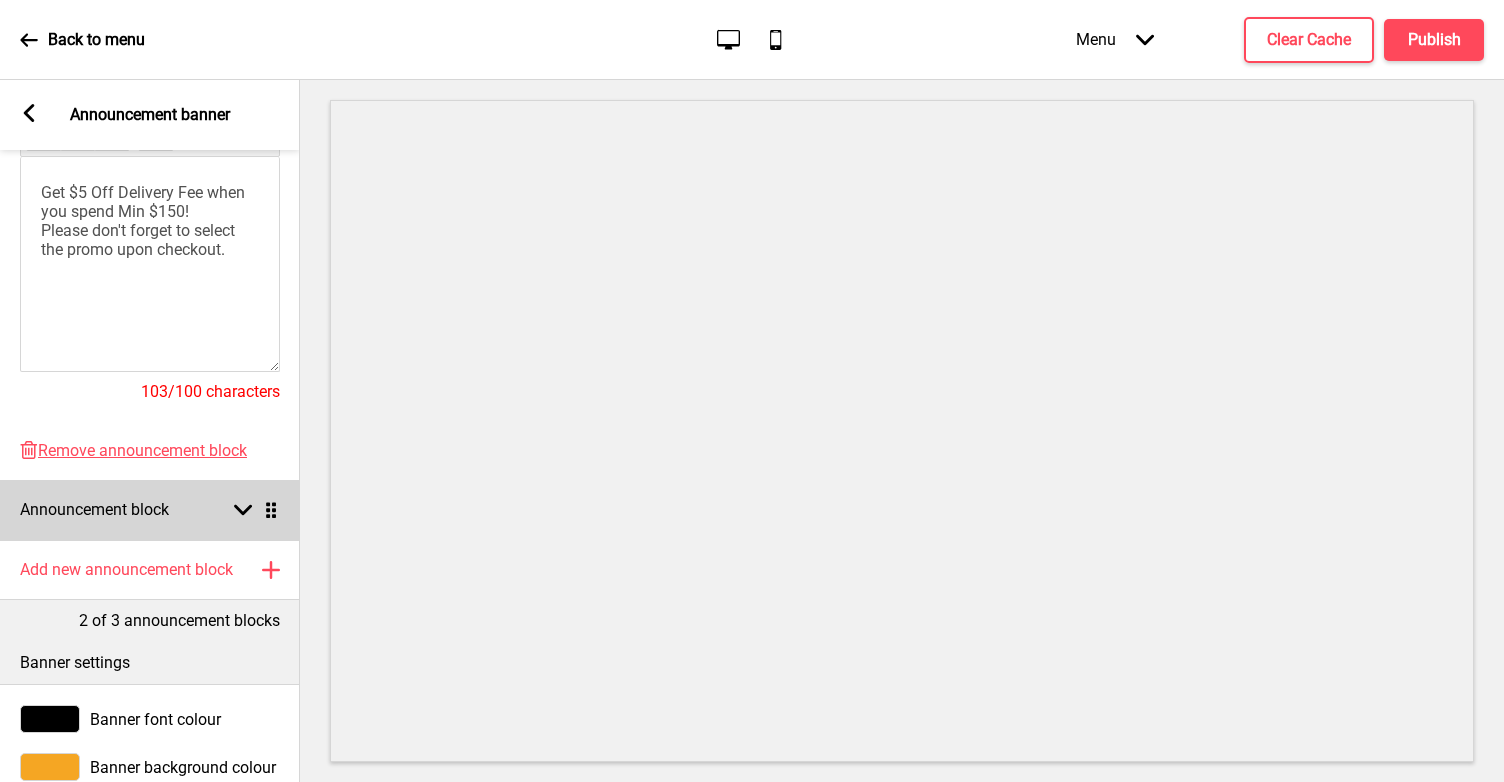 click at bounding box center (243, 510) 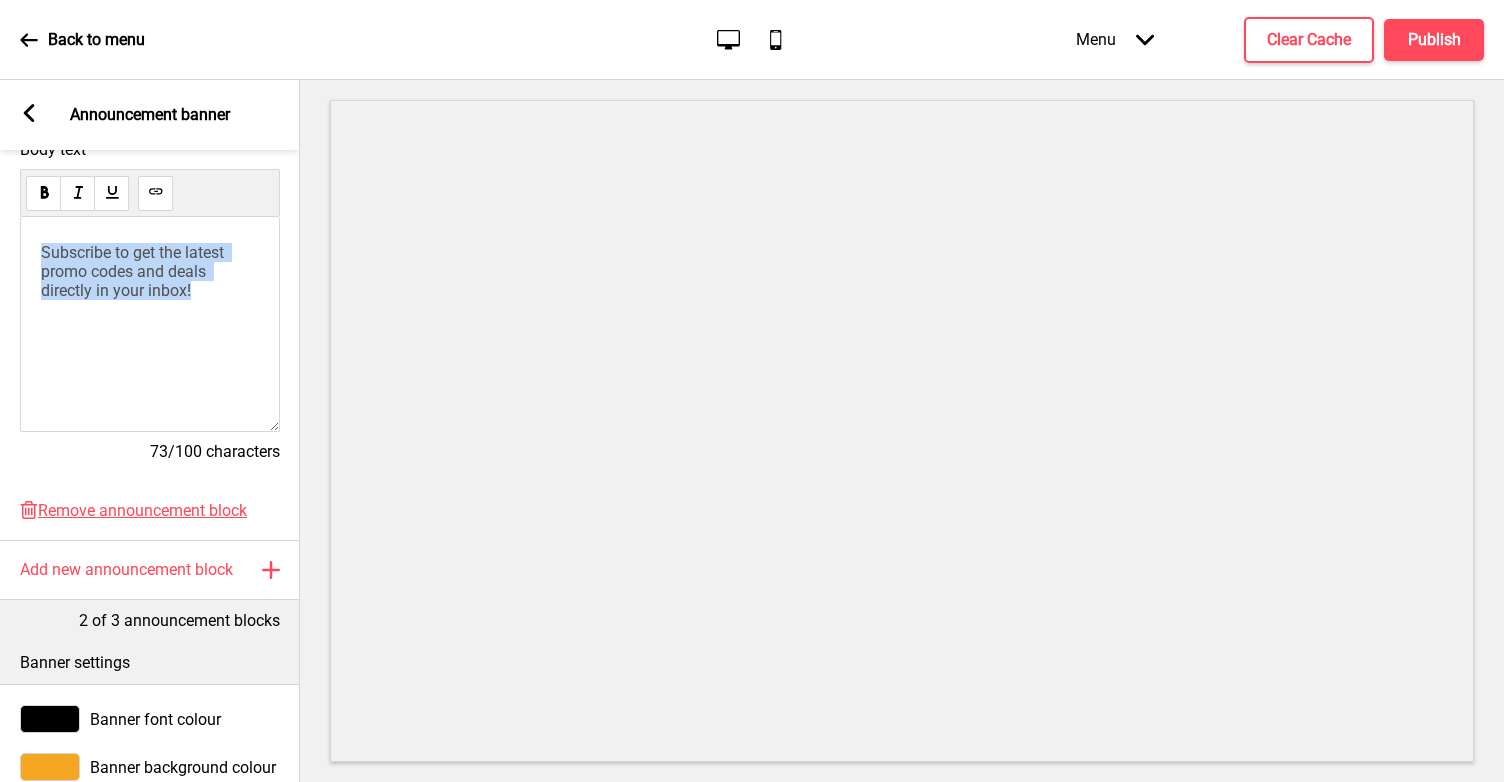 drag, startPoint x: 235, startPoint y: 302, endPoint x: 13, endPoint y: 256, distance: 226.71568 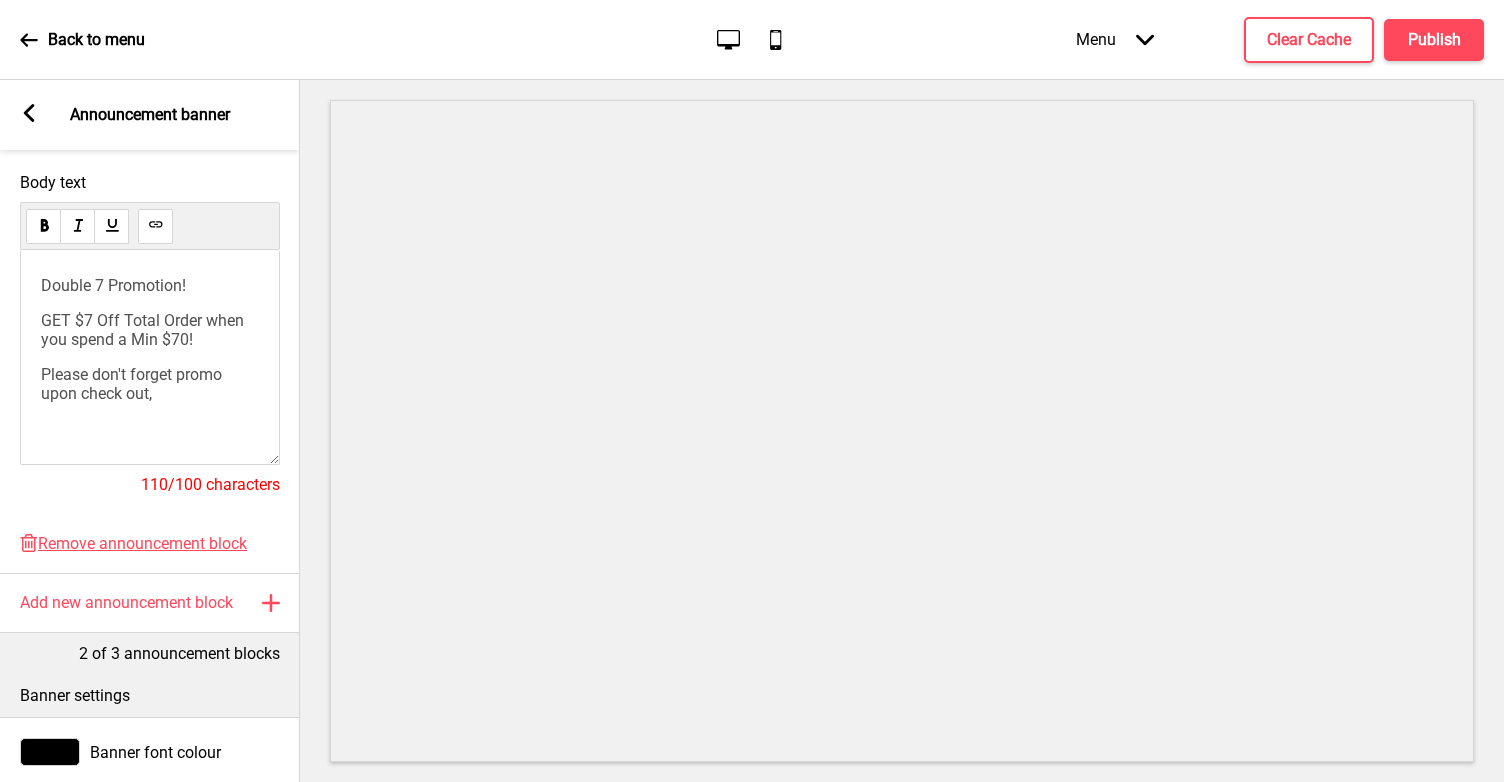scroll, scrollTop: 388, scrollLeft: 0, axis: vertical 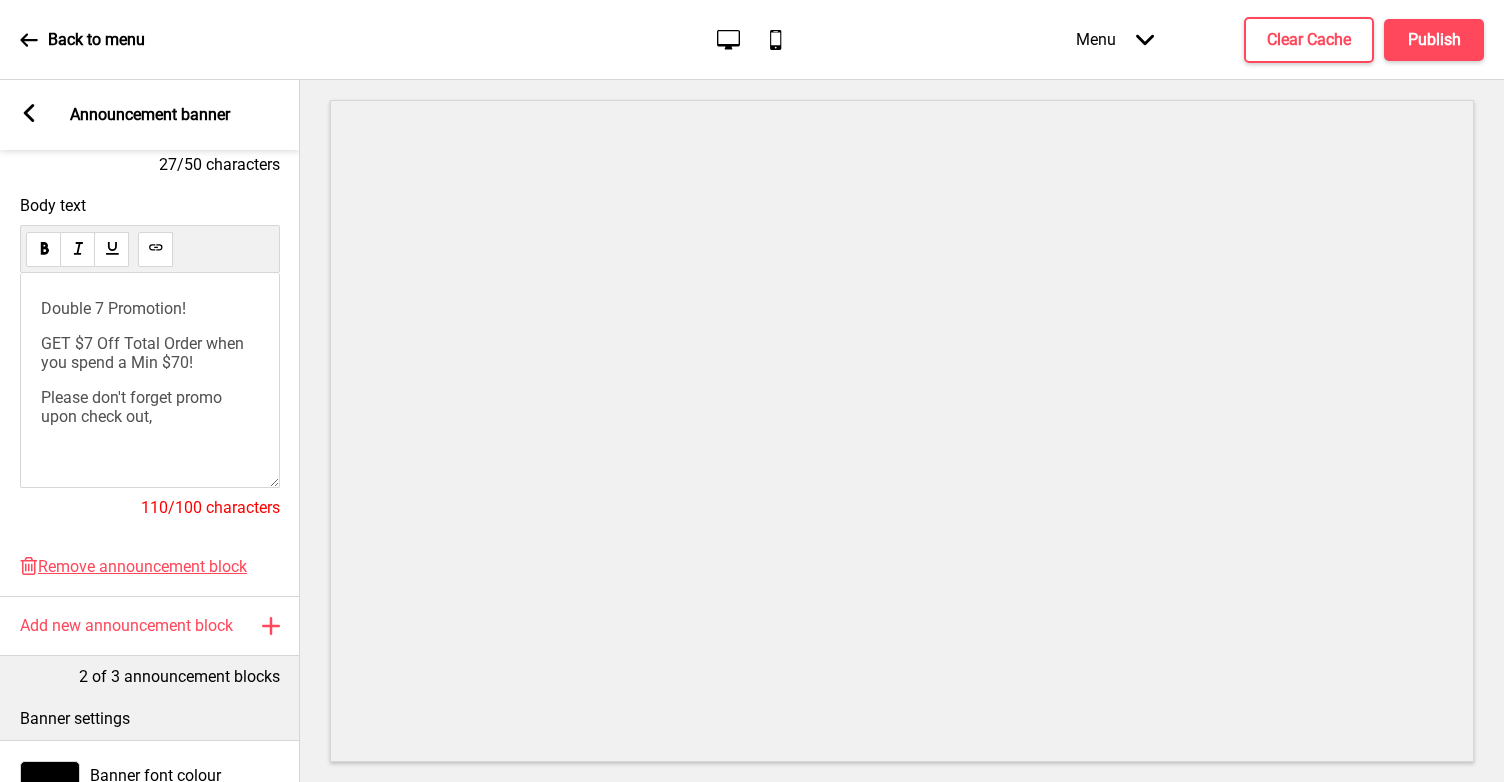click on "Double 7 Promotion!" at bounding box center [150, 308] 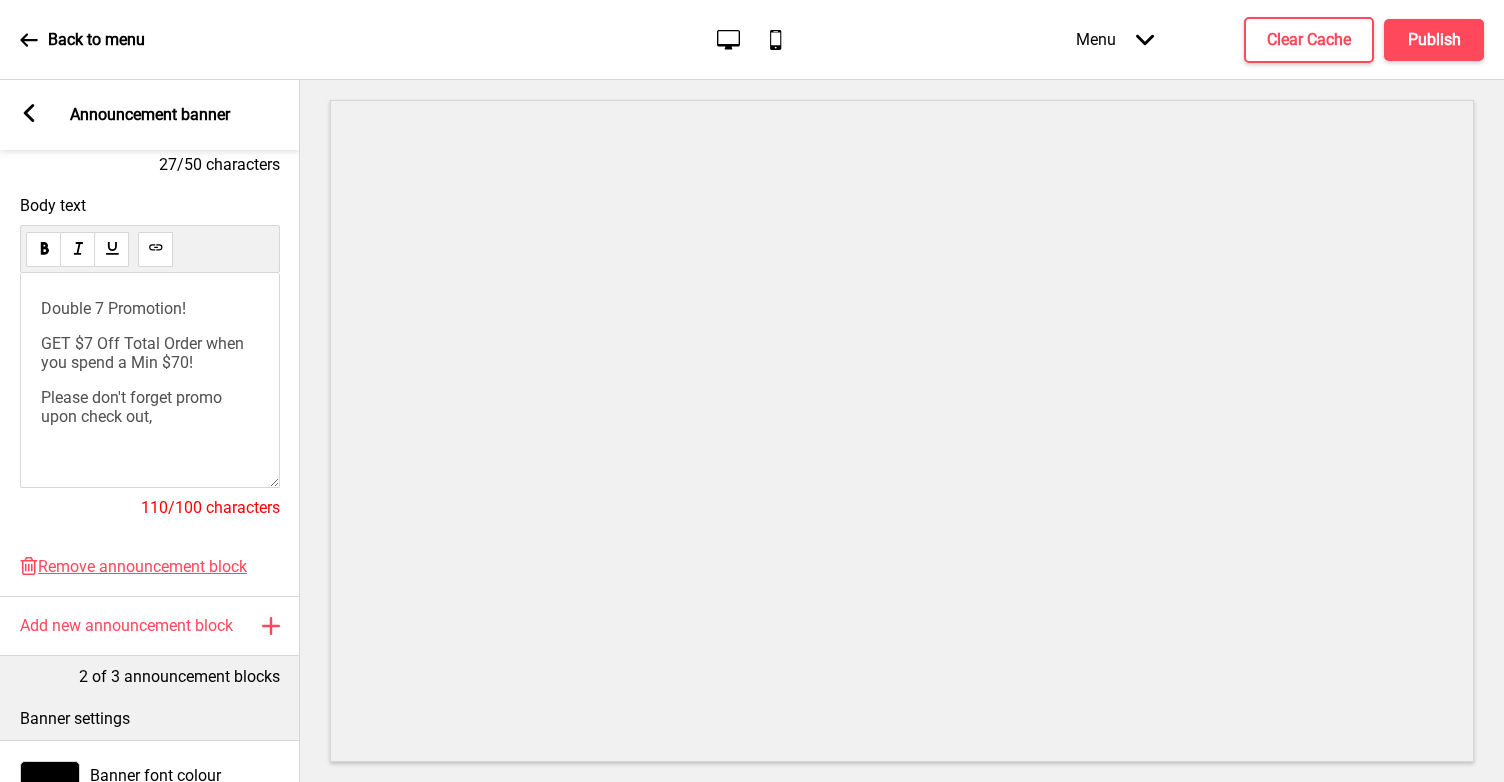 click on "Double 7 Promotion!" at bounding box center [113, 308] 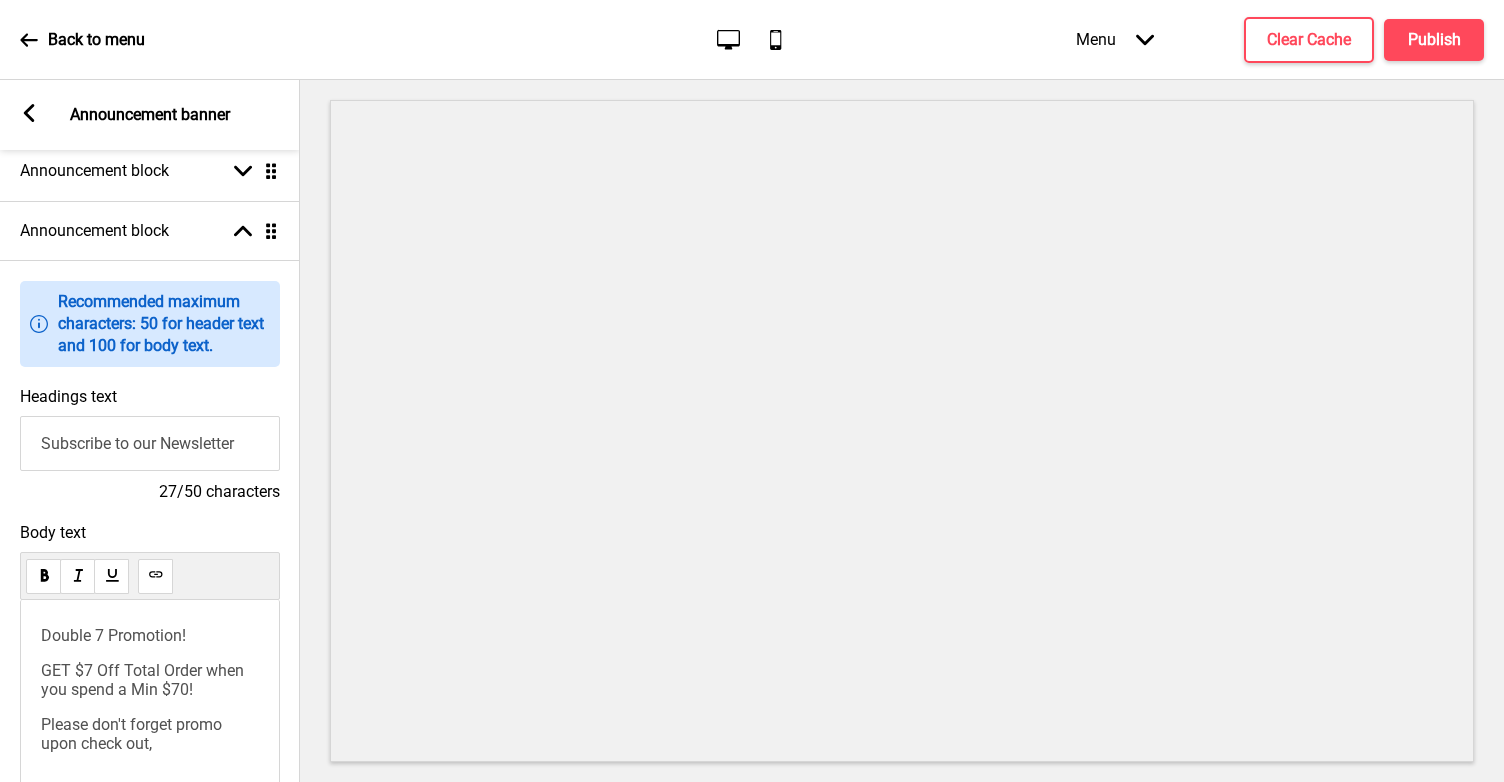 scroll, scrollTop: 0, scrollLeft: 0, axis: both 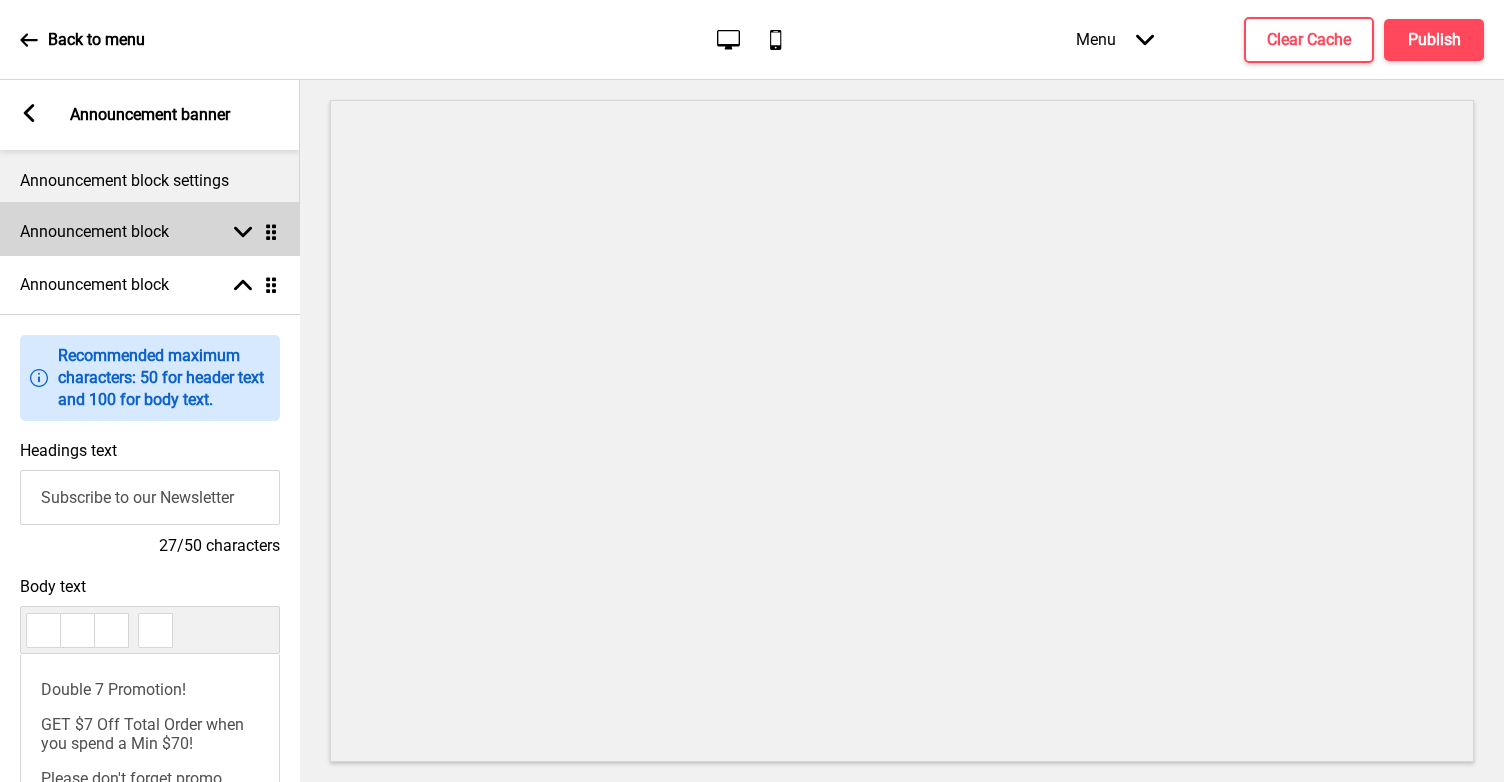 drag, startPoint x: 274, startPoint y: 296, endPoint x: 267, endPoint y: 213, distance: 83.294655 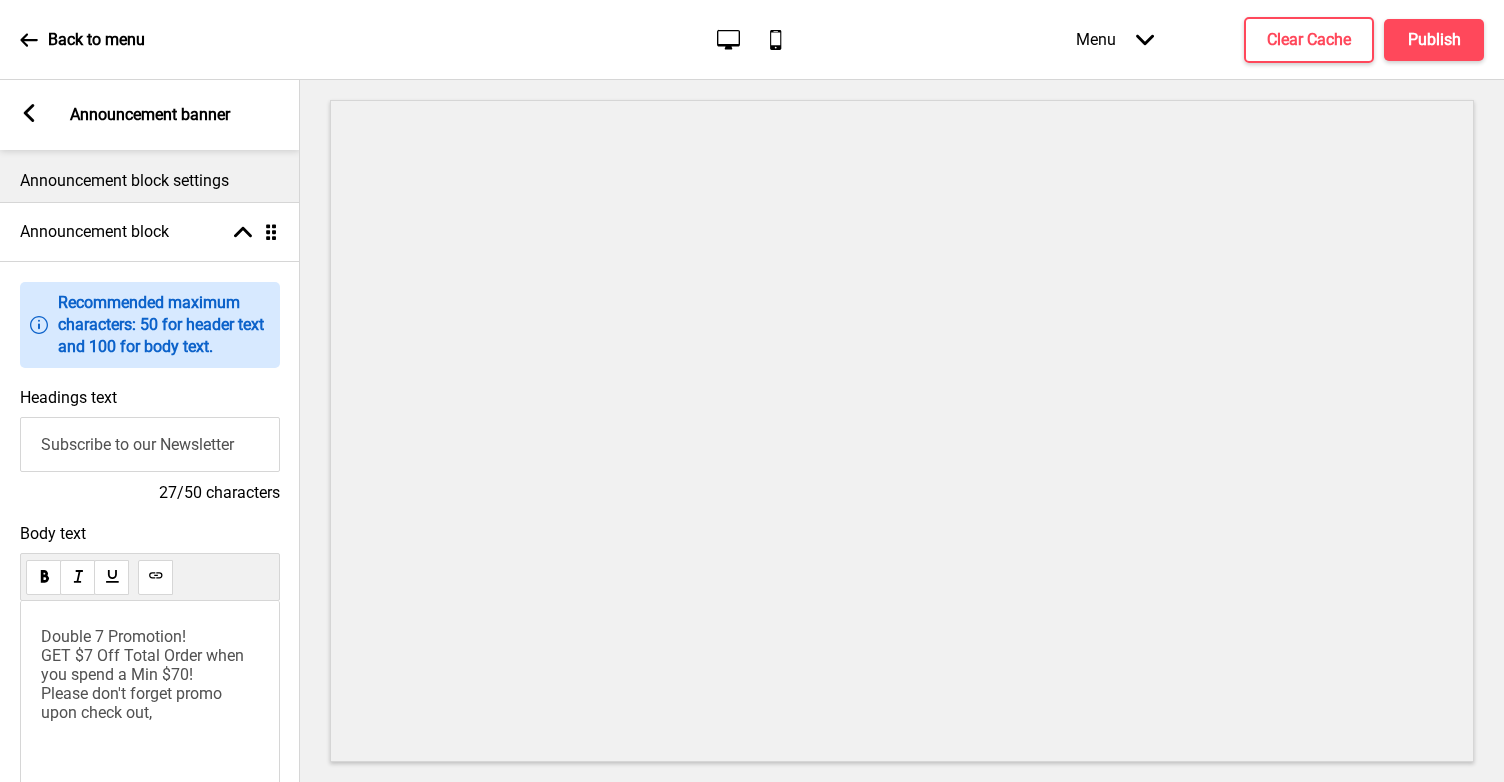 click on "Information Recommended maximum characters: 50 for header text and 100 for body text." at bounding box center (150, 325) 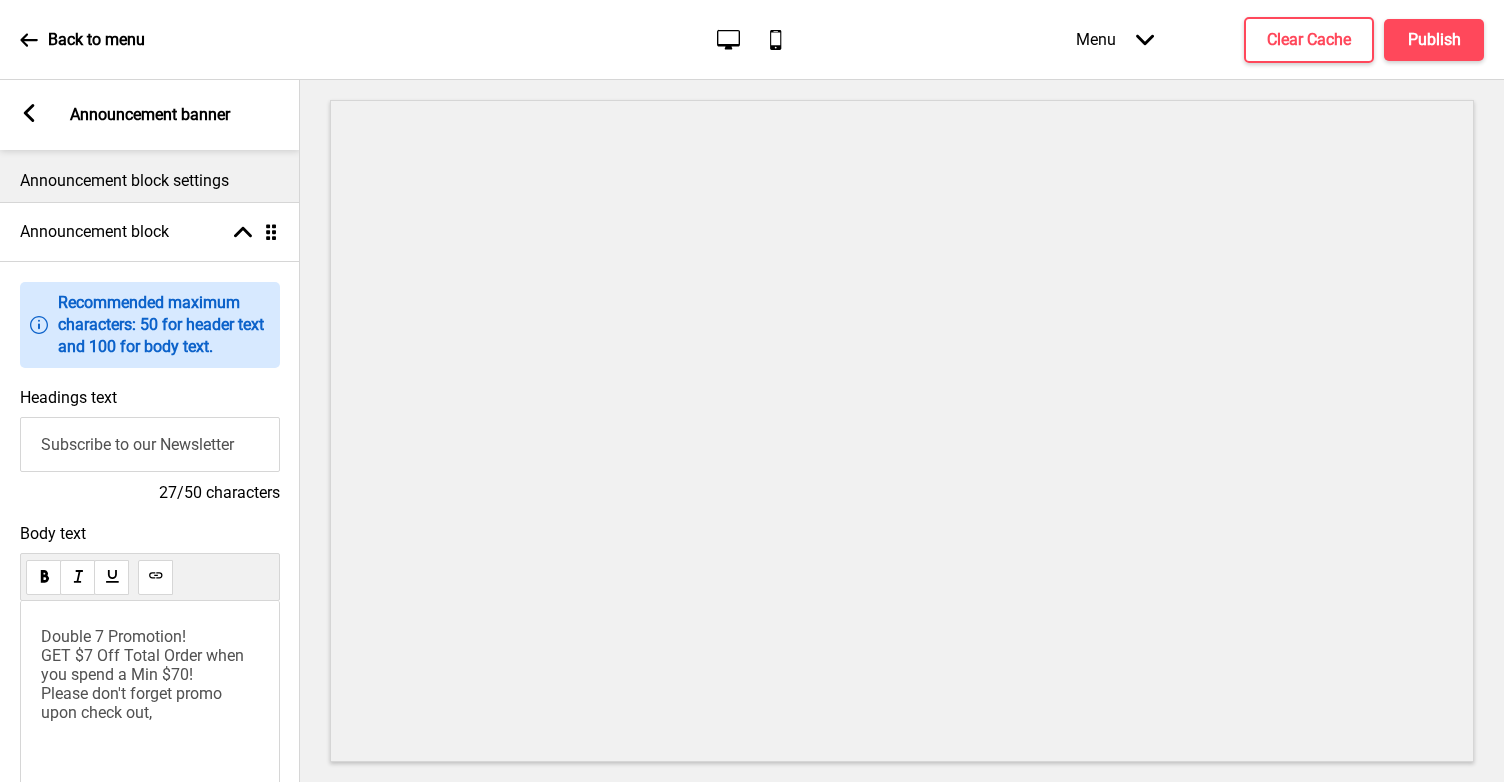 click on "Double 7 Promotion!
GET $7 Off Total Order when you spend a Min $70!
Please don't forget promo upon check out," at bounding box center (144, 674) 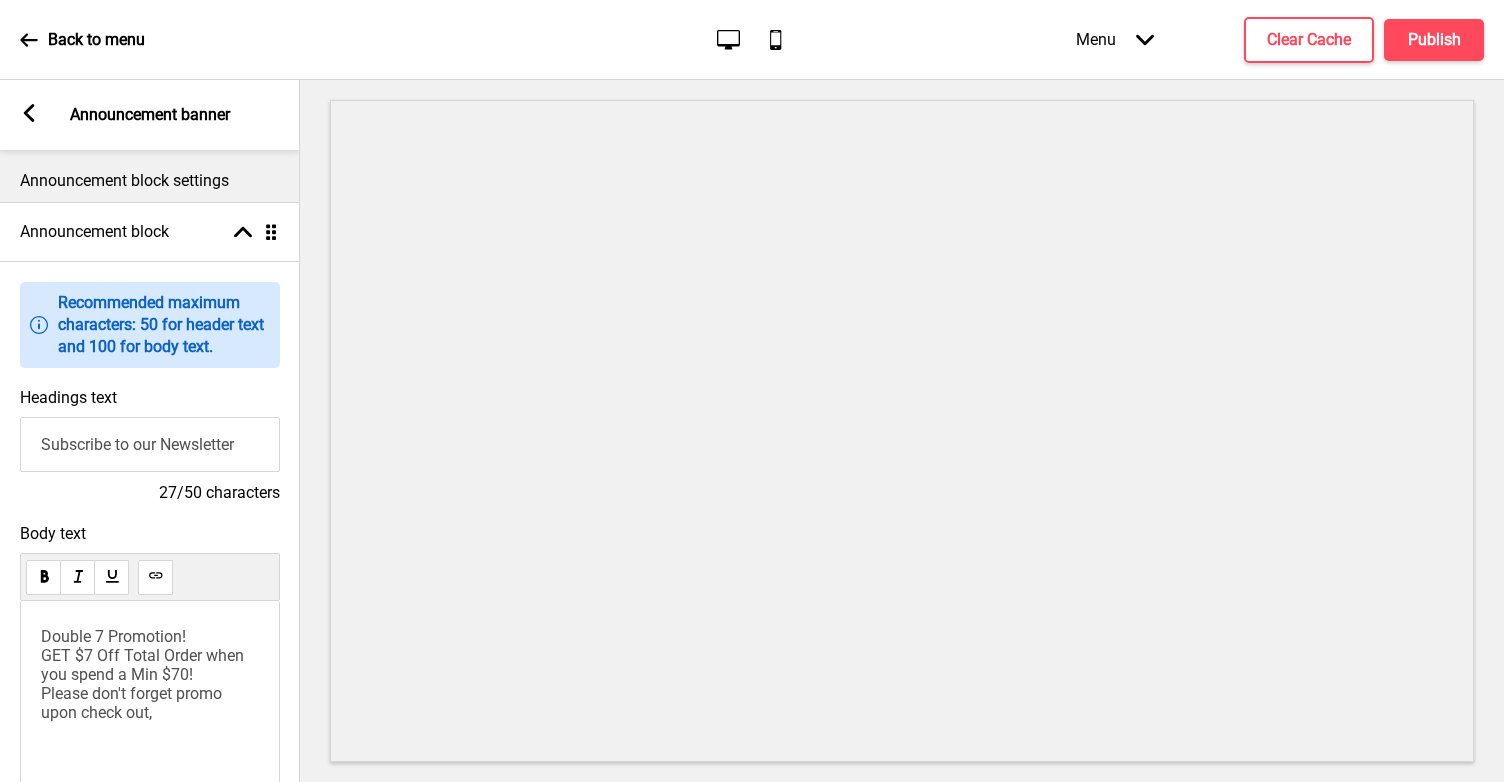 drag, startPoint x: 238, startPoint y: 456, endPoint x: 3, endPoint y: 470, distance: 235.41666 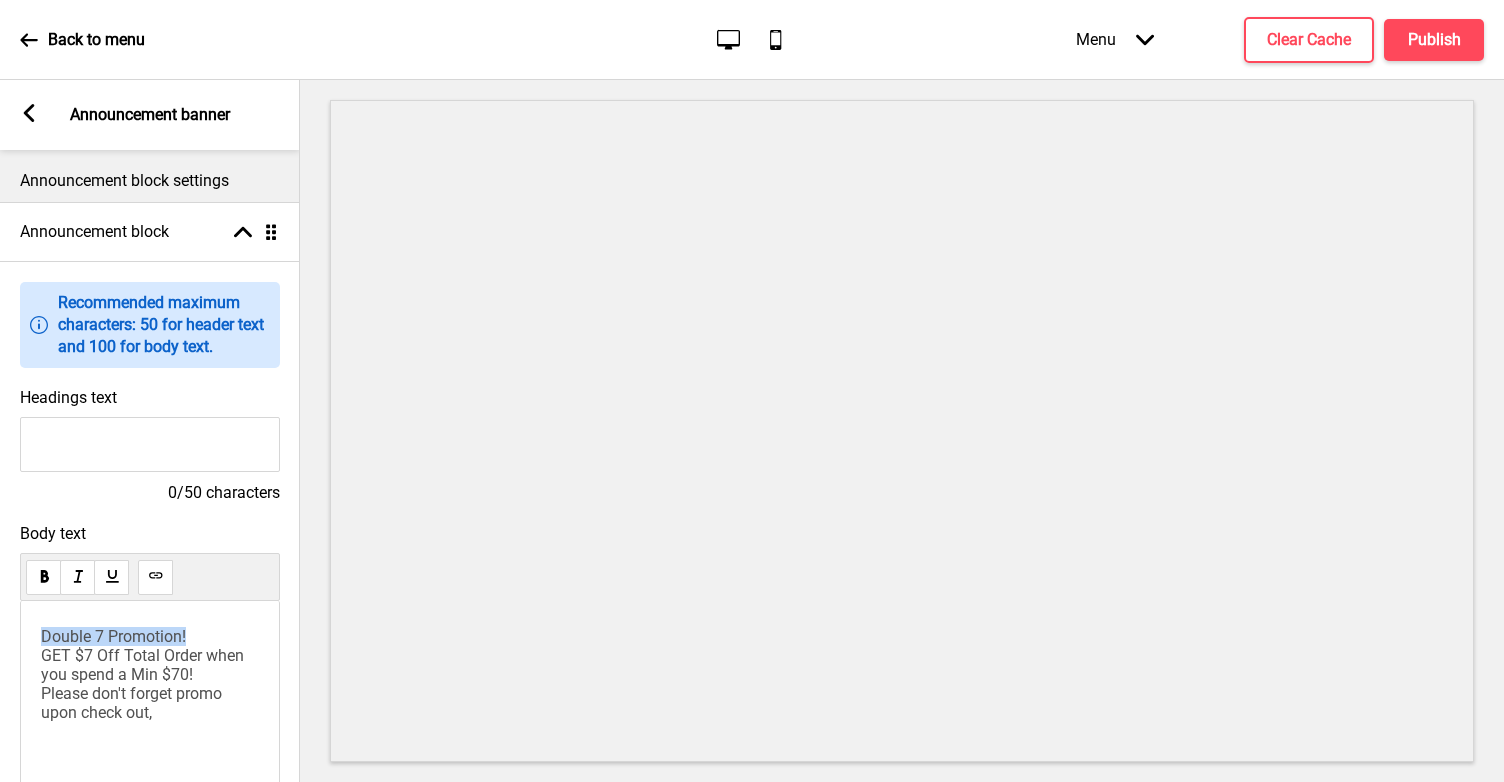 drag, startPoint x: 181, startPoint y: 645, endPoint x: 0, endPoint y: 646, distance: 181.00276 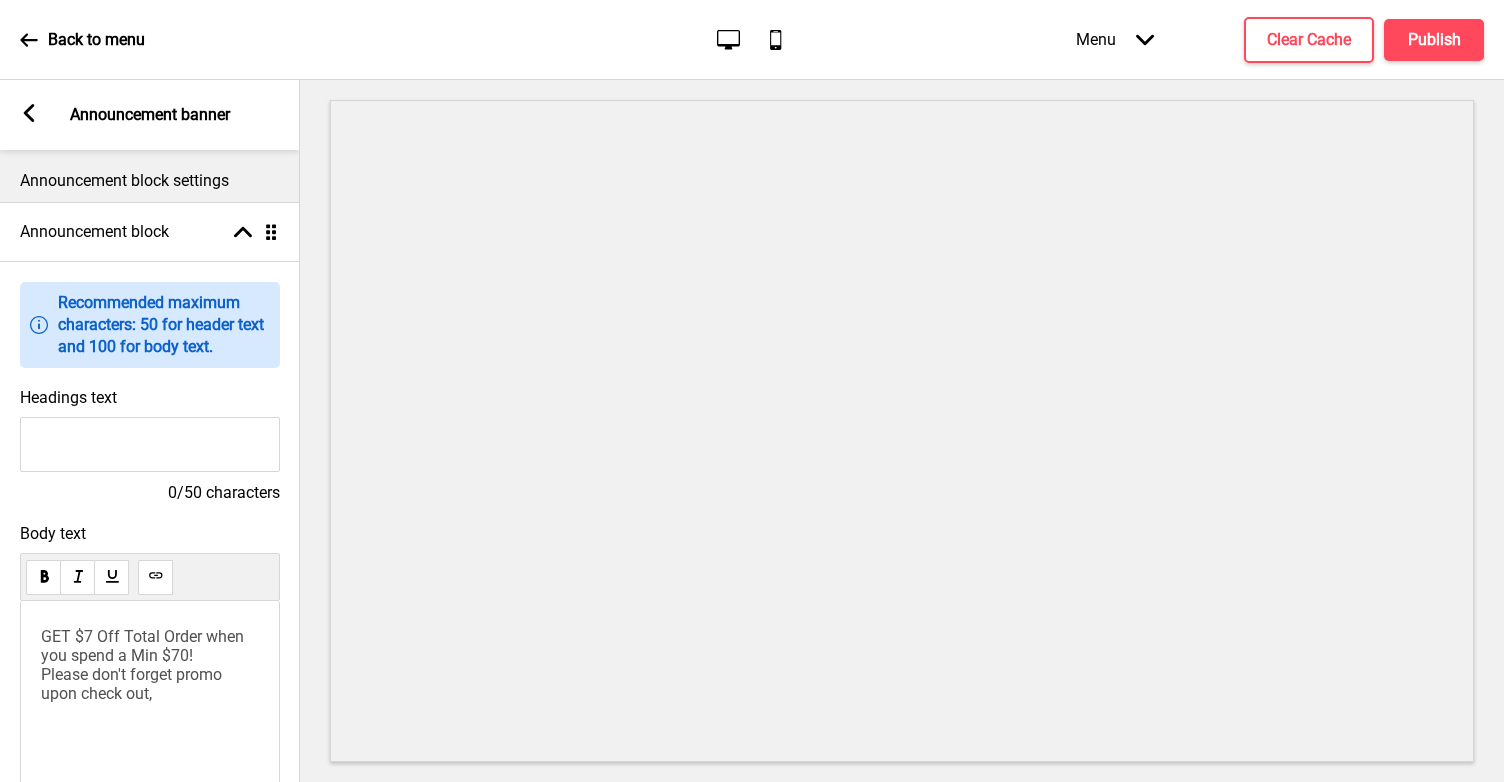 paste on "Double 7 Promotion!" 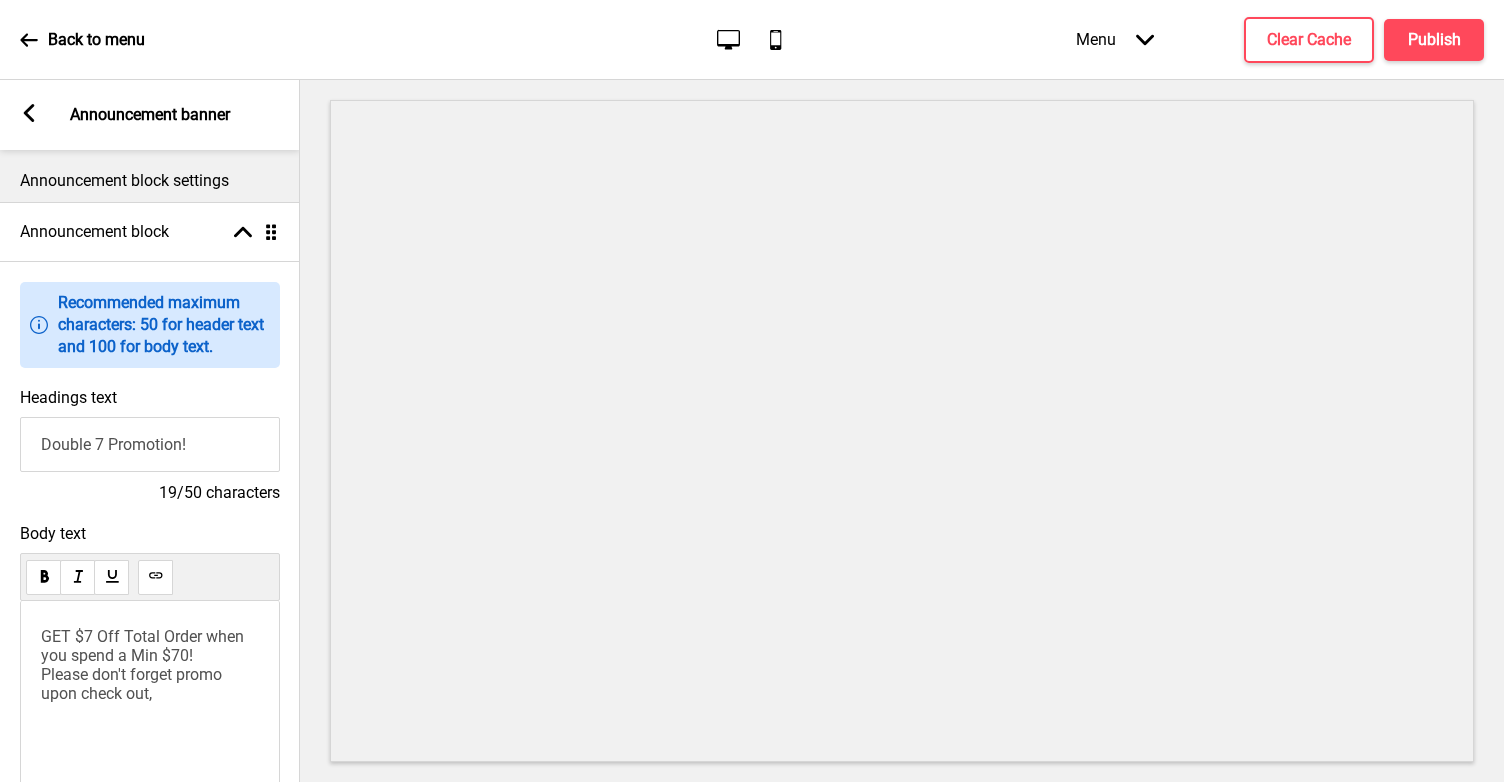 type on "Double 7 Promotion!" 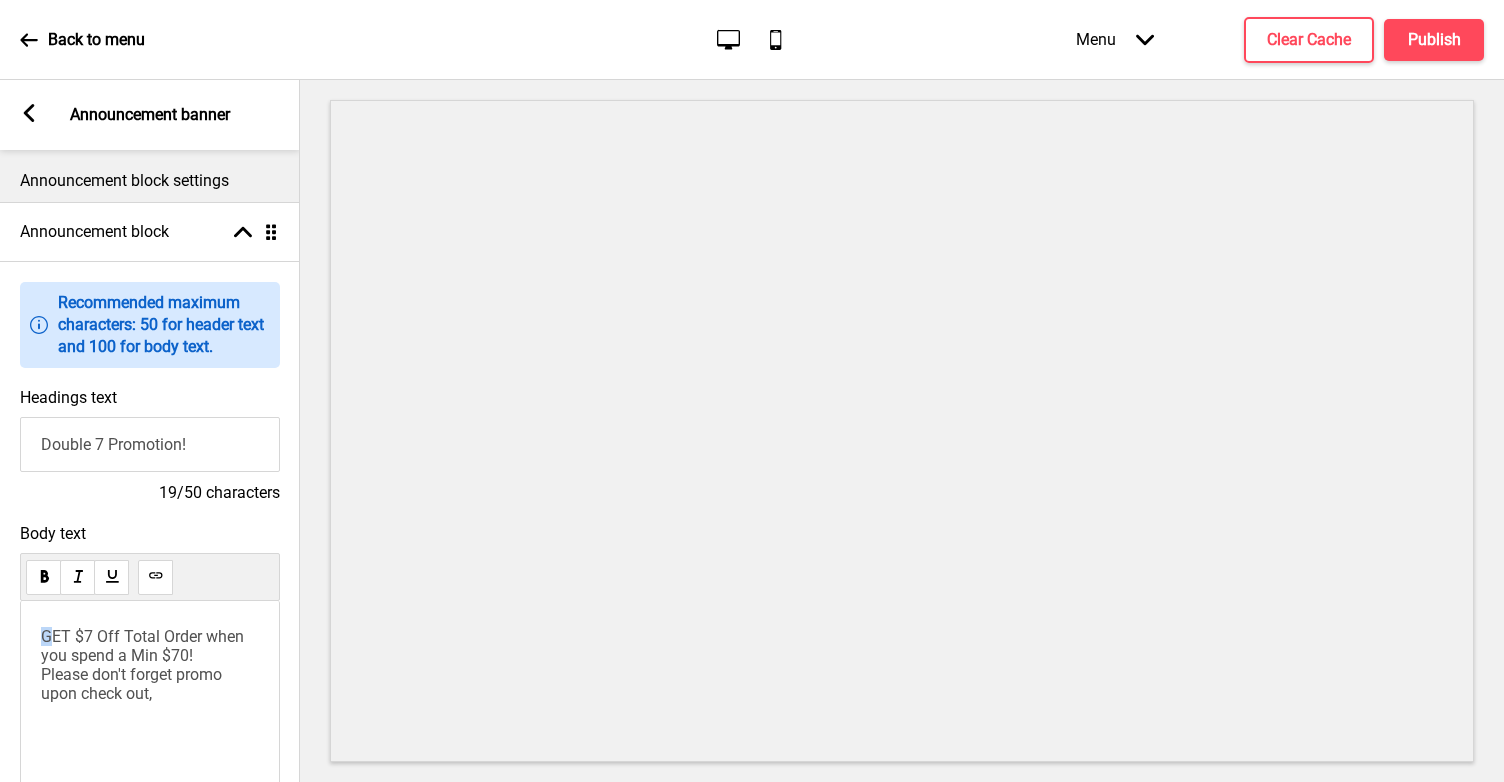 click on "GET $7 Off Total Order when you spend a Min $70!
Please don't forget promo upon check out," at bounding box center (150, 665) 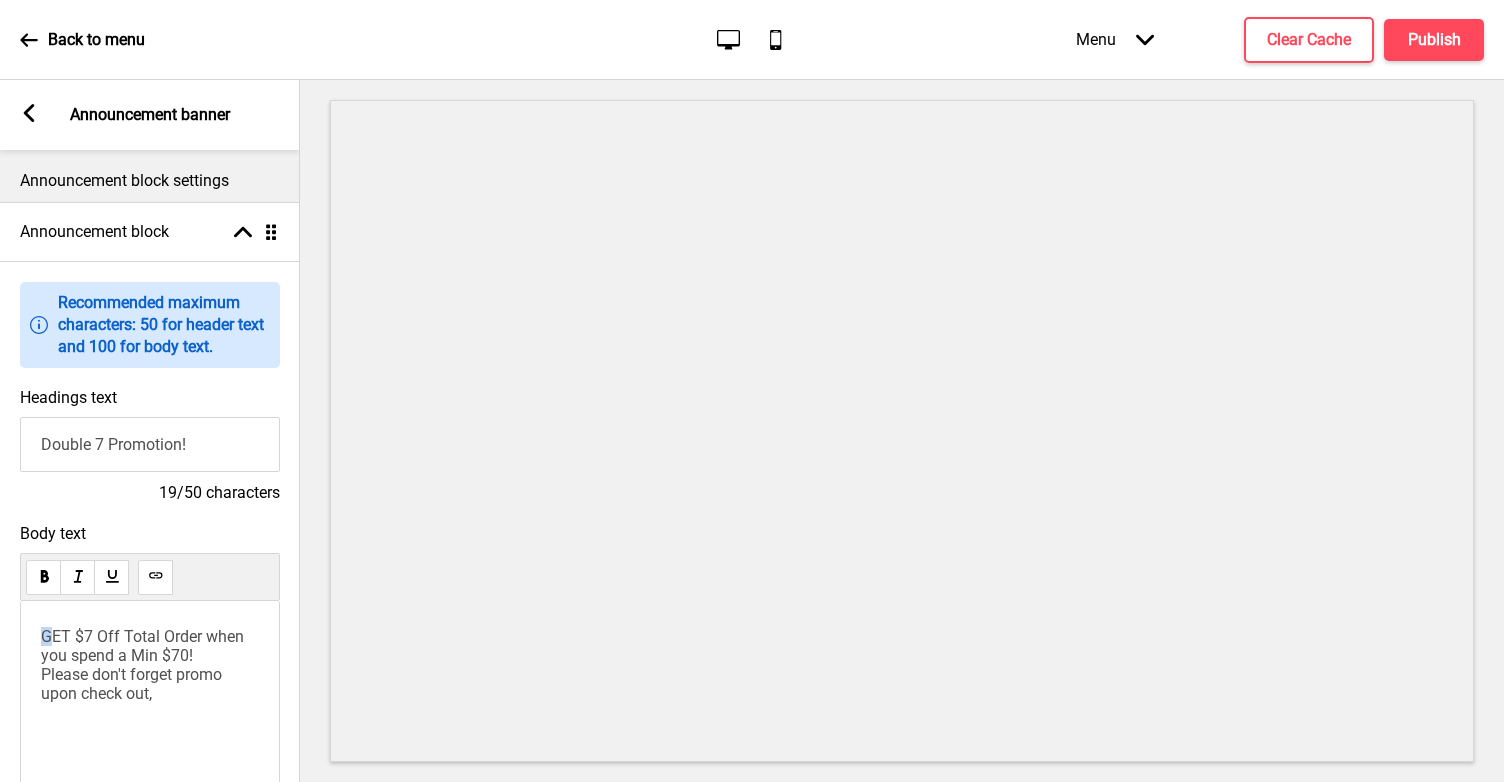 click on "GET $7 Off Total Order when you spend a Min $70!
Please don't forget promo upon check out," at bounding box center [144, 665] 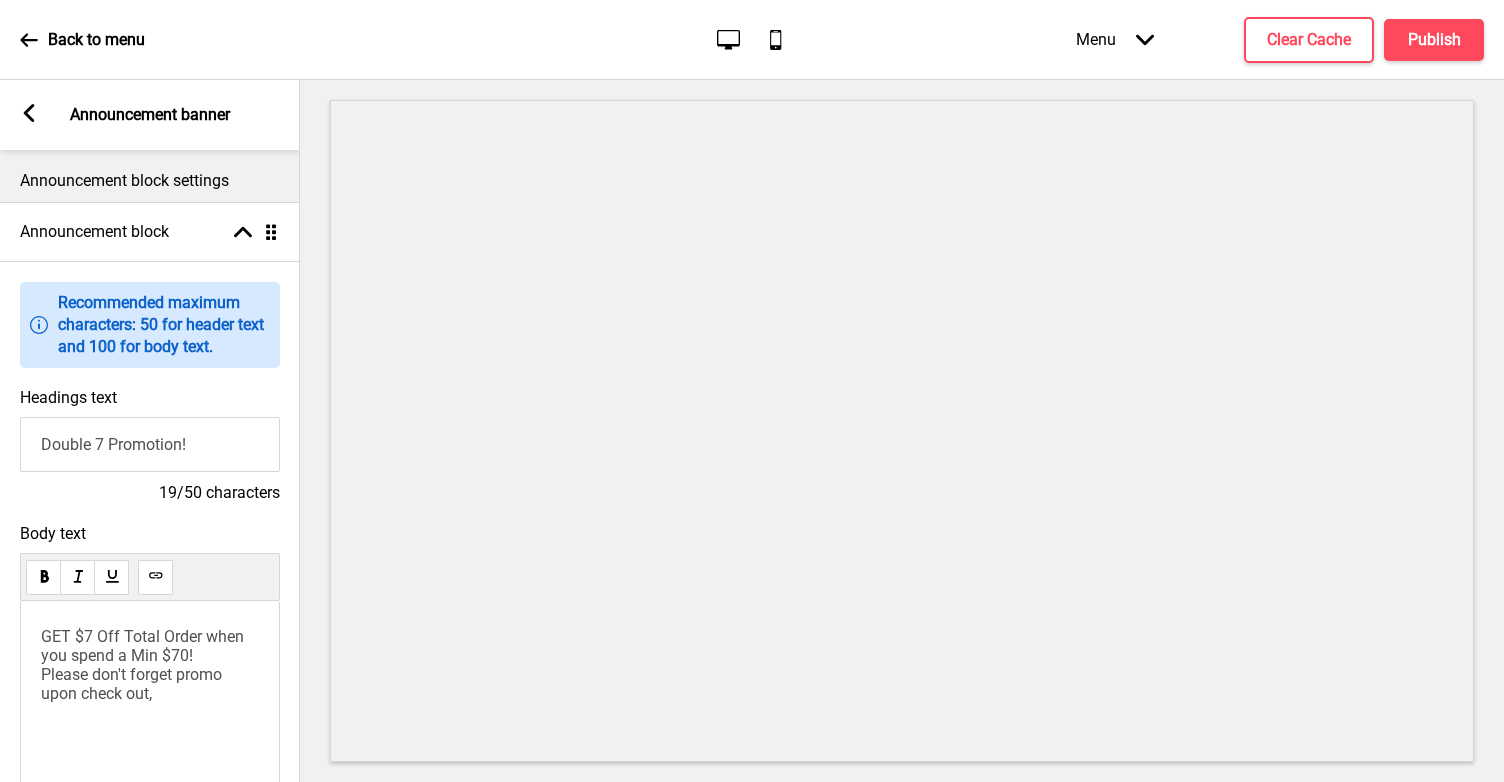 click on "Body text GET $7 Off Total Order when you spend a Min $70!
Please don't forget promo upon check out, 90/100 characters" at bounding box center (150, 694) 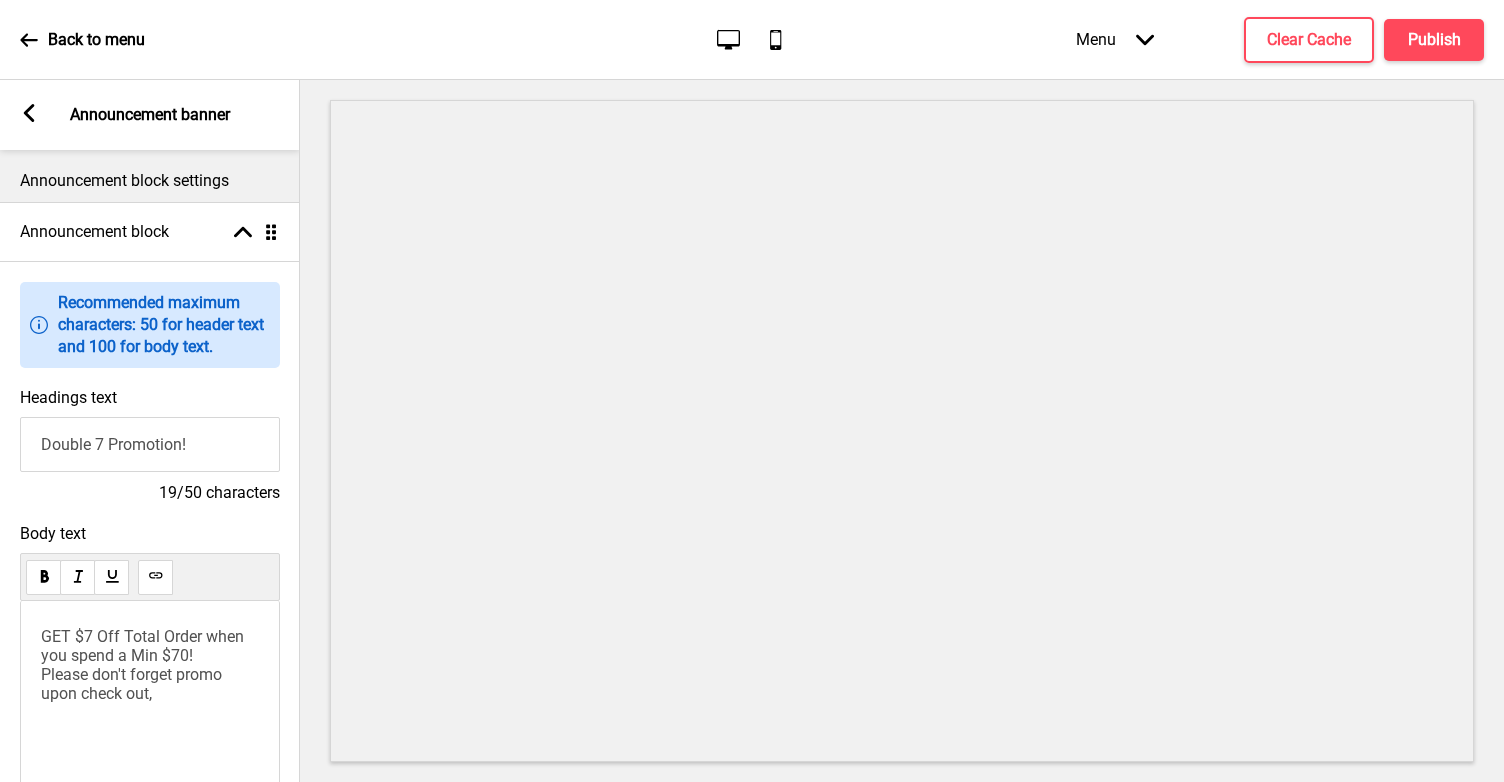 drag, startPoint x: 1503, startPoint y: 201, endPoint x: 1499, endPoint y: 235, distance: 34.234486 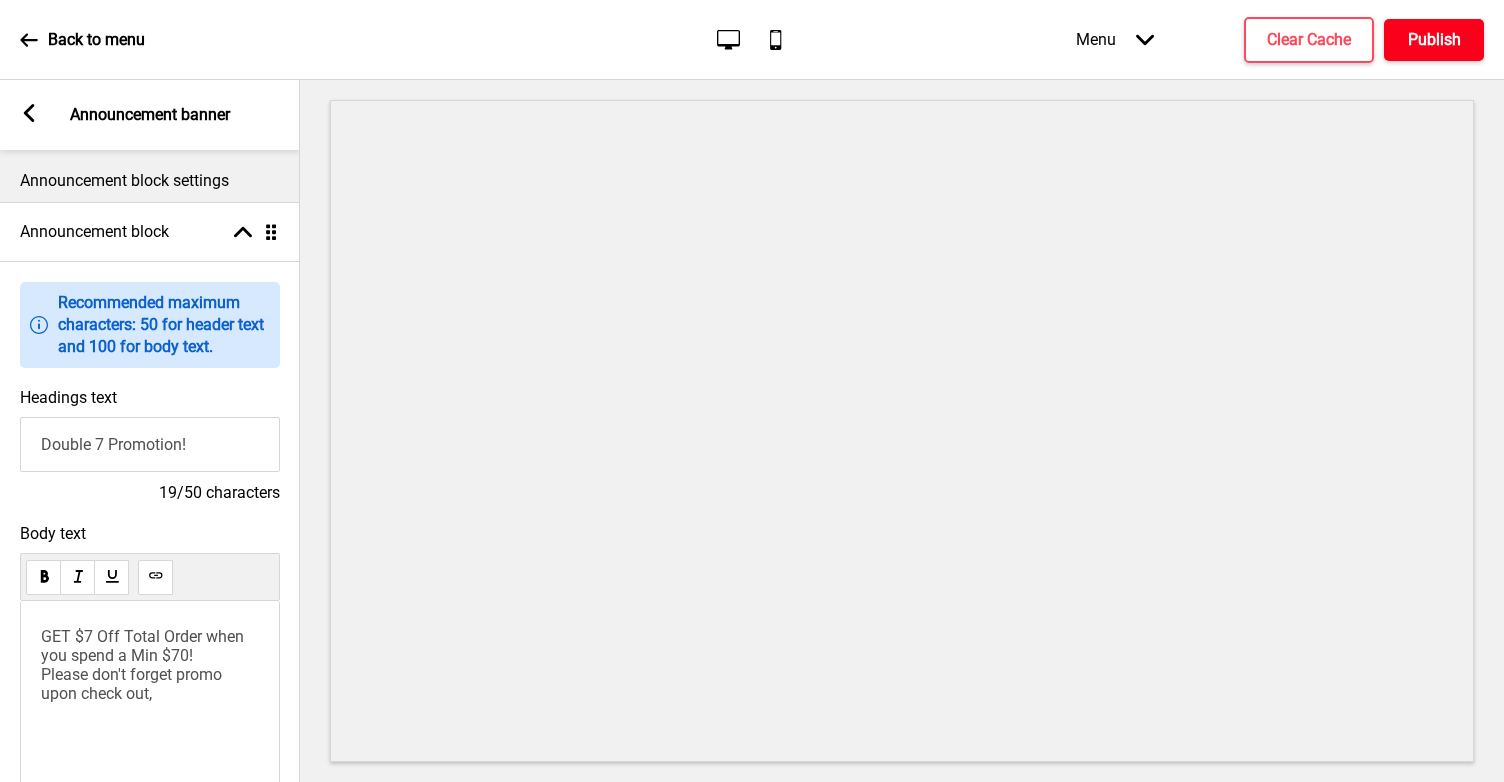 click on "Publish" at bounding box center (1434, 40) 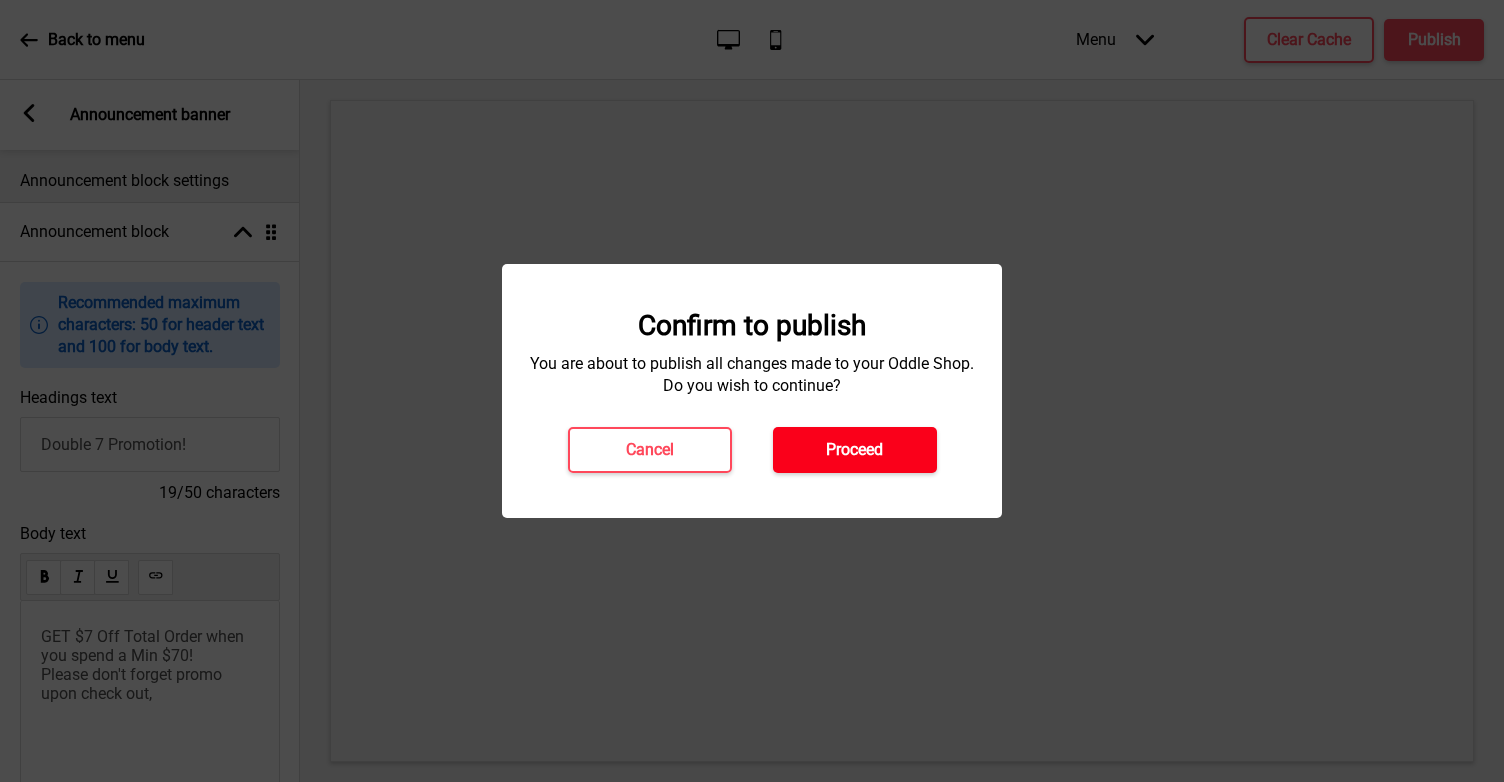 click on "Proceed" at bounding box center (855, 450) 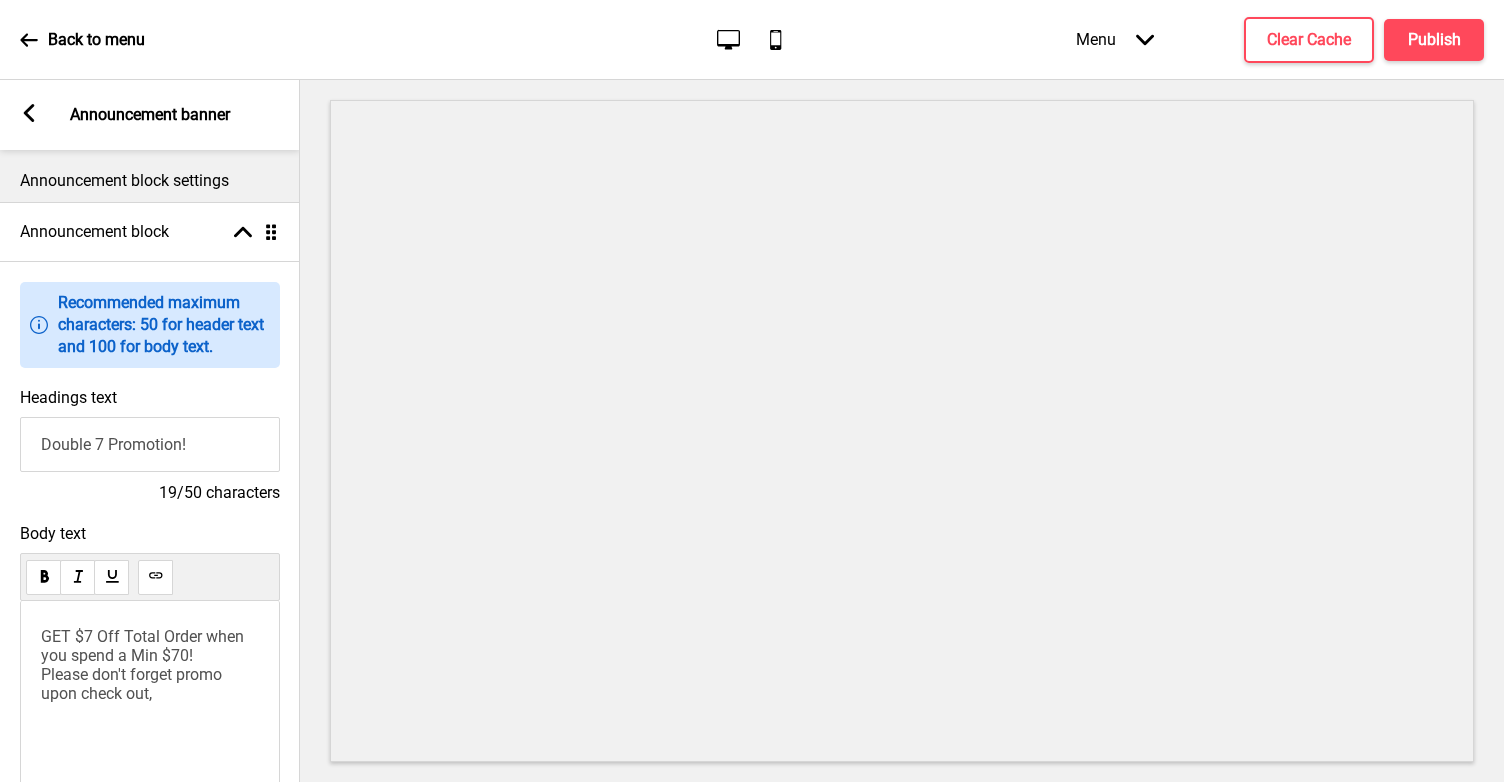 click on "GET $7 Off Total Order when you spend a Min $70!
Please don't forget promo upon check out," at bounding box center (144, 665) 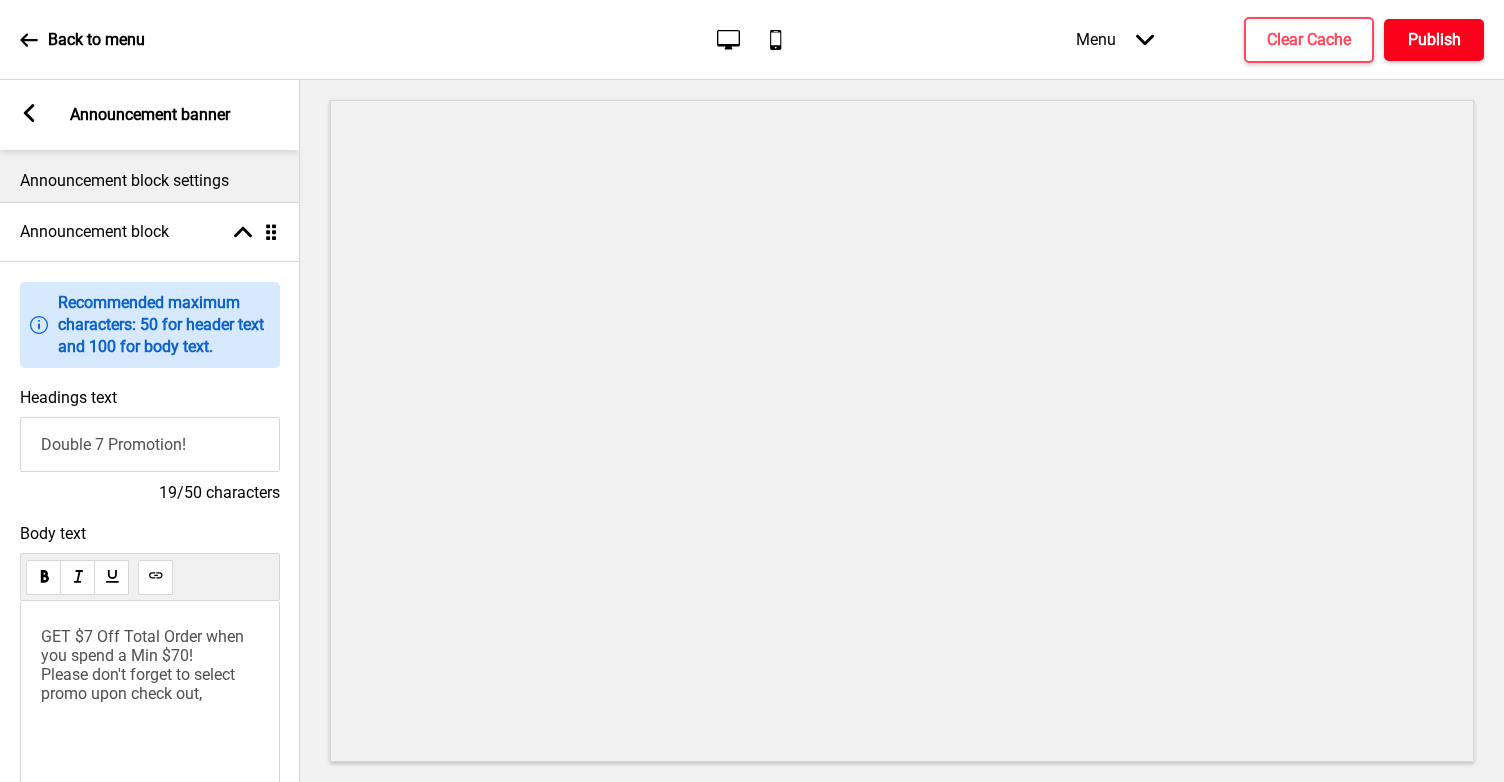 click on "Publish" at bounding box center (1434, 40) 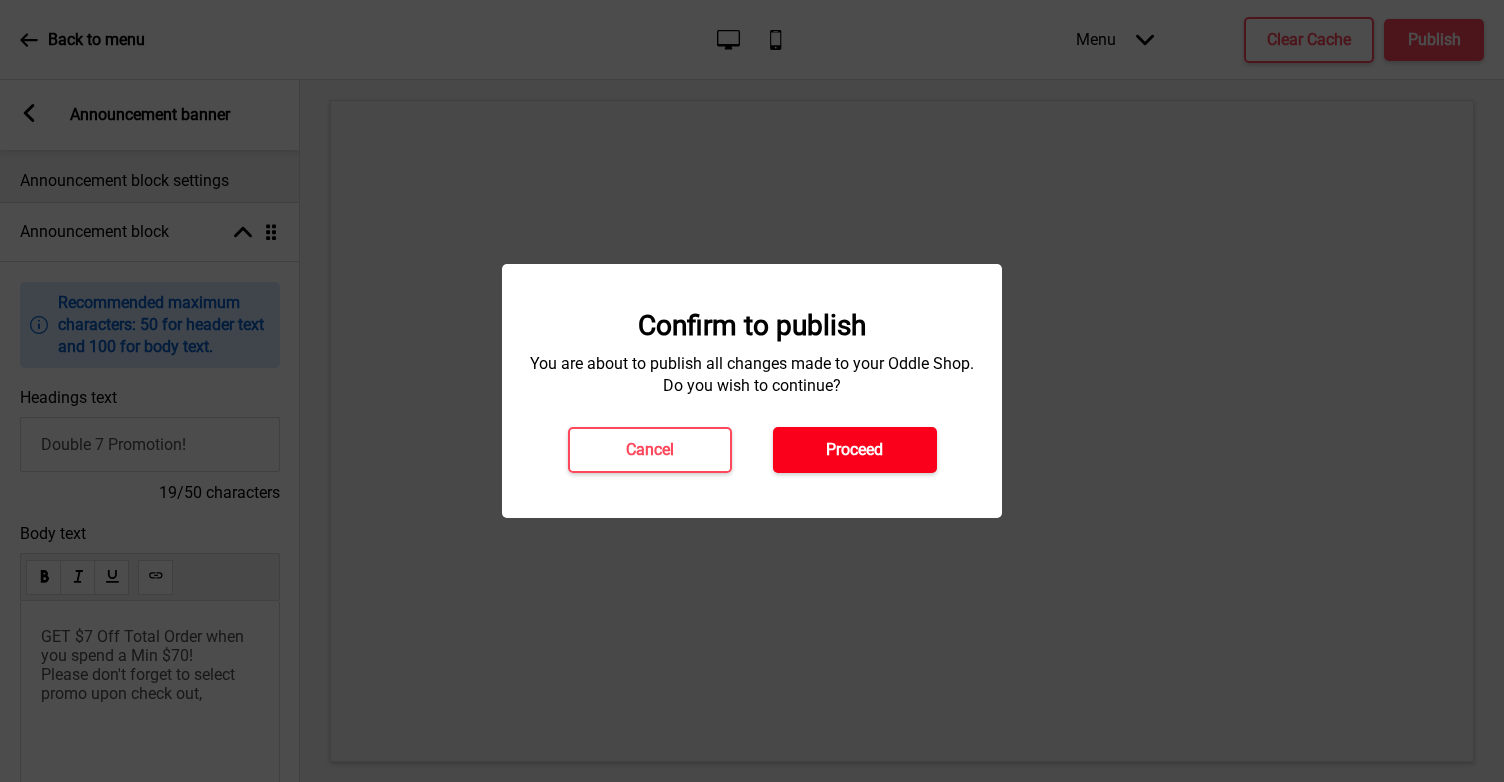 click on "Proceed" at bounding box center (854, 450) 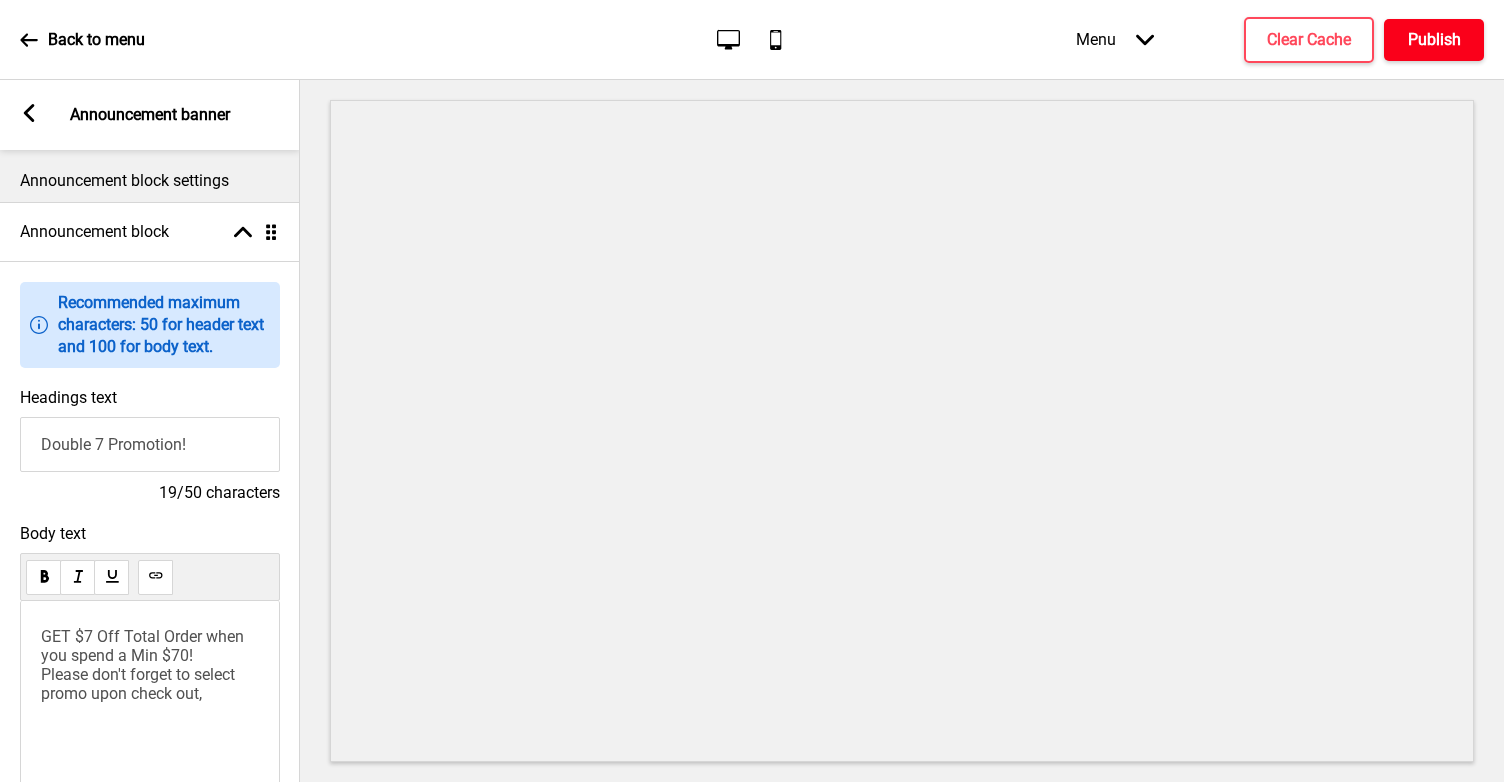 click on "Publish" at bounding box center [1434, 40] 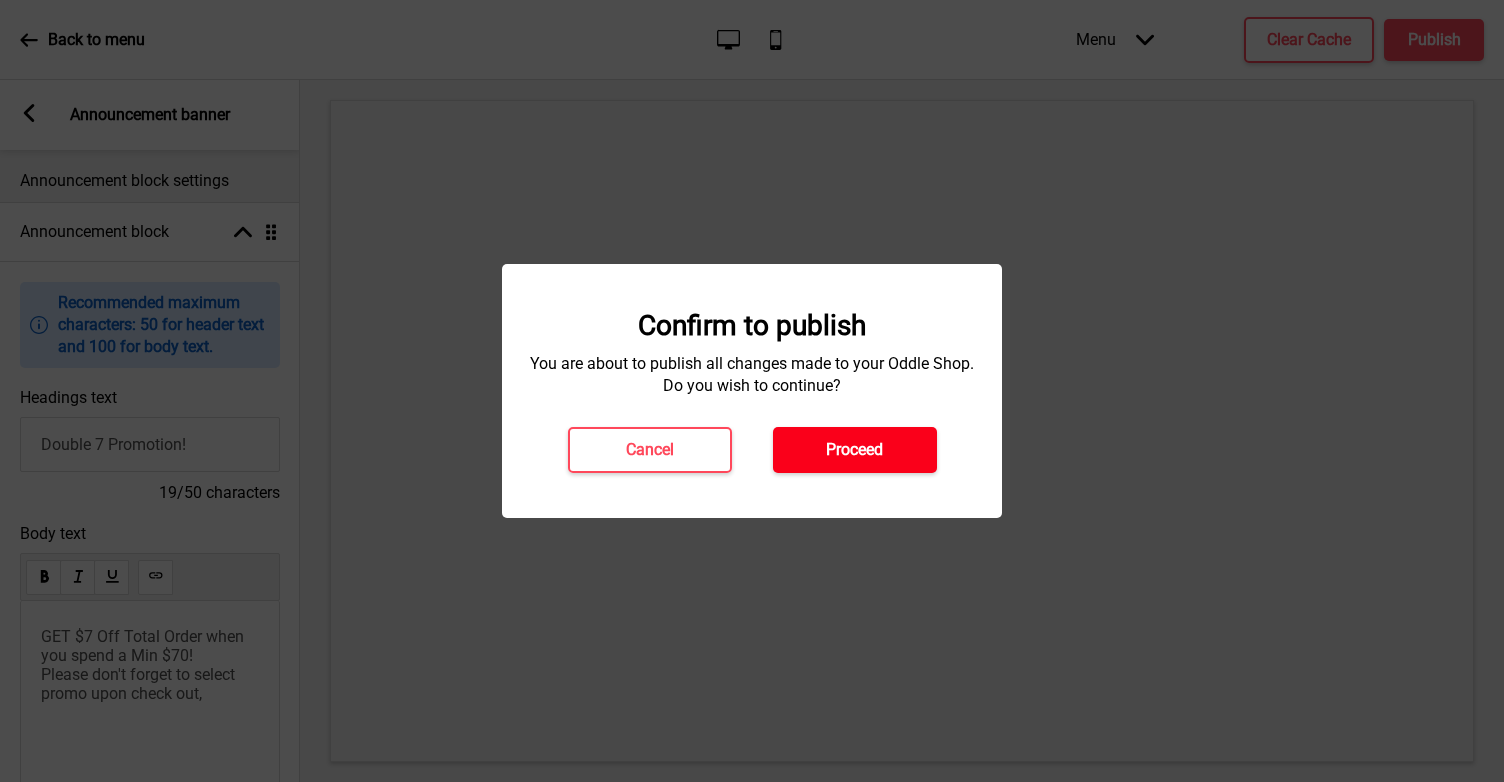 click on "Proceed" at bounding box center (854, 450) 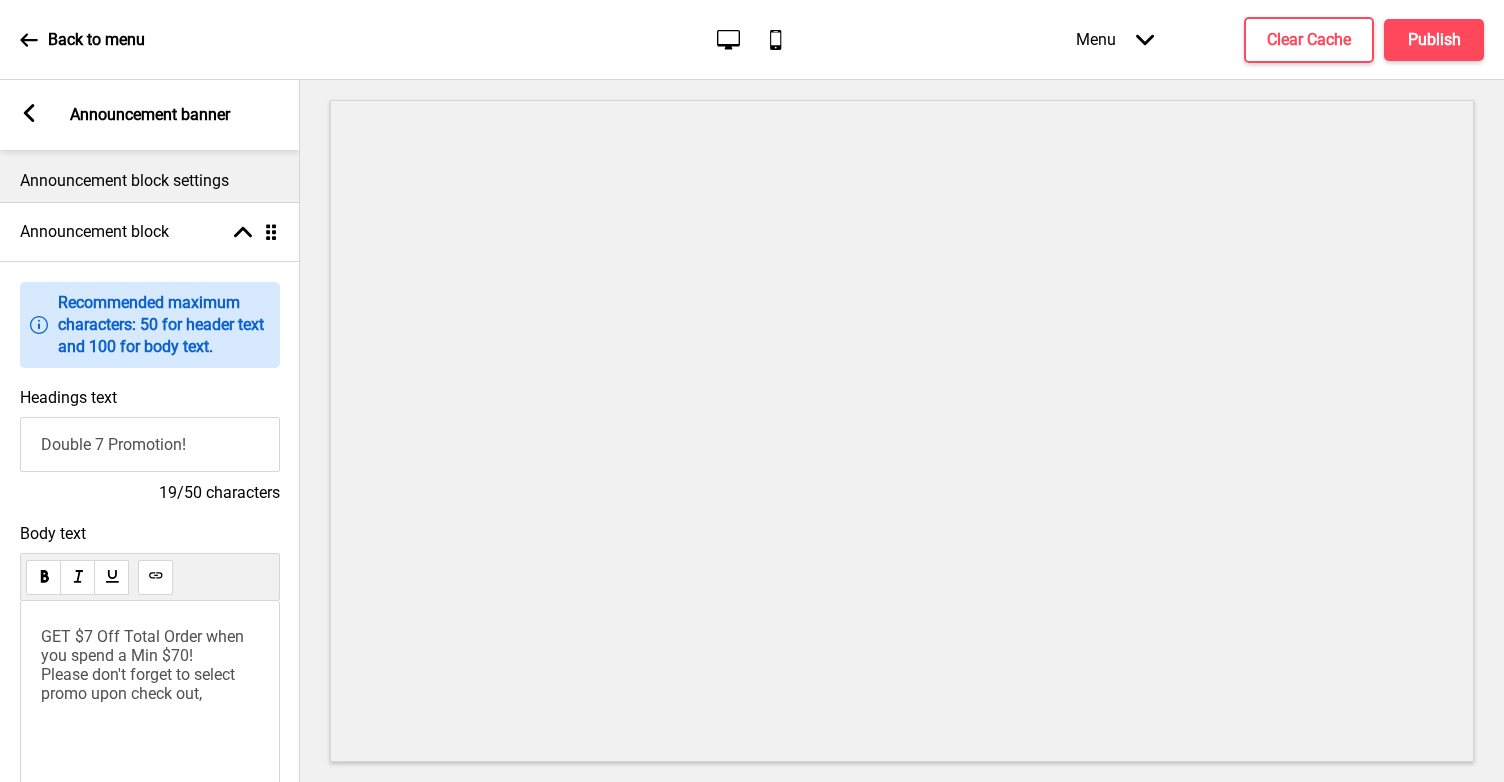 click at bounding box center [29, 113] 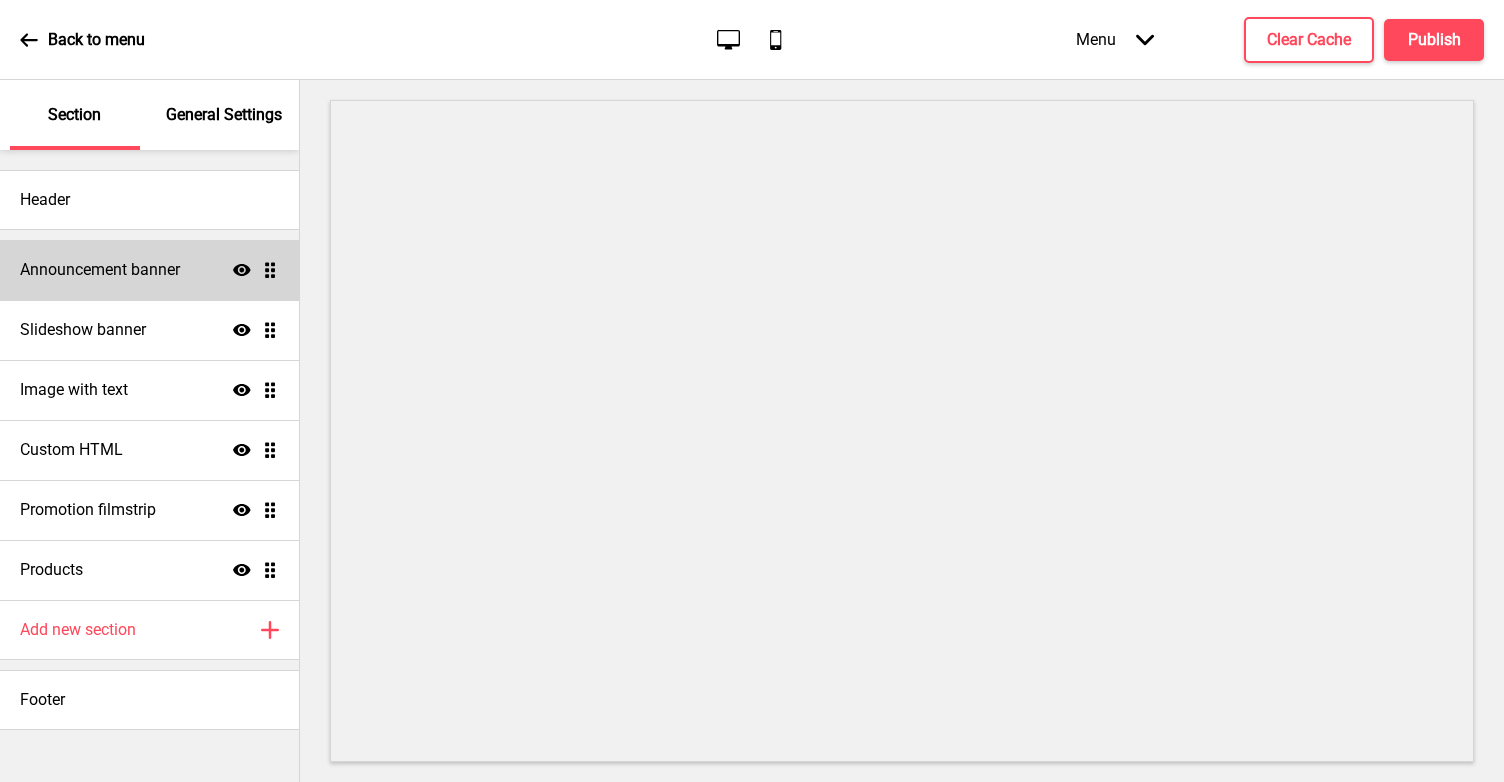click on "Announcement banner Show Drag" at bounding box center (149, 270) 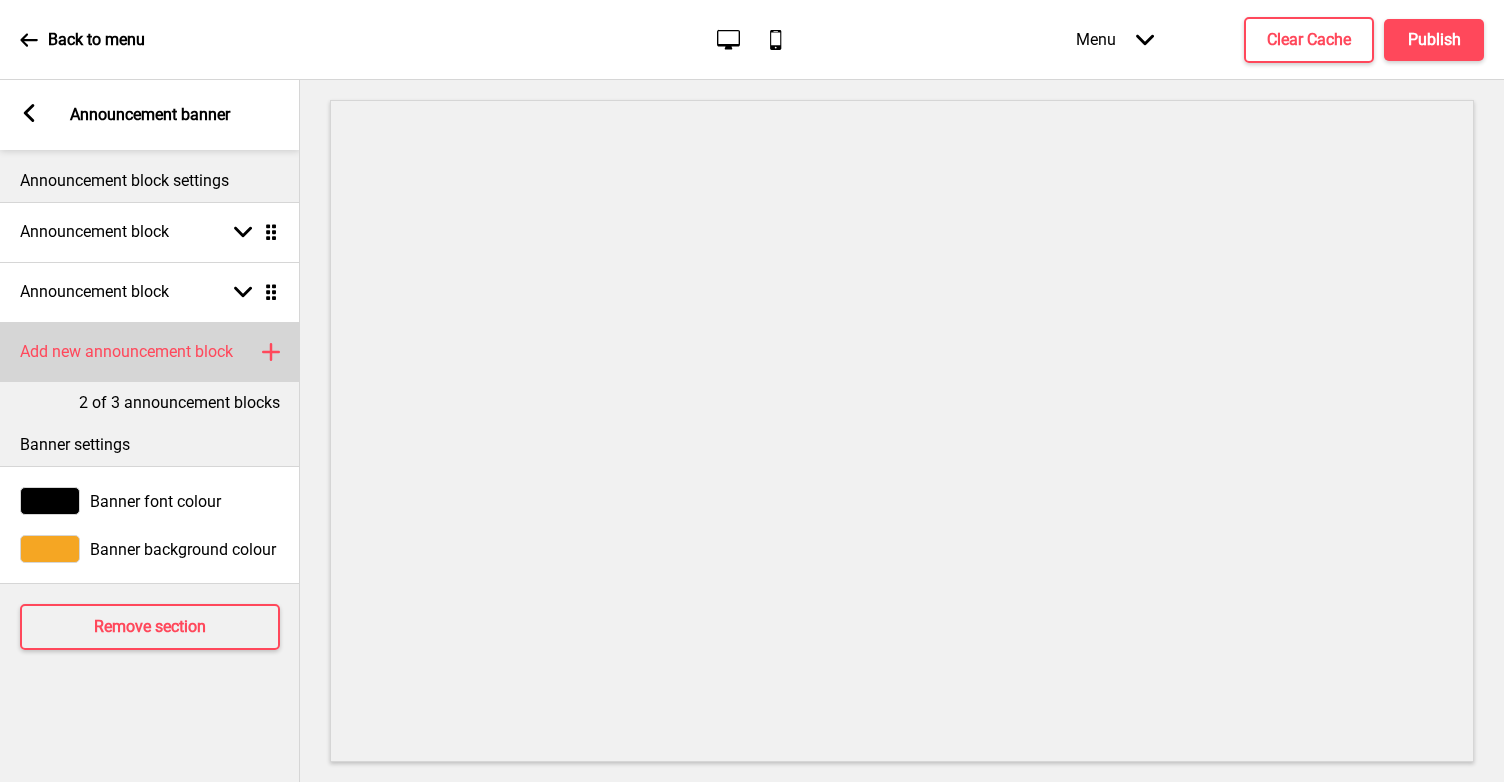 click on "Add new announcement block" at bounding box center (126, 352) 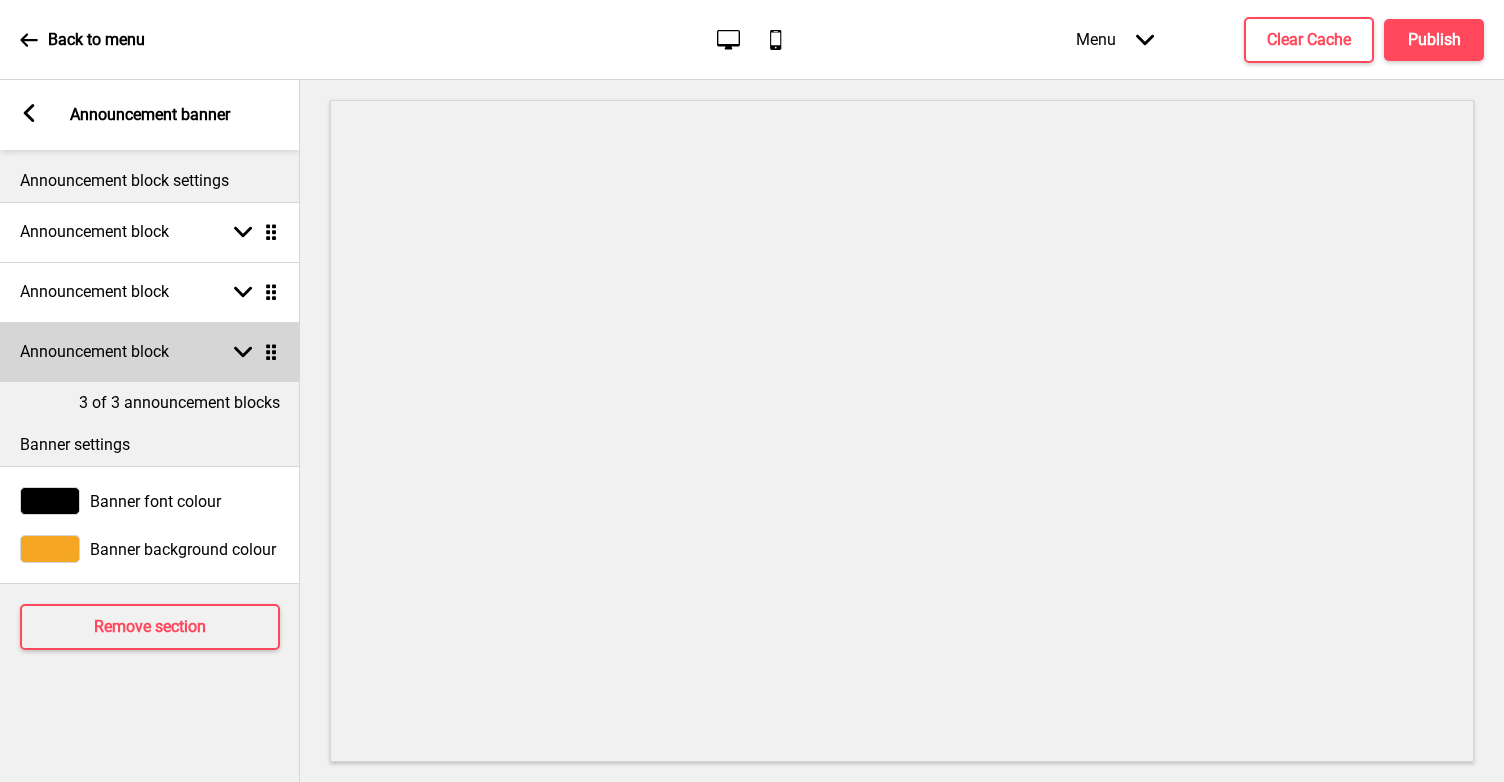 click at bounding box center (243, 352) 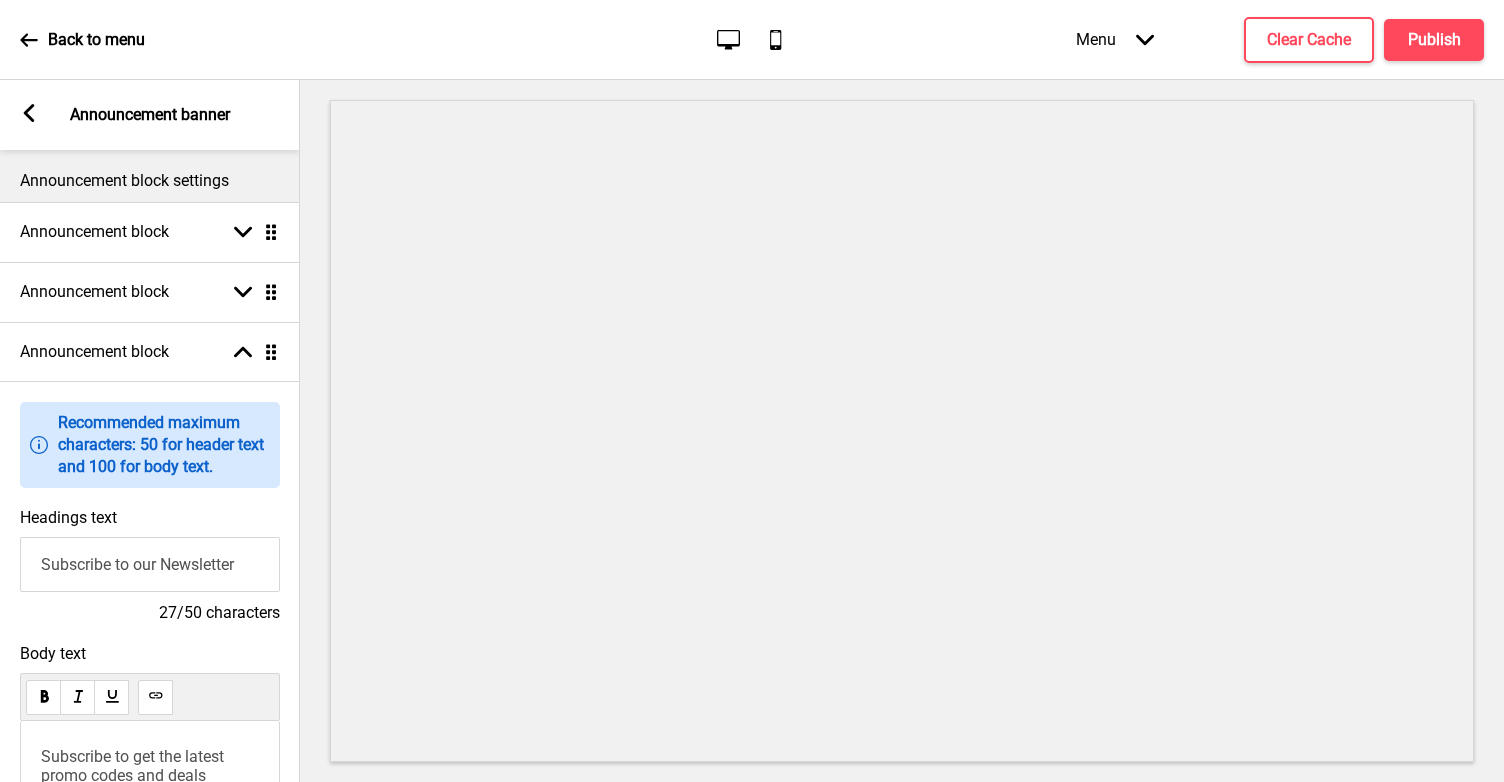 drag, startPoint x: 236, startPoint y: 570, endPoint x: 0, endPoint y: 547, distance: 237.11812 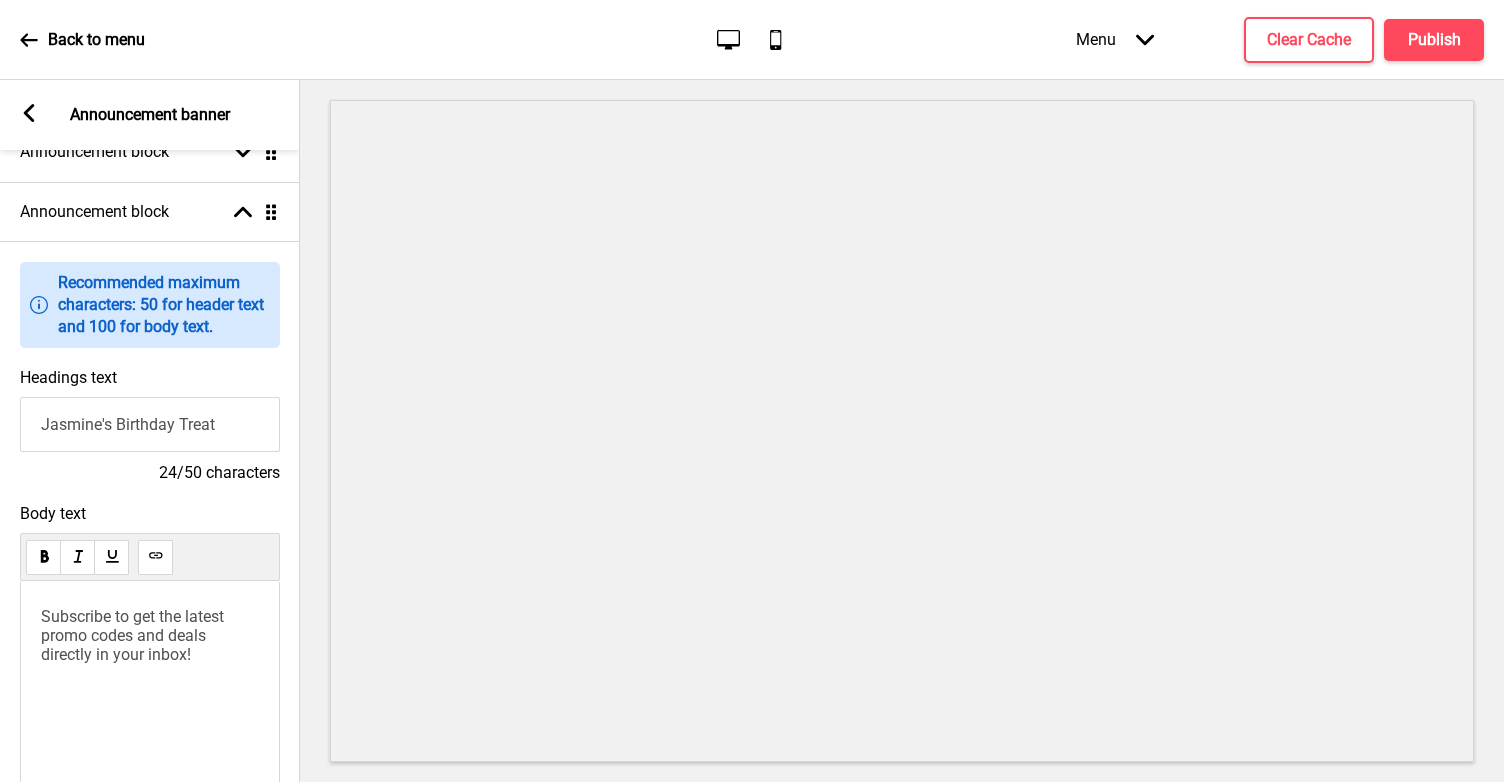 scroll, scrollTop: 182, scrollLeft: 0, axis: vertical 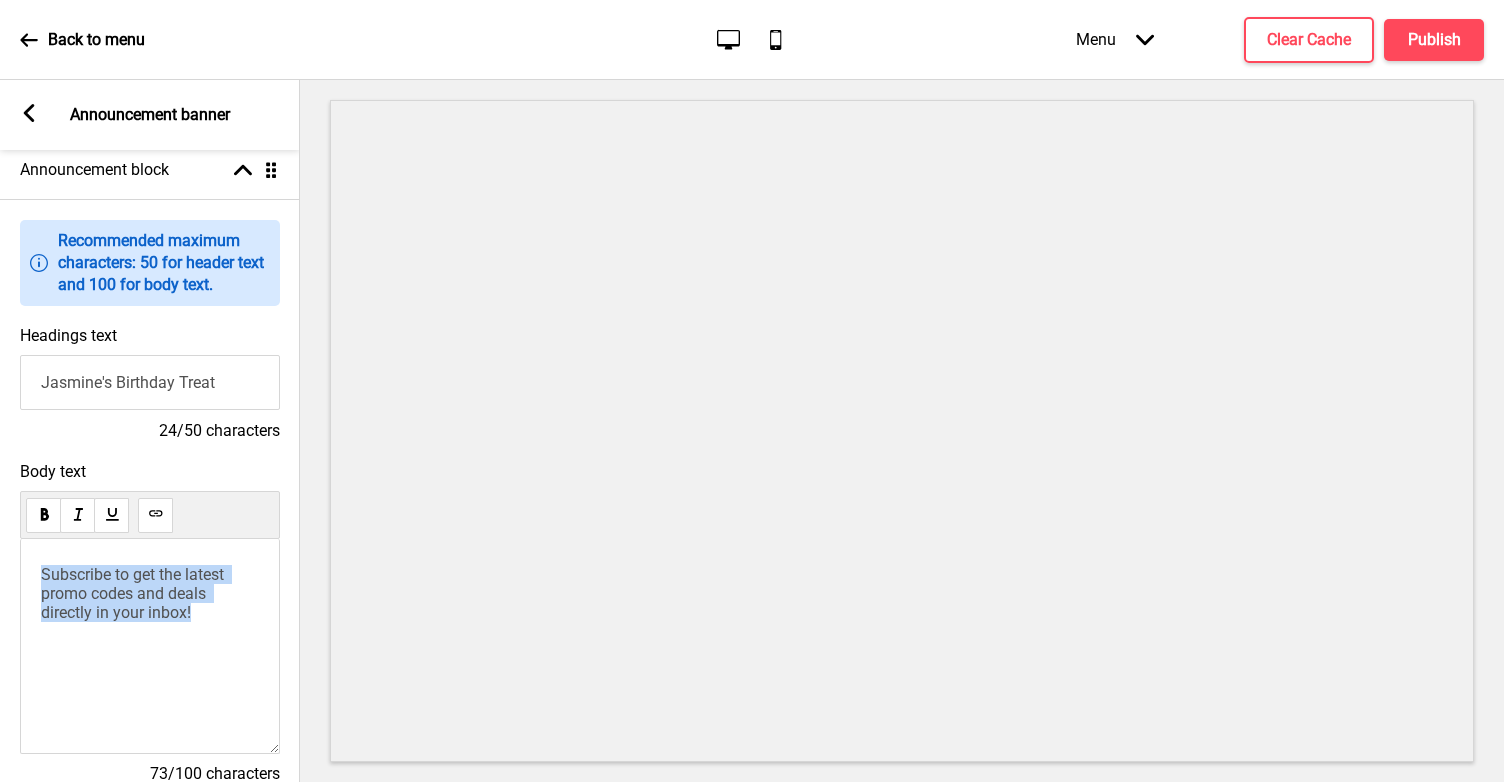 drag, startPoint x: 197, startPoint y: 619, endPoint x: 0, endPoint y: 579, distance: 201.0199 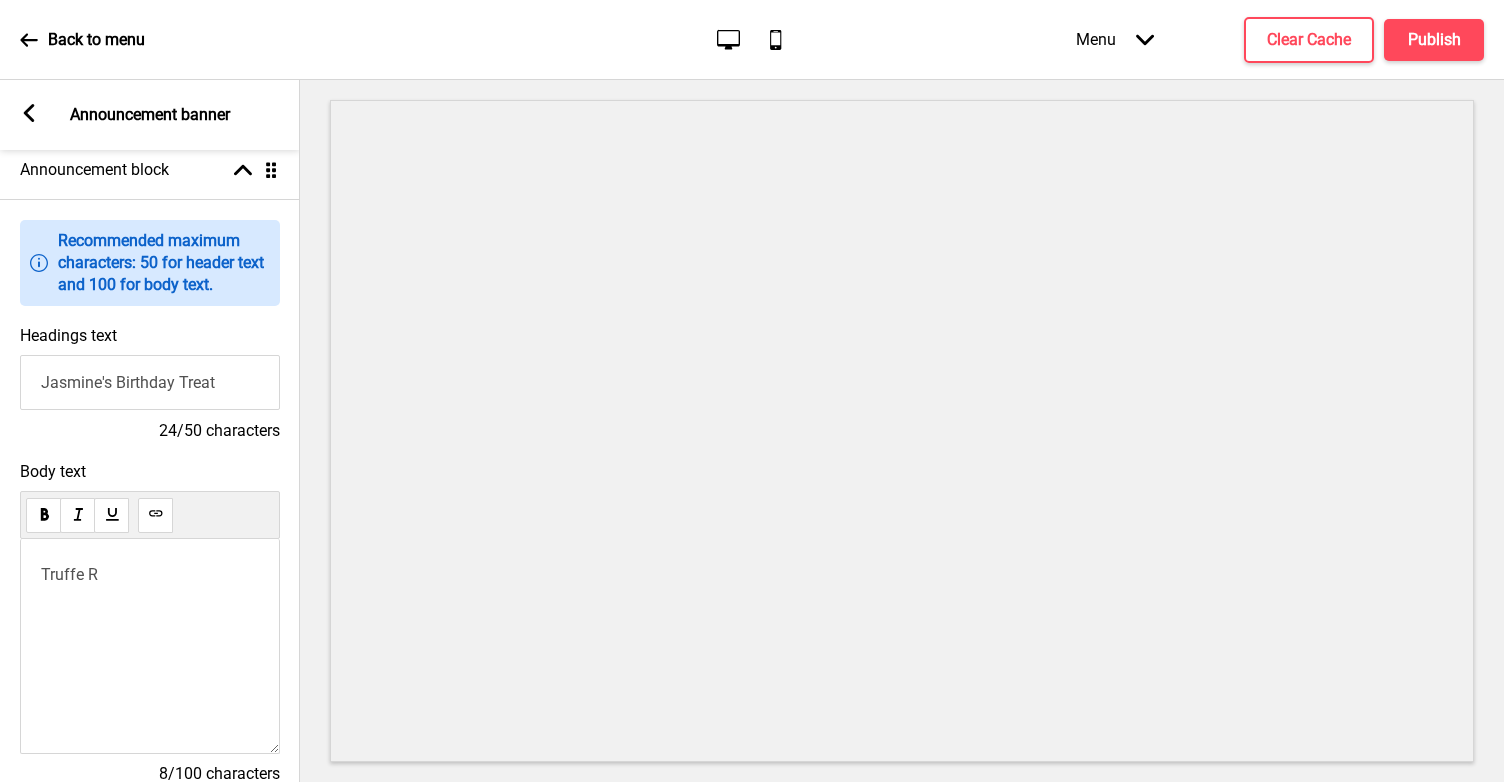 drag, startPoint x: 216, startPoint y: 392, endPoint x: 112, endPoint y: 396, distance: 104.0769 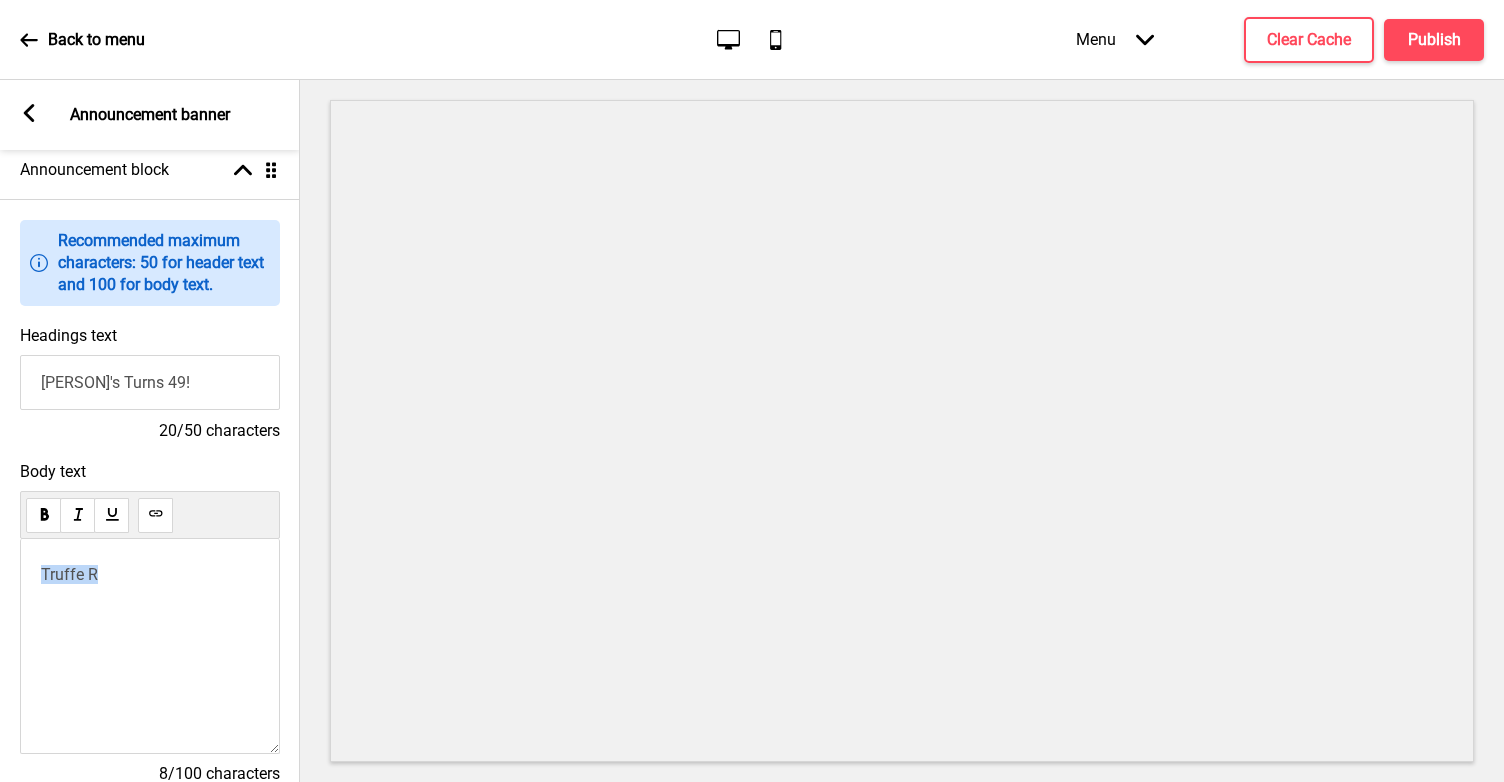 drag, startPoint x: 133, startPoint y: 579, endPoint x: 0, endPoint y: 607, distance: 135.91542 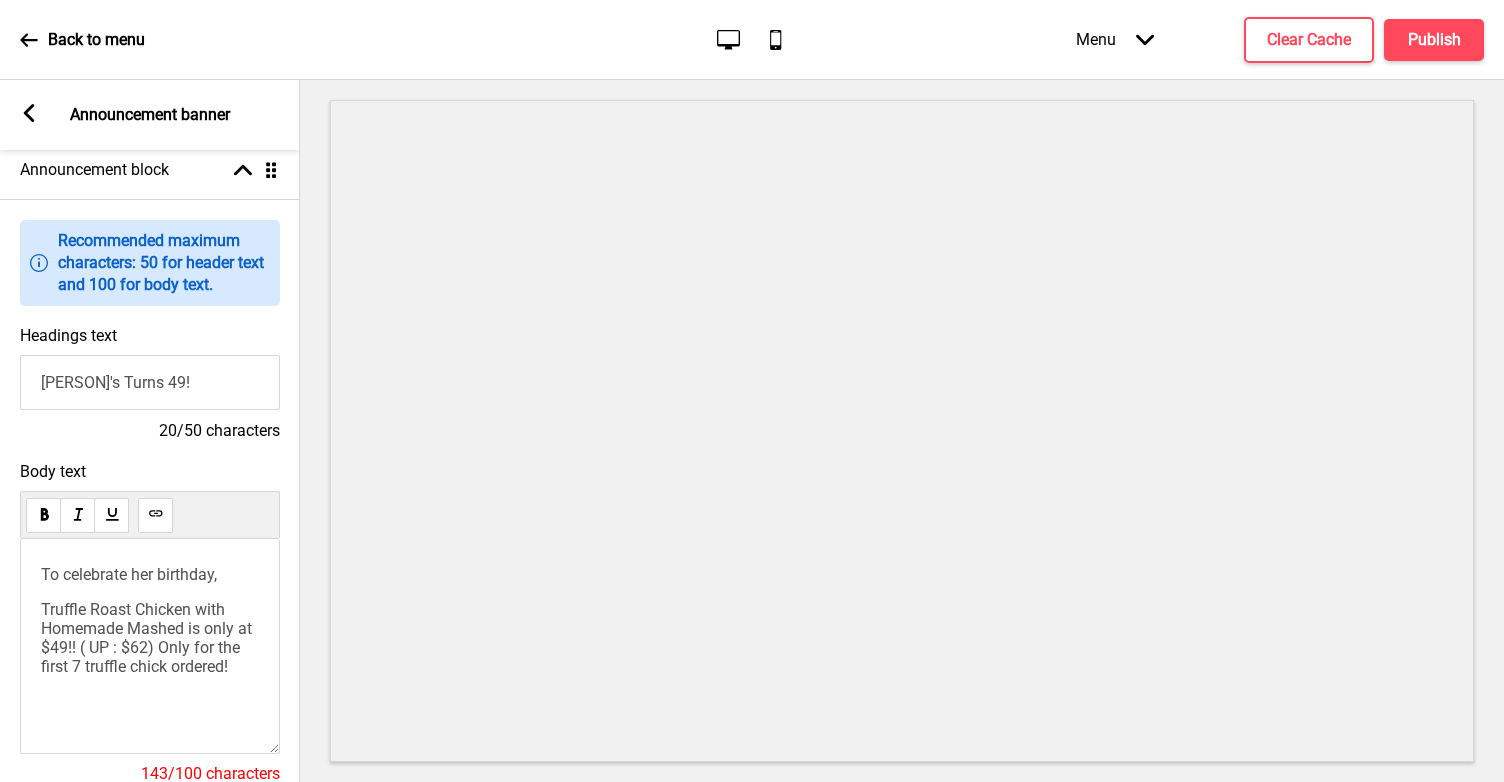click on "[PERSON]'s Turns 49!" at bounding box center (150, 382) 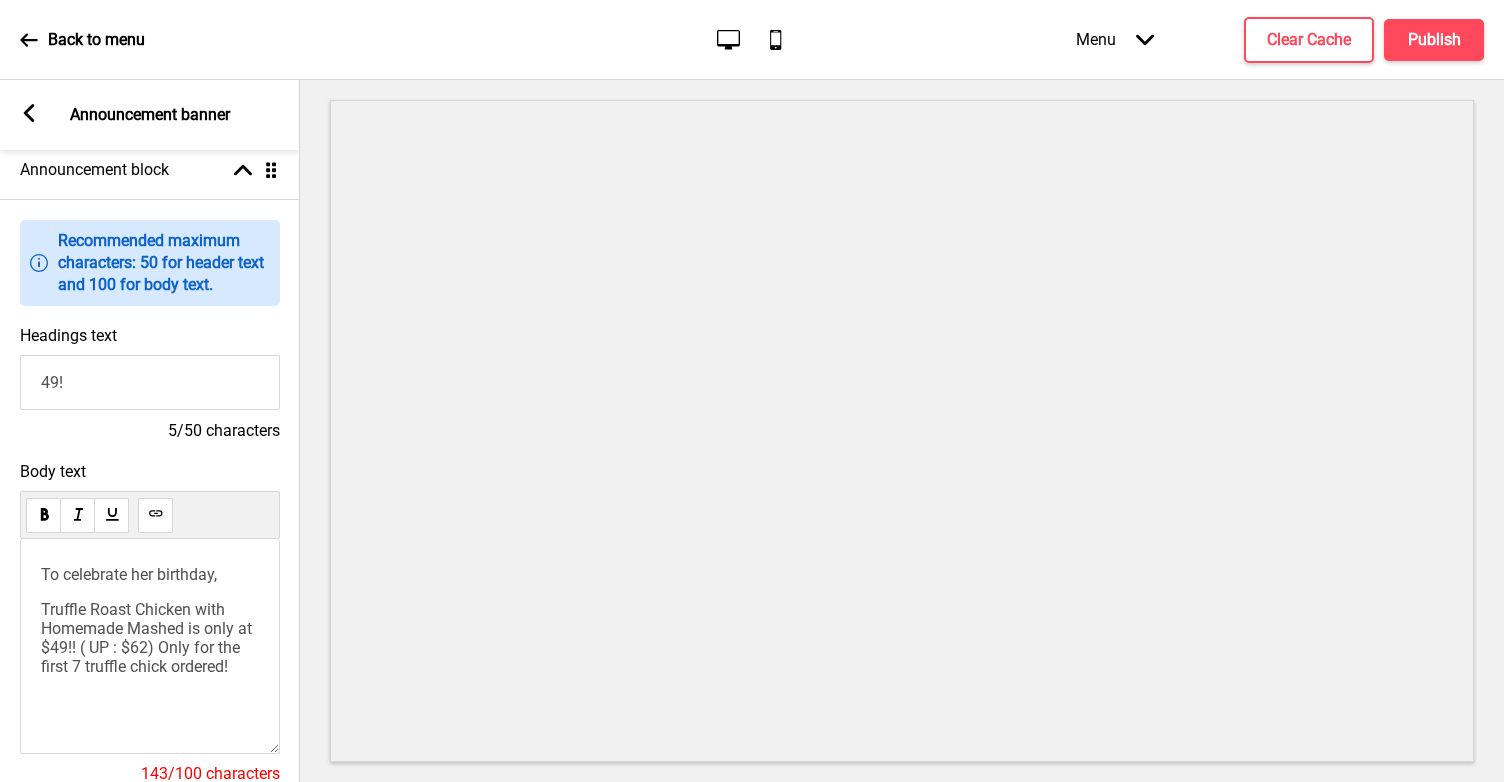 click on "49!" at bounding box center (150, 382) 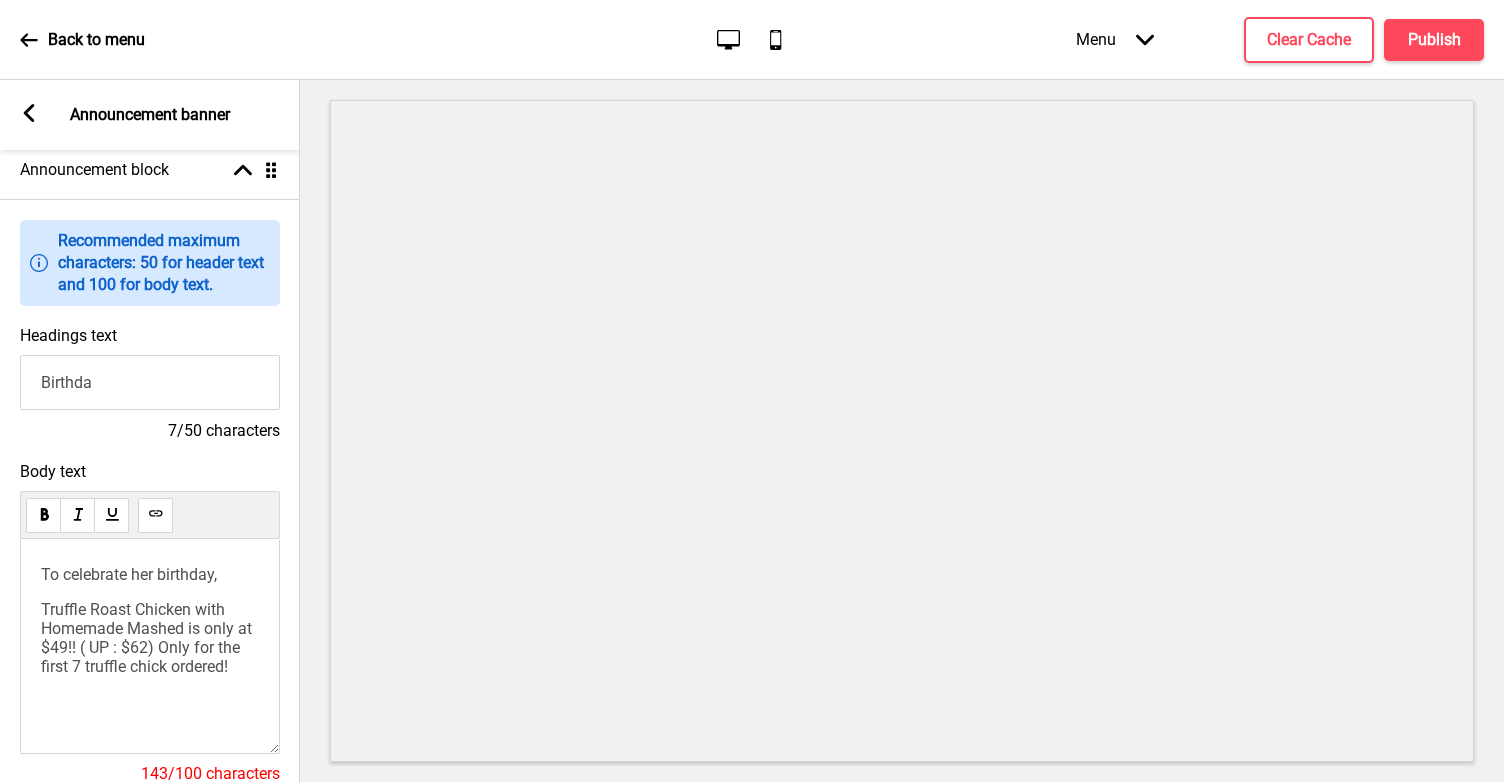 type on "Birthday" 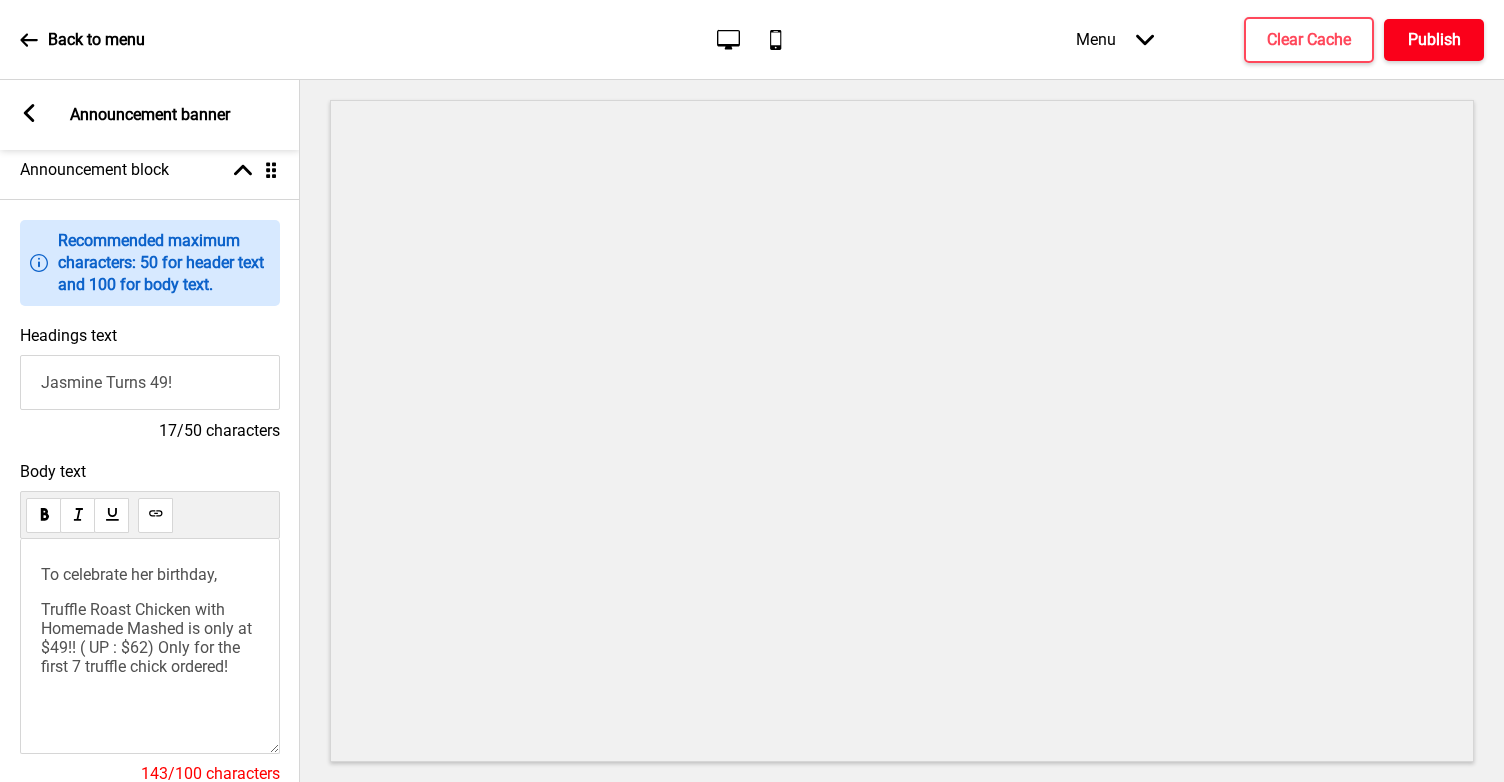 type on "Jasmine Turns 49!" 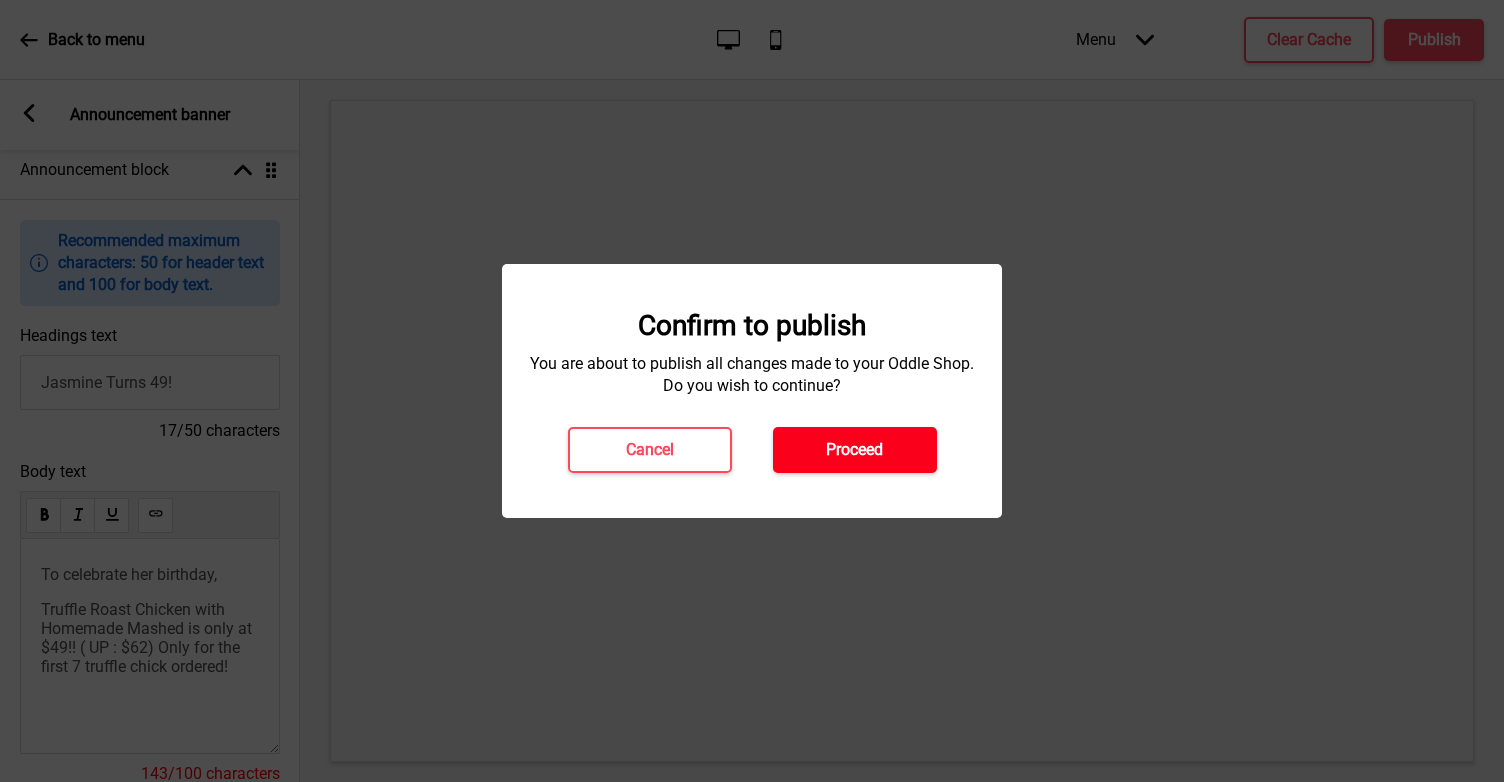 click on "Proceed" at bounding box center (854, 450) 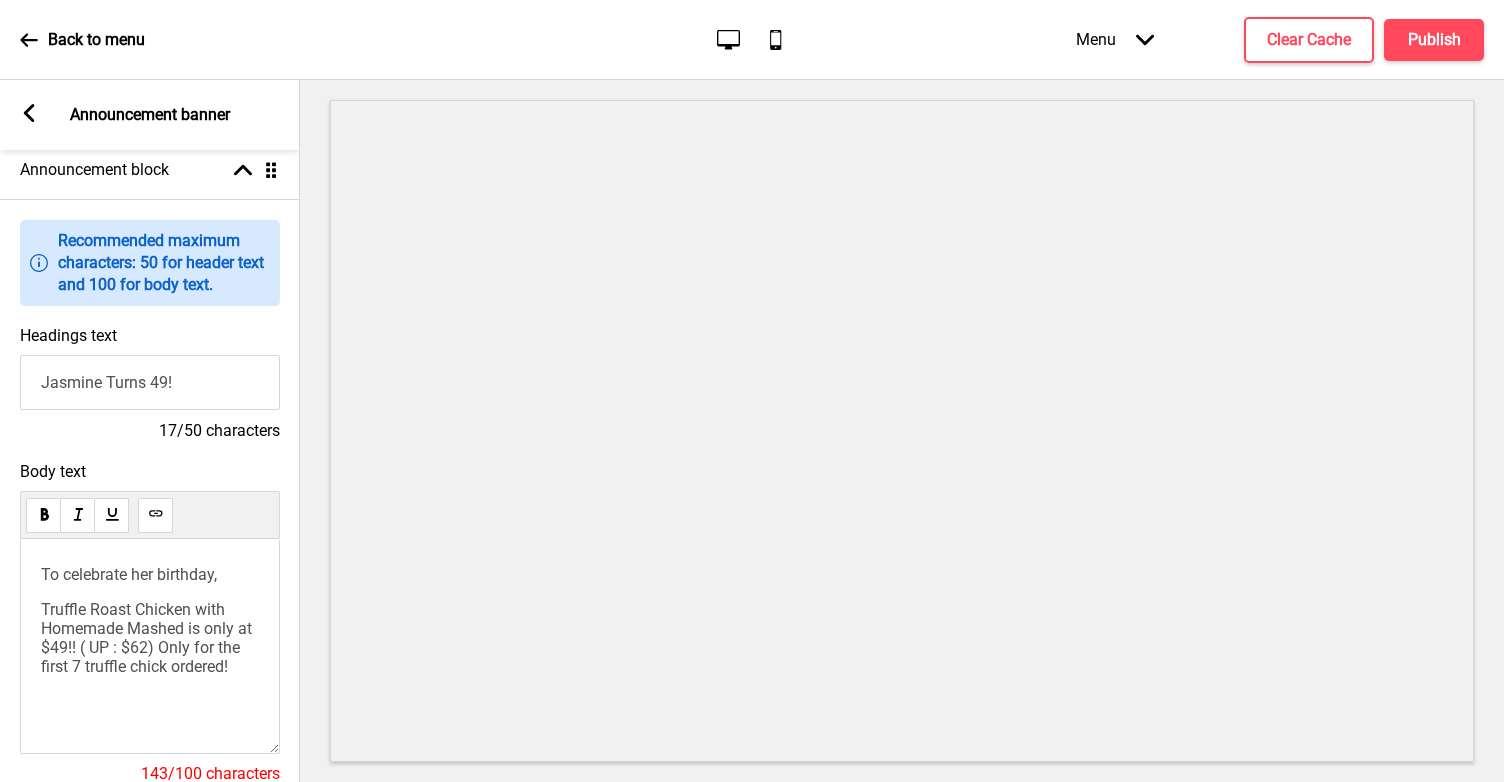 click at bounding box center [29, 113] 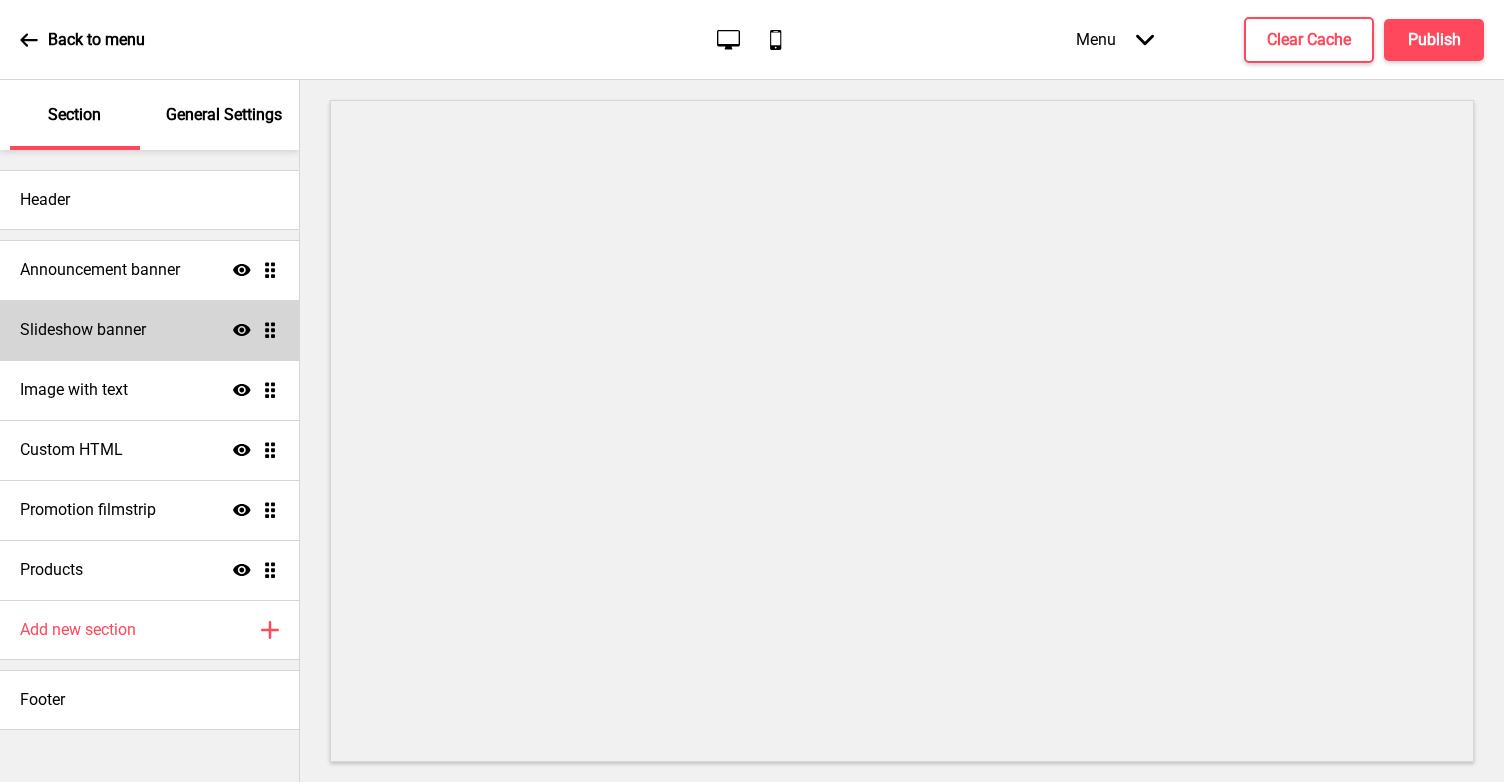 click on "Slideshow banner Show Drag" at bounding box center [149, 270] 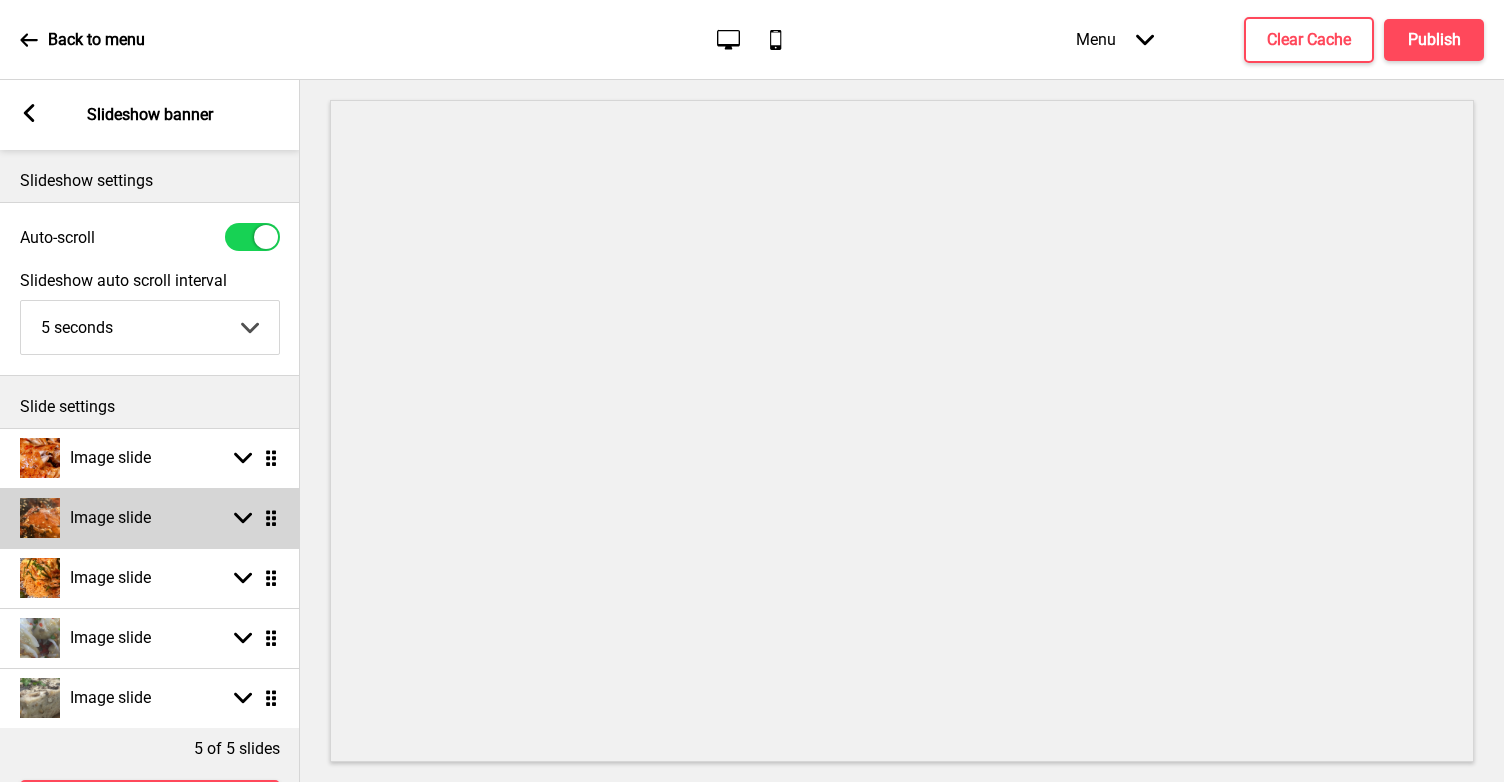 click at bounding box center (40, 518) 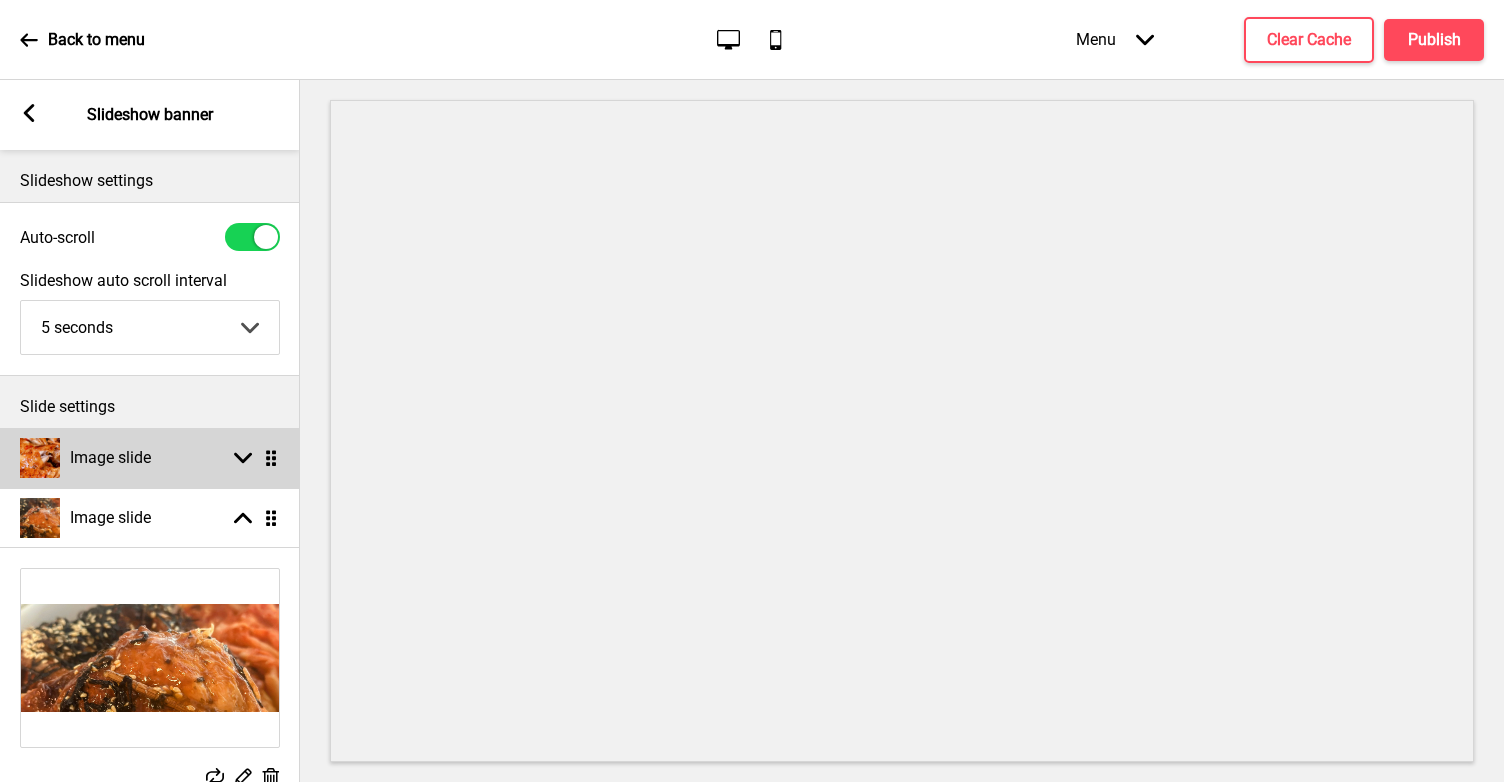 click on "Image slide" at bounding box center [85, 458] 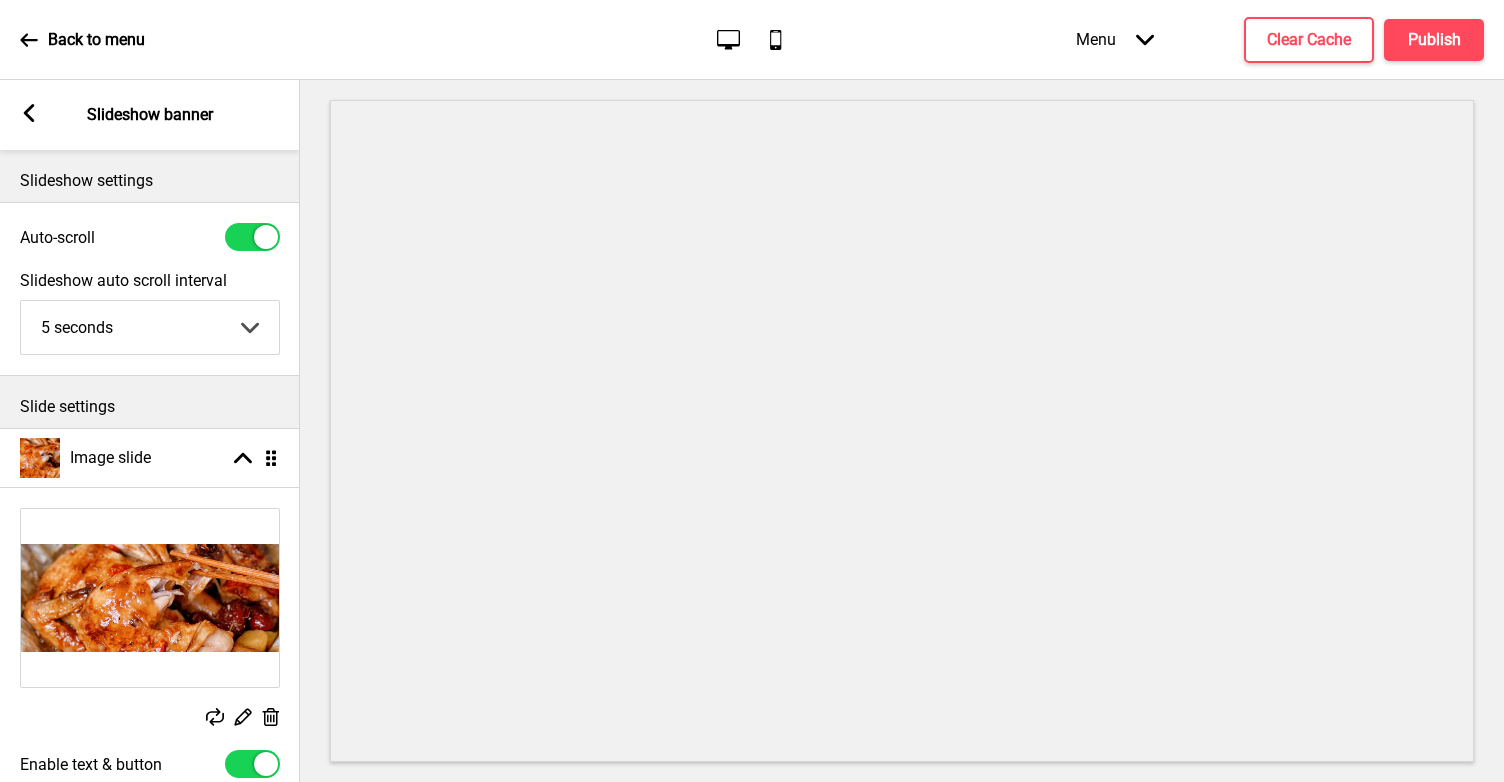 click on "Arrow left" at bounding box center [29, 113] 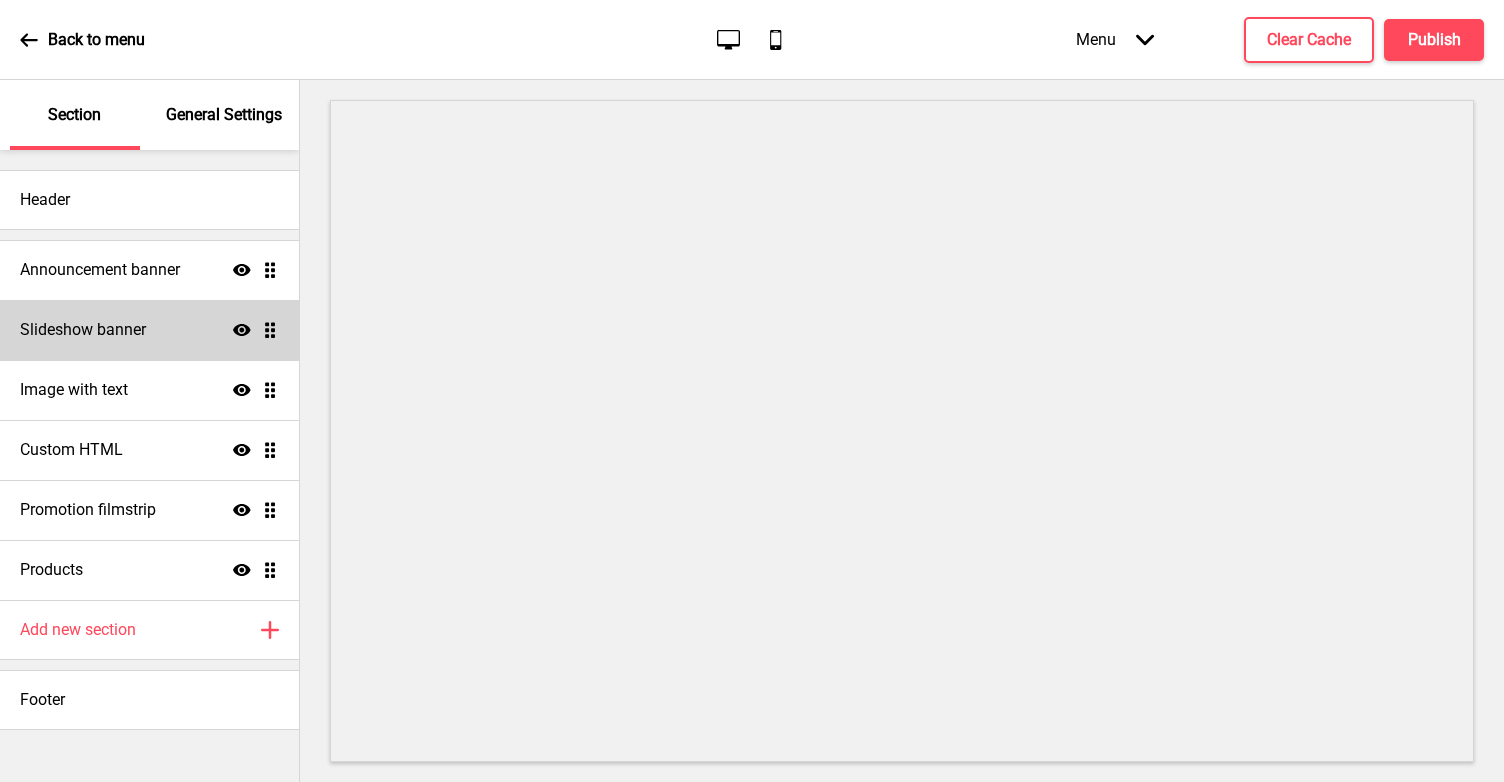 click on "Slideshow banner" at bounding box center (100, 270) 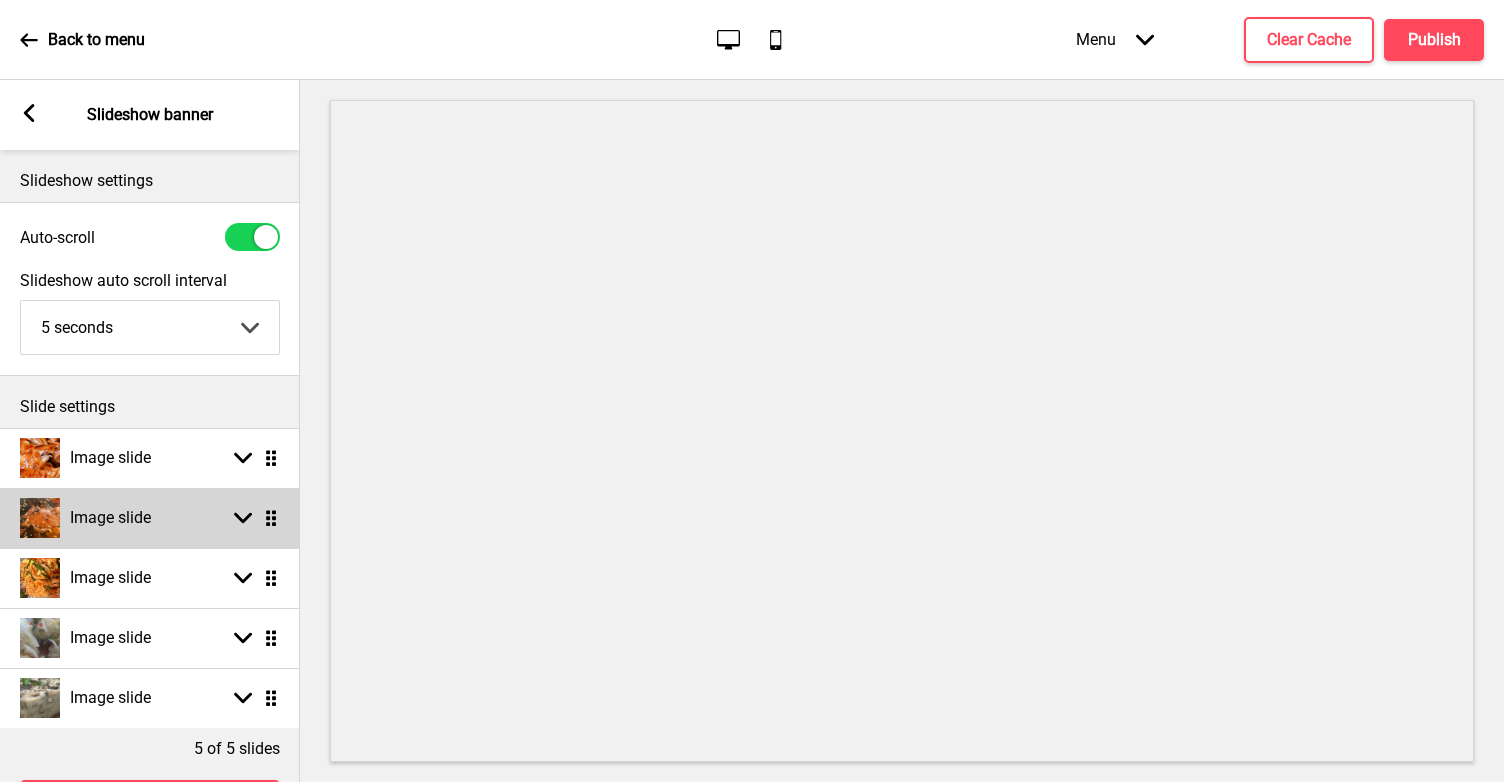 click at bounding box center (243, 518) 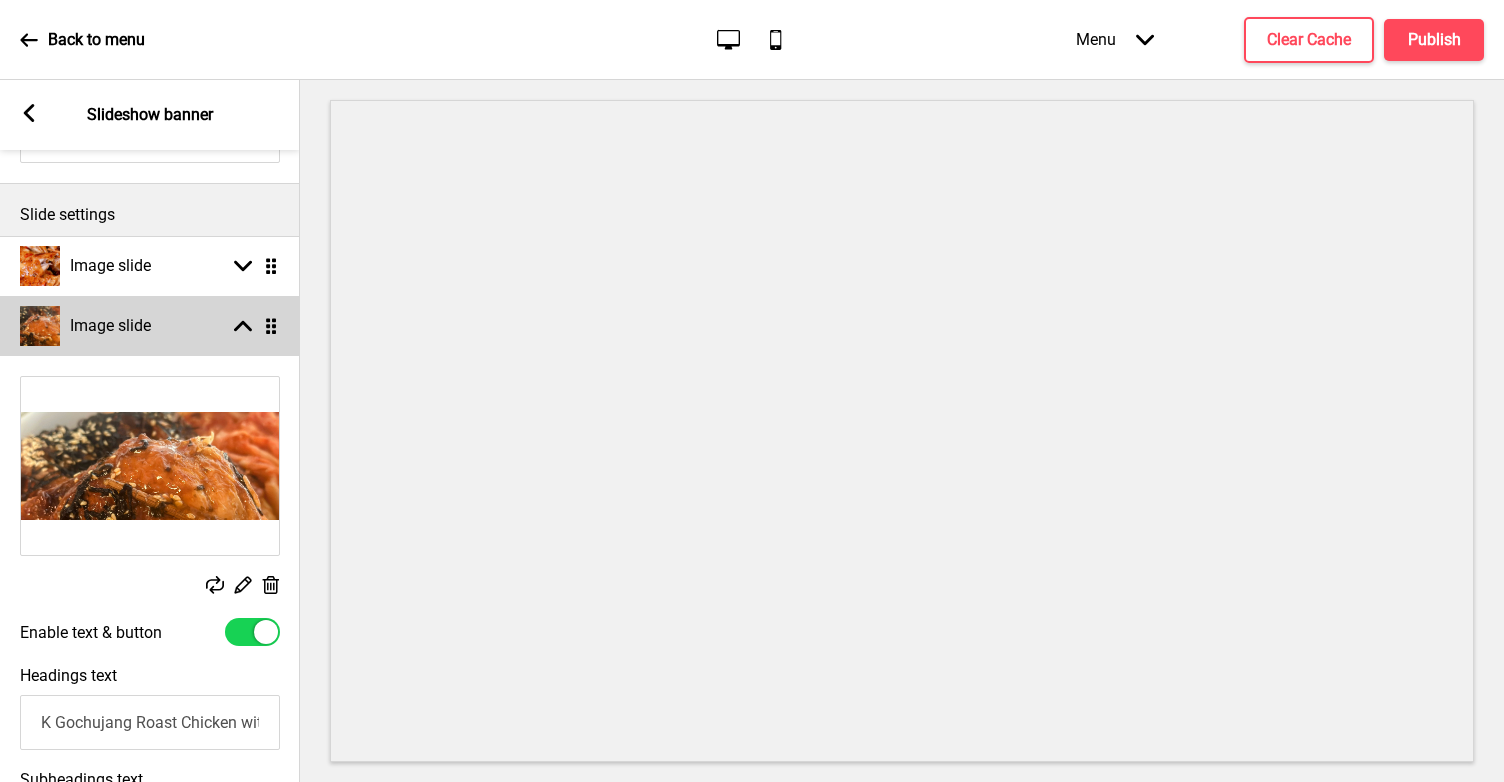 scroll, scrollTop: 199, scrollLeft: 0, axis: vertical 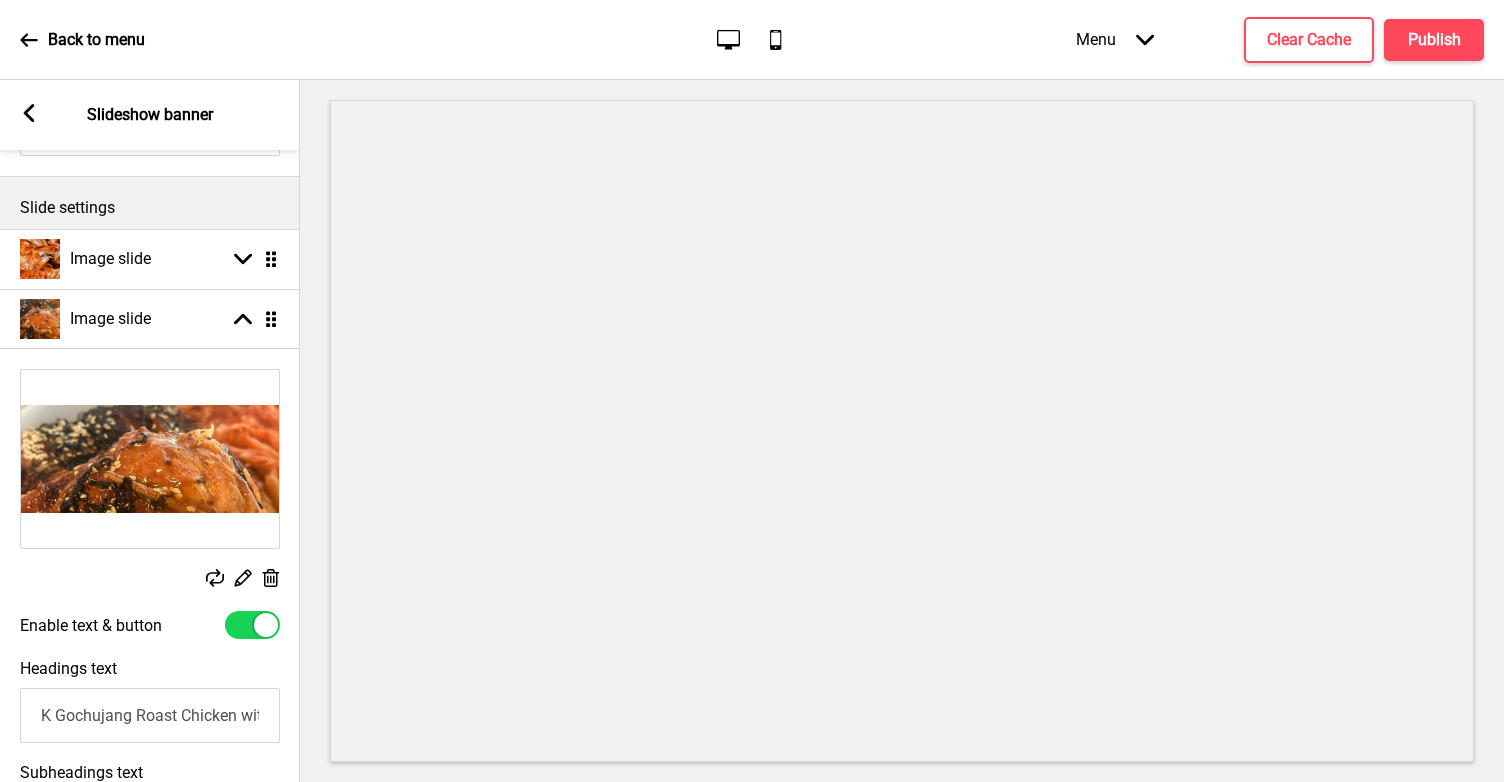 click at bounding box center (150, 459) 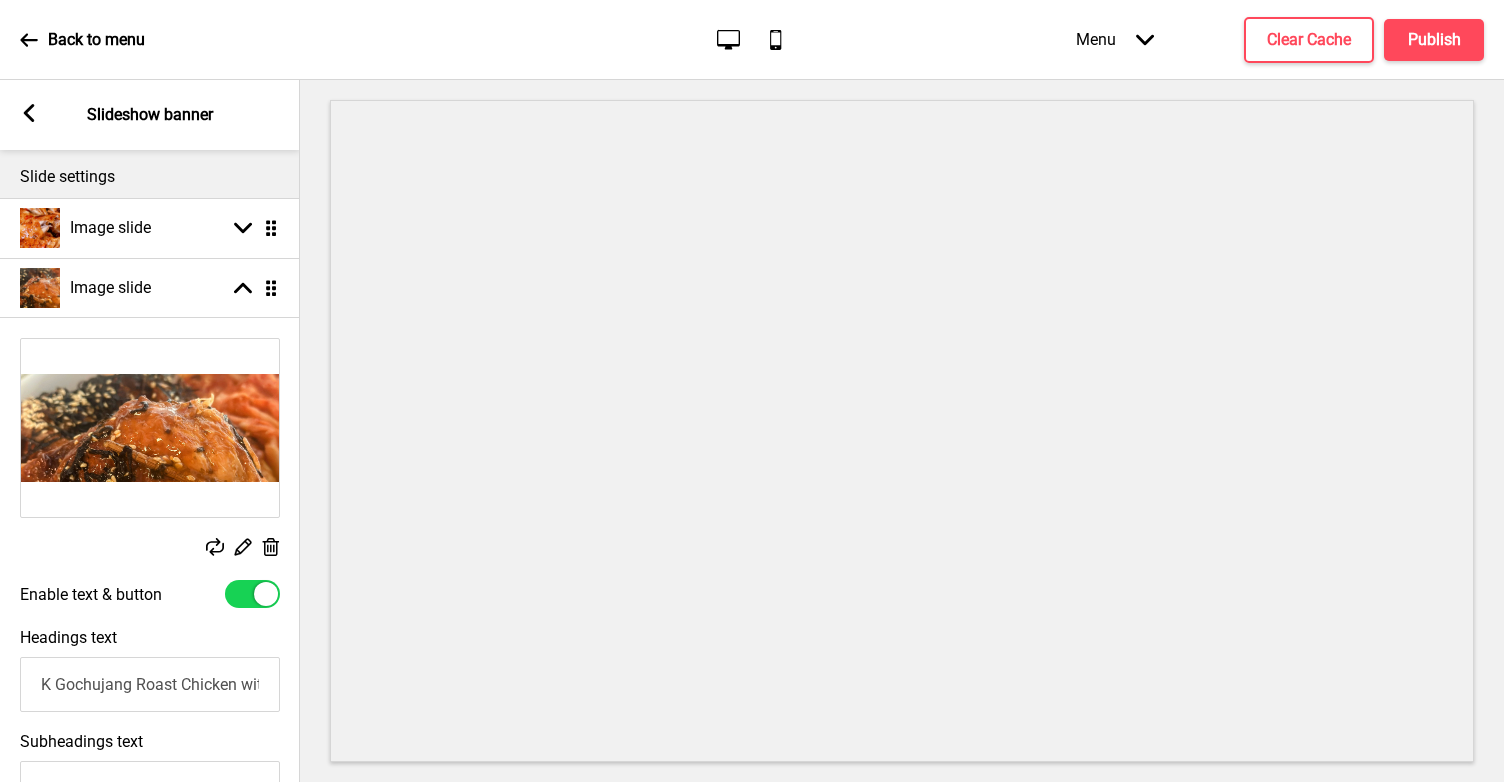 scroll, scrollTop: 0, scrollLeft: 60, axis: horizontal 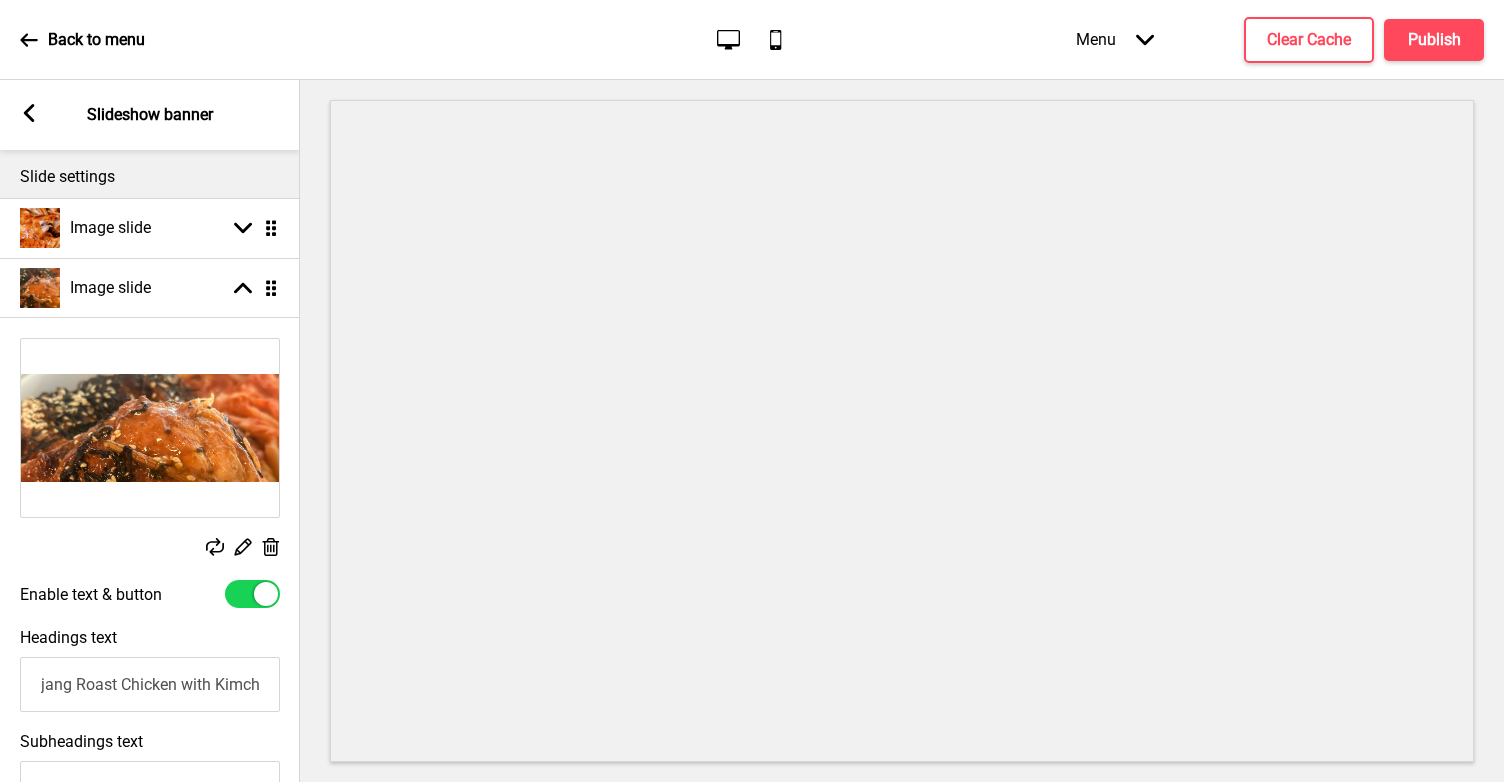 drag, startPoint x: 42, startPoint y: 687, endPoint x: 299, endPoint y: 685, distance: 257.00778 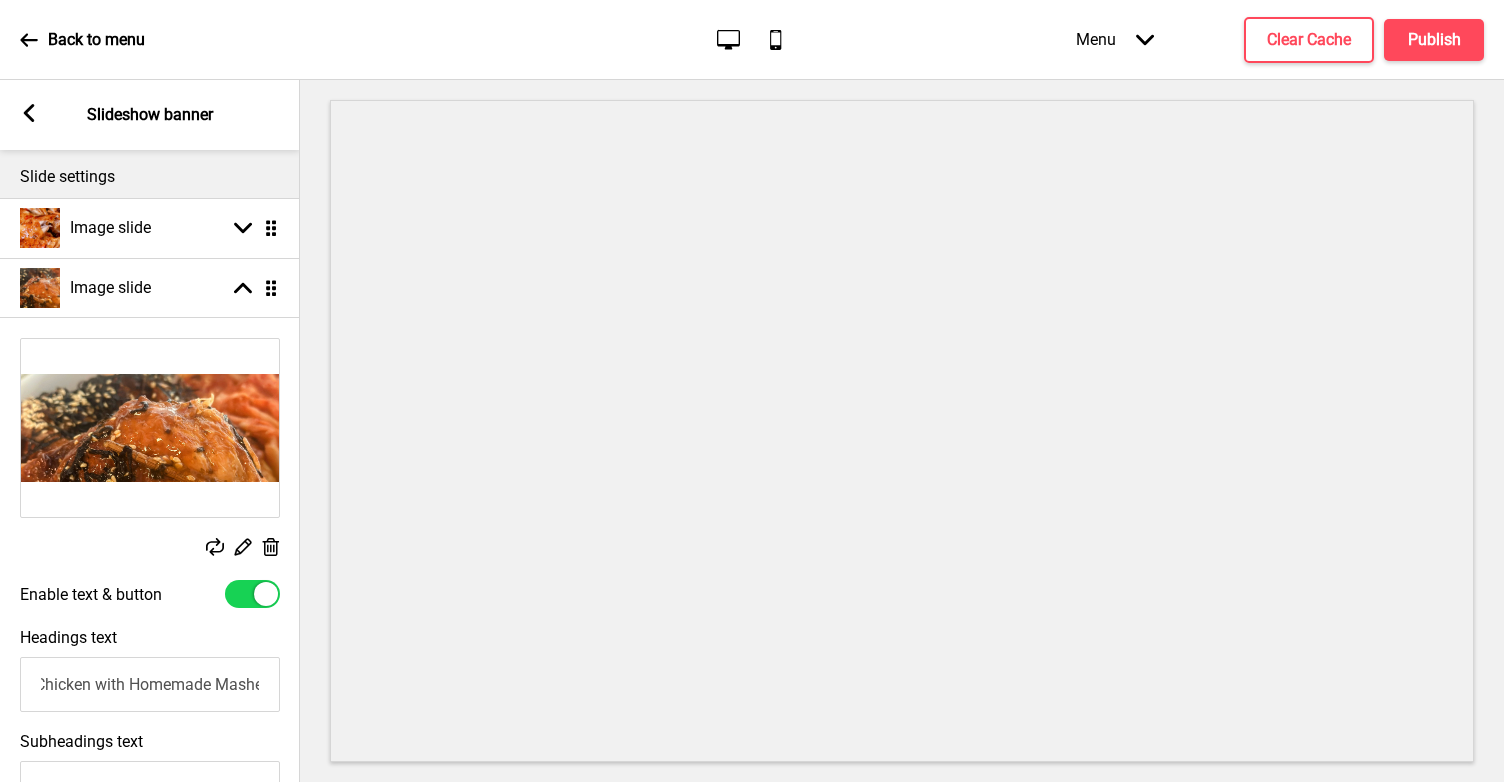 scroll, scrollTop: 0, scrollLeft: 110, axis: horizontal 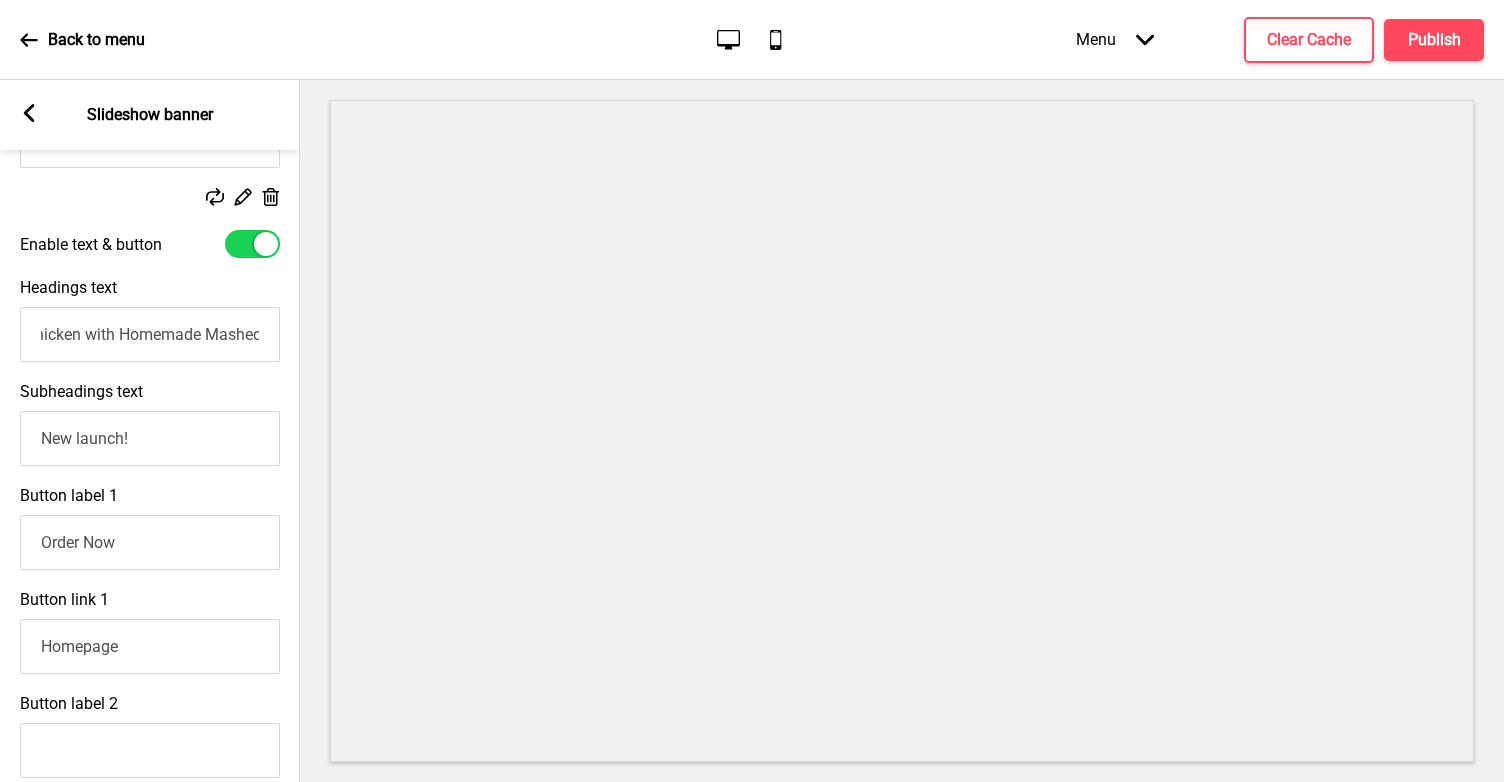 type on "Truffle Roasr Chicken with Homemade Mashed" 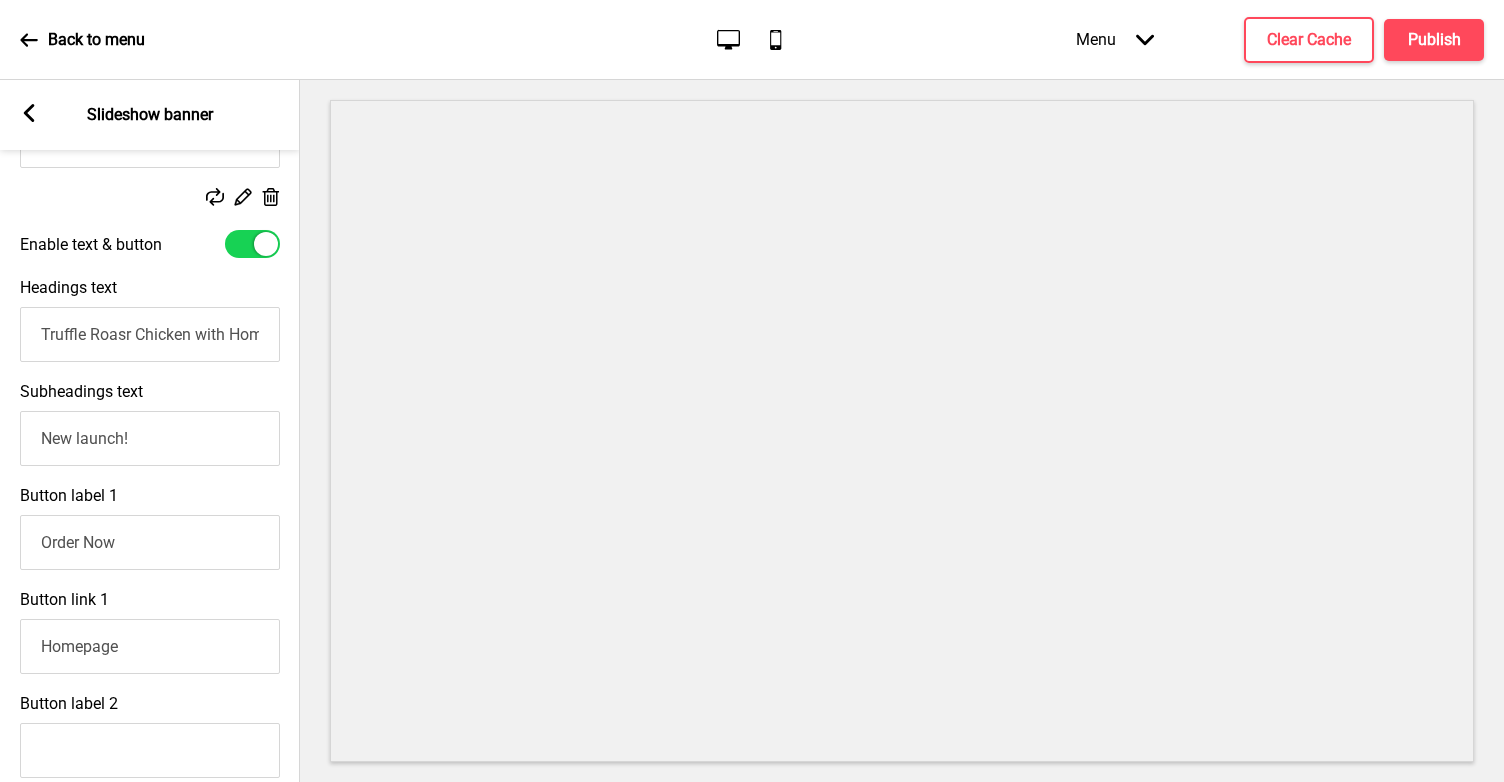 scroll, scrollTop: 0, scrollLeft: 0, axis: both 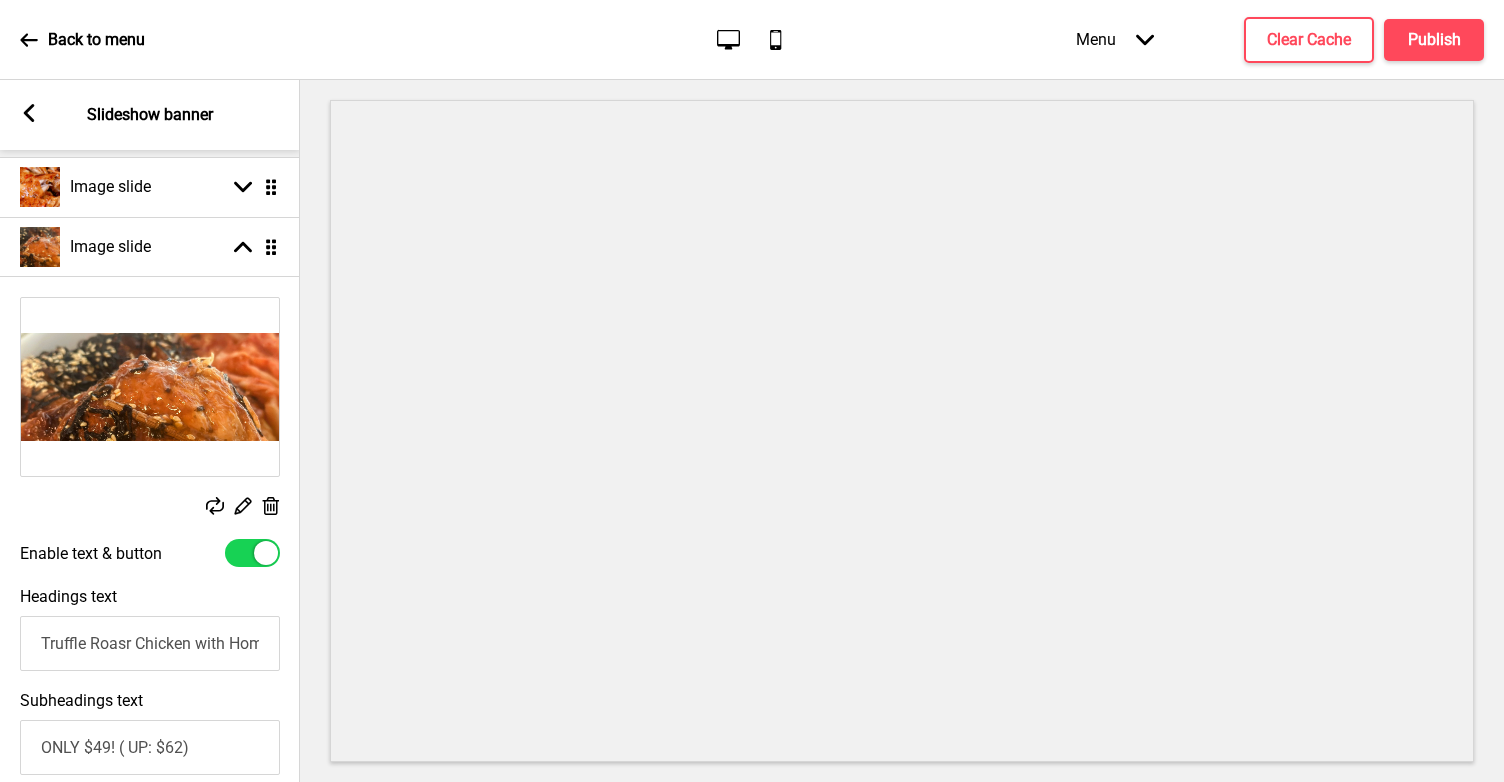 type on "ONLY $49! ( UP: $62)" 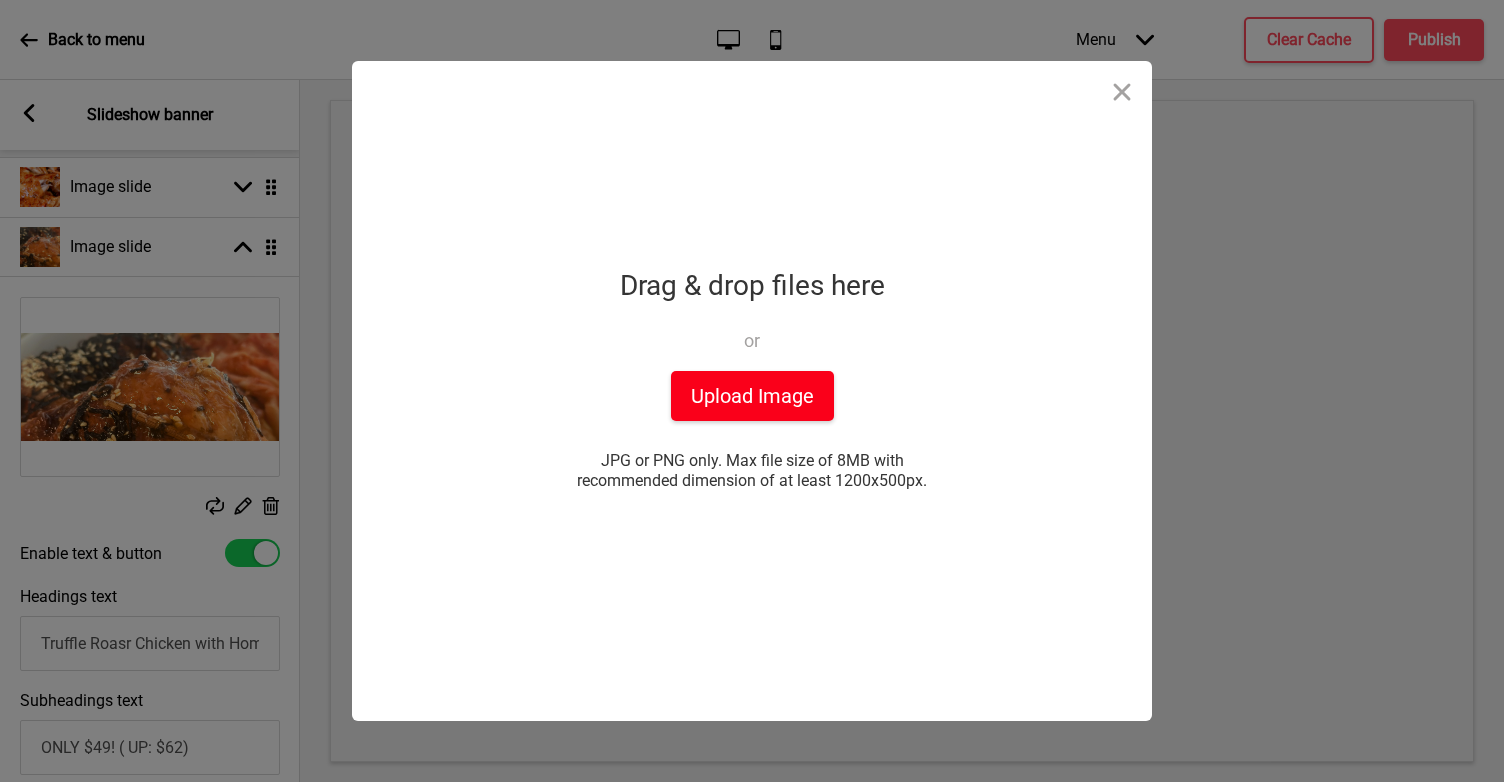 click on "Upload Image" at bounding box center [752, 396] 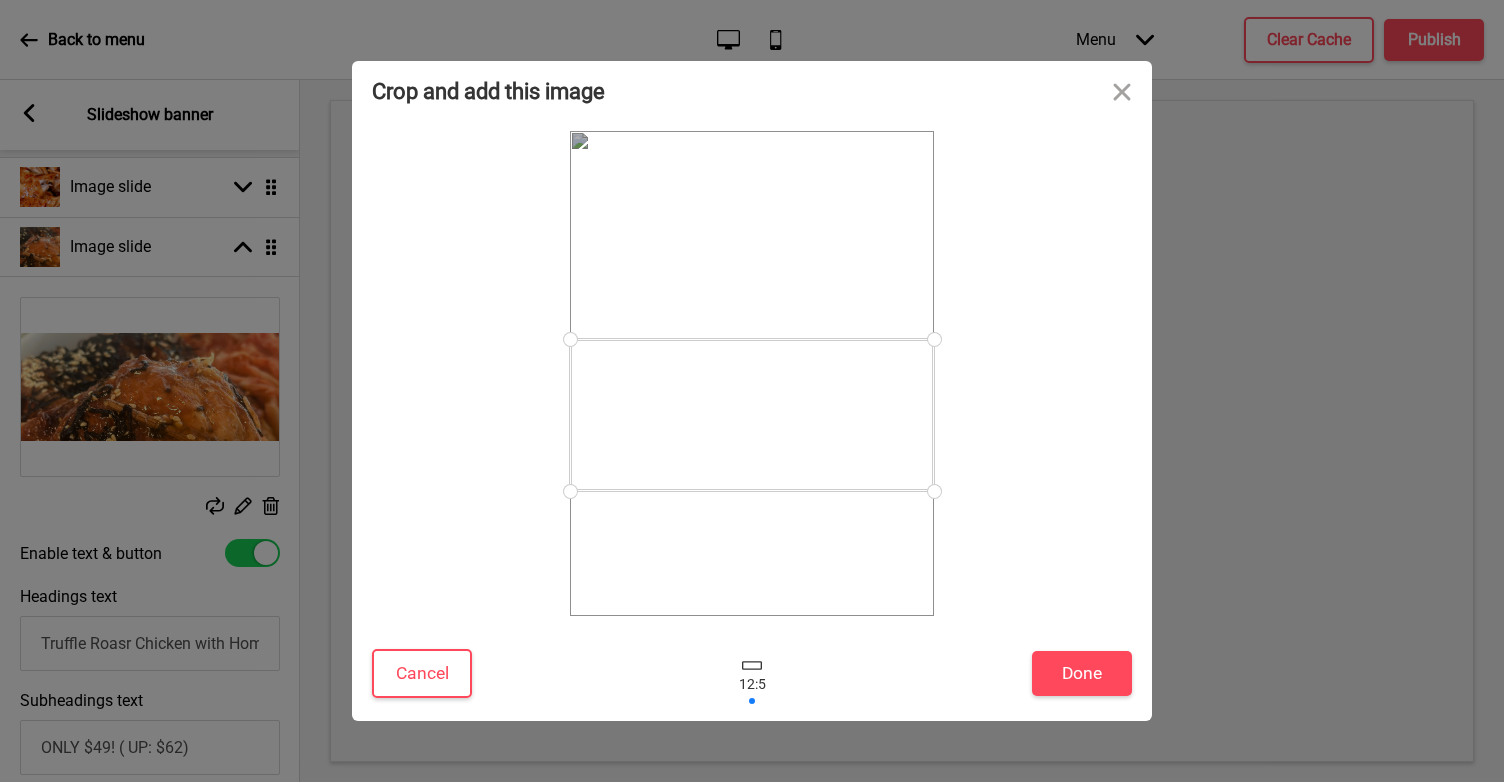 drag, startPoint x: 734, startPoint y: 405, endPoint x: 745, endPoint y: 446, distance: 42.44997 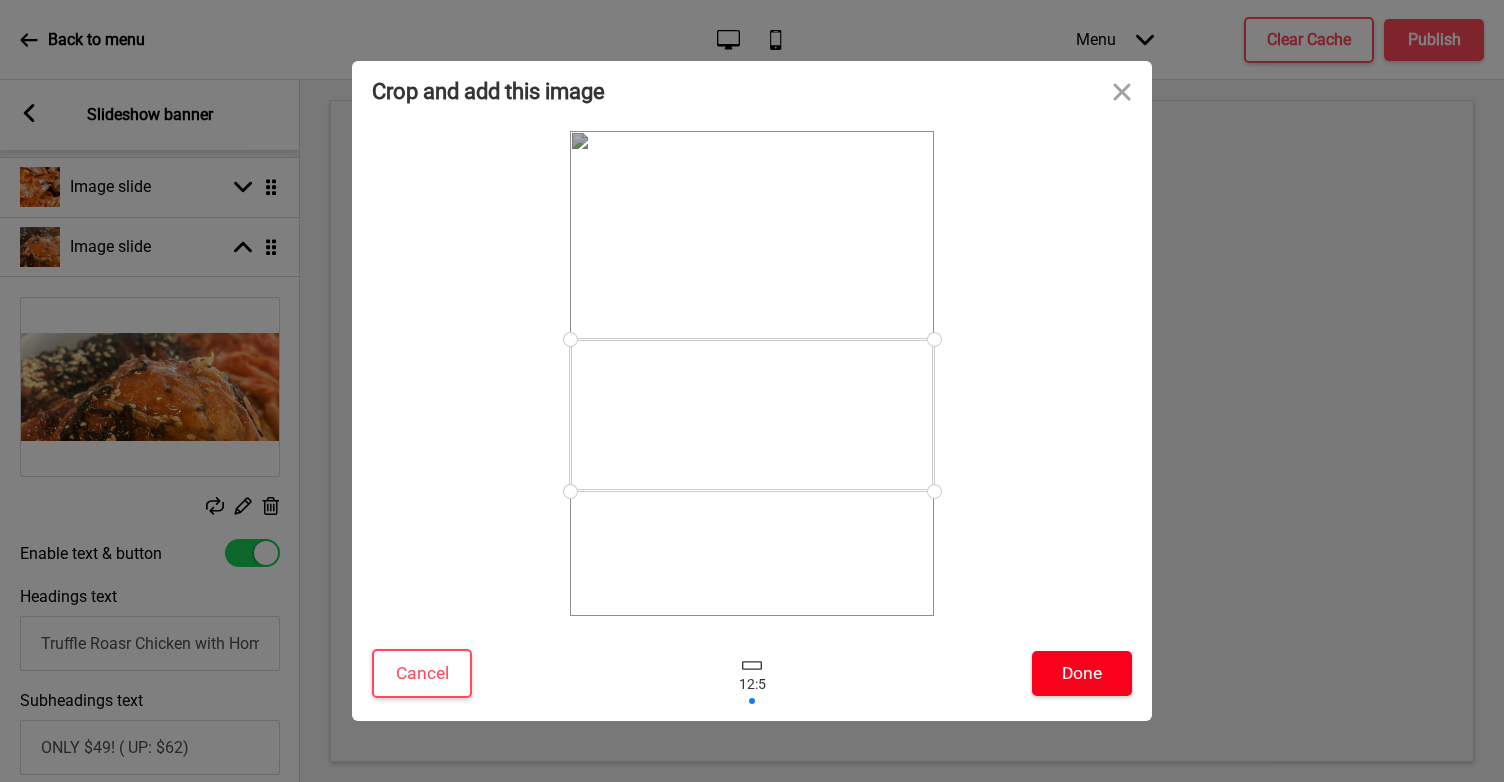 click on "Done" at bounding box center [1082, 673] 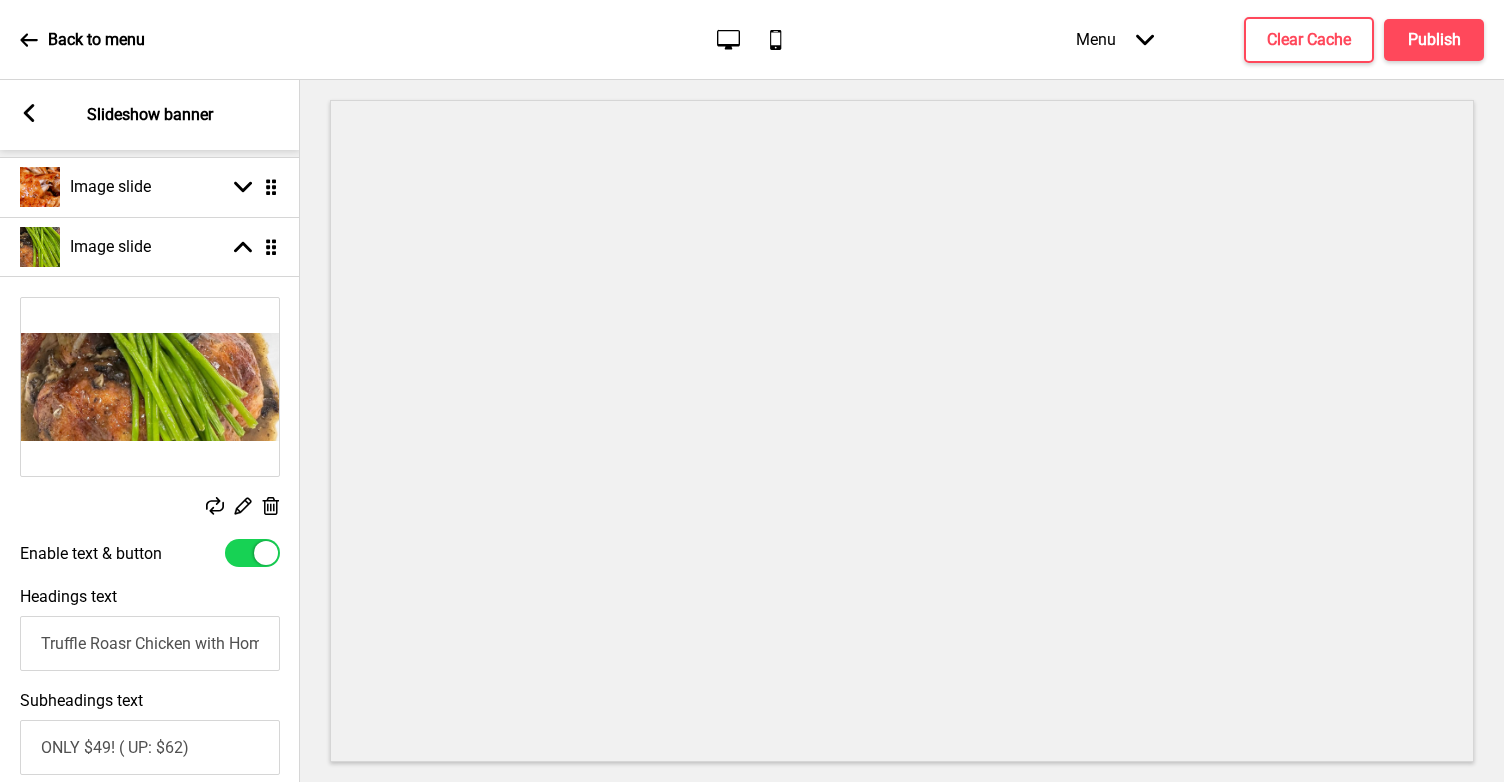 click at bounding box center [902, 431] 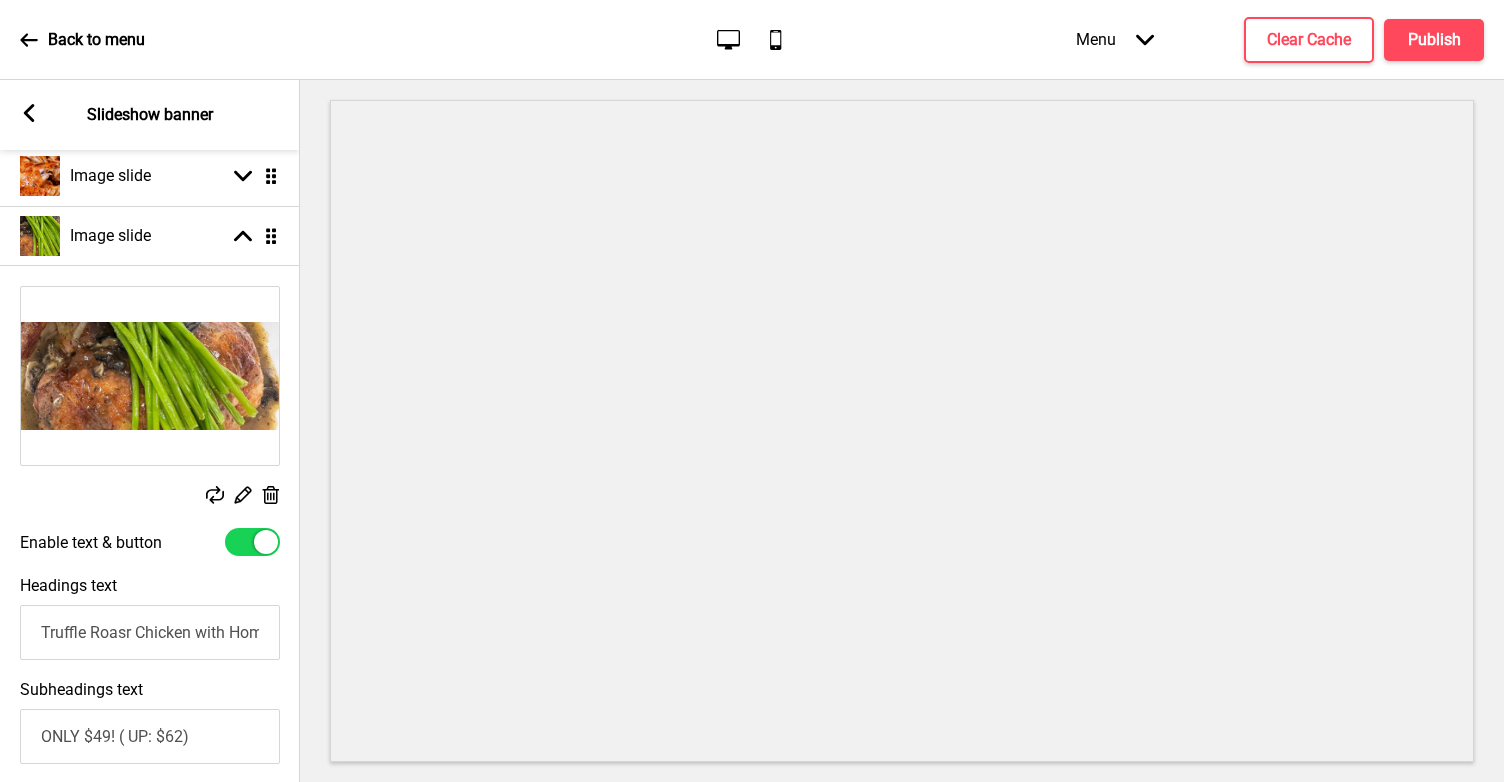 click on "Truffle Roasr Chicken with Homemade Mashed" at bounding box center (150, 632) 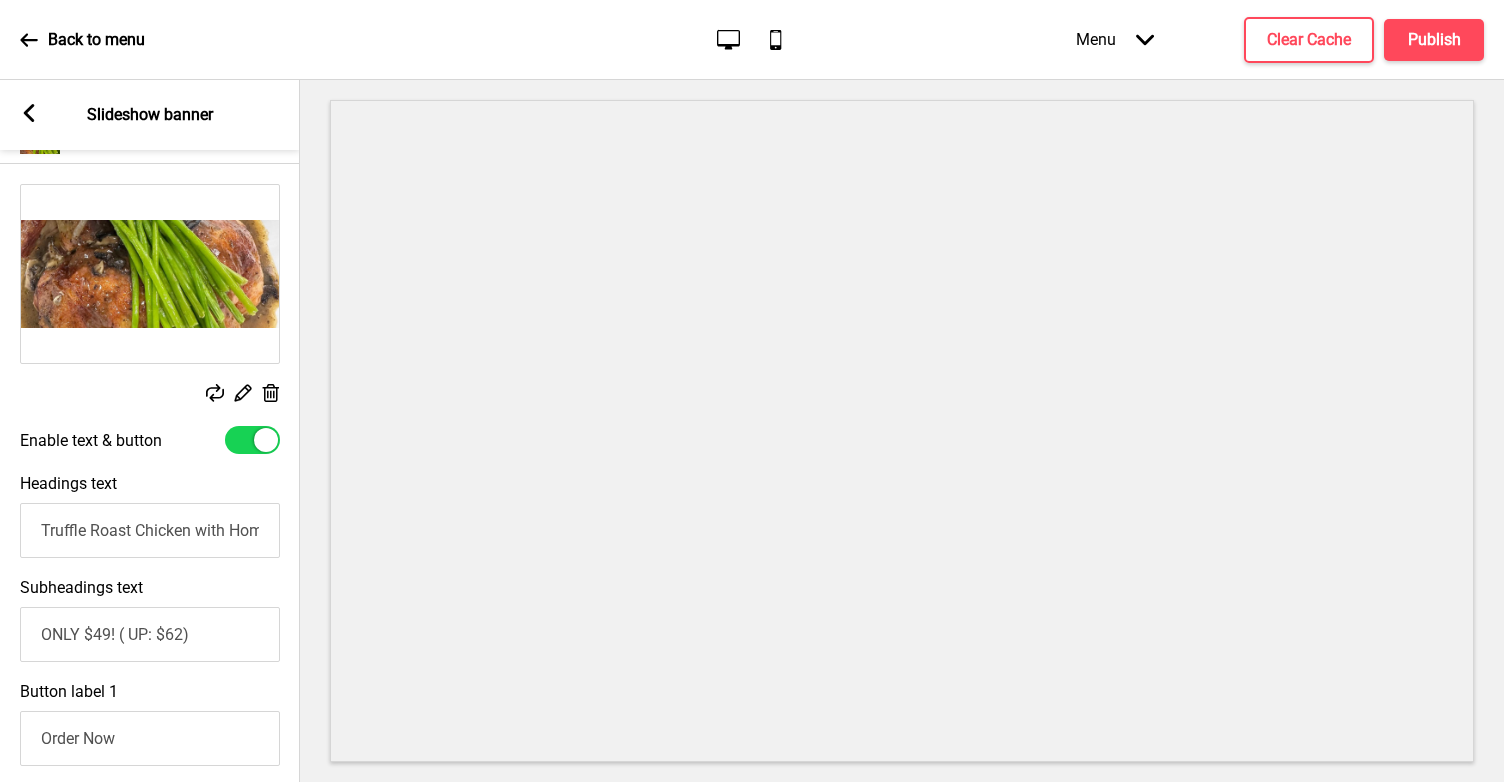 scroll, scrollTop: 440, scrollLeft: 0, axis: vertical 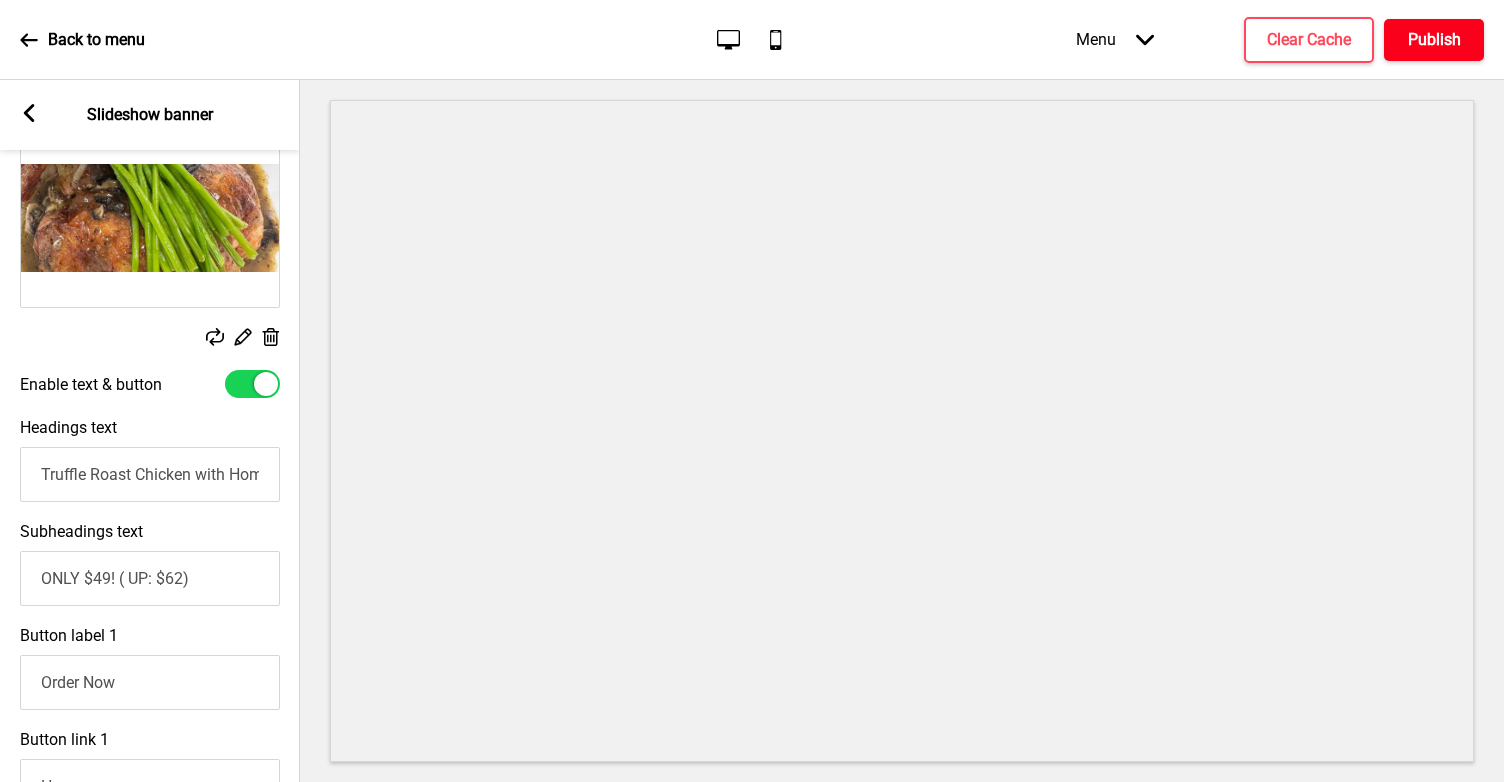 type on "Truffle Roast Chicken with Homemade Mashed" 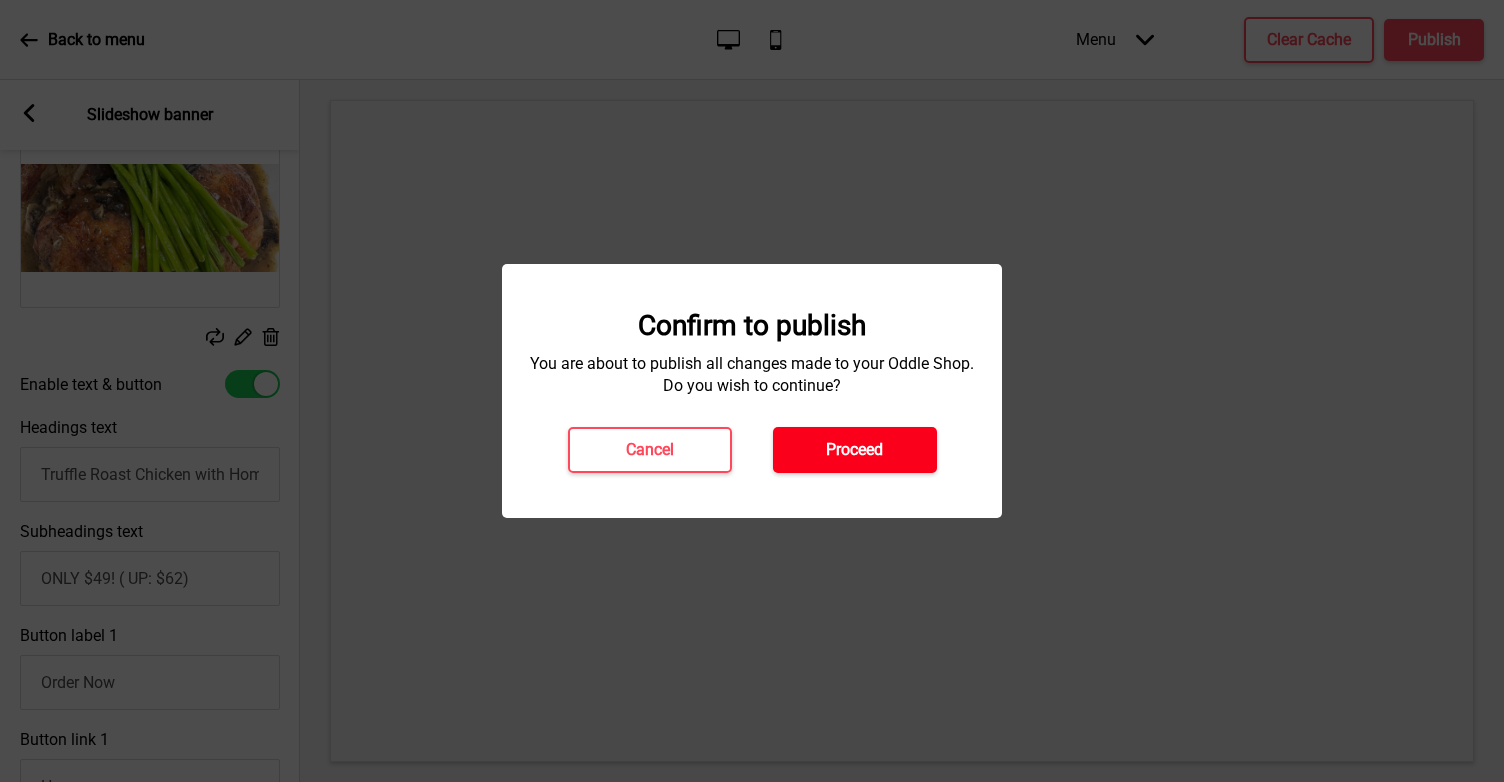 click on "Proceed" at bounding box center (854, 450) 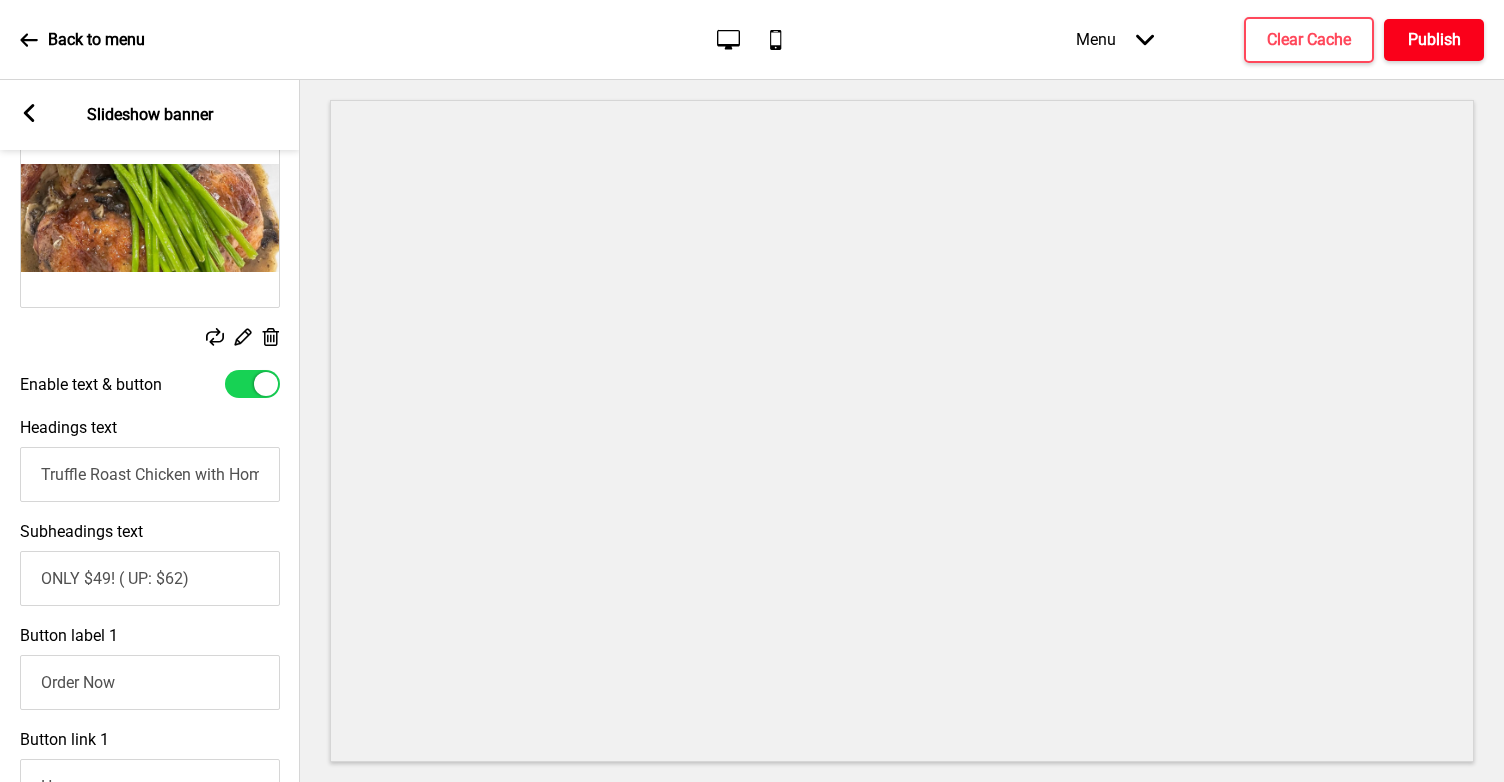 click on "Publish" at bounding box center [1434, 40] 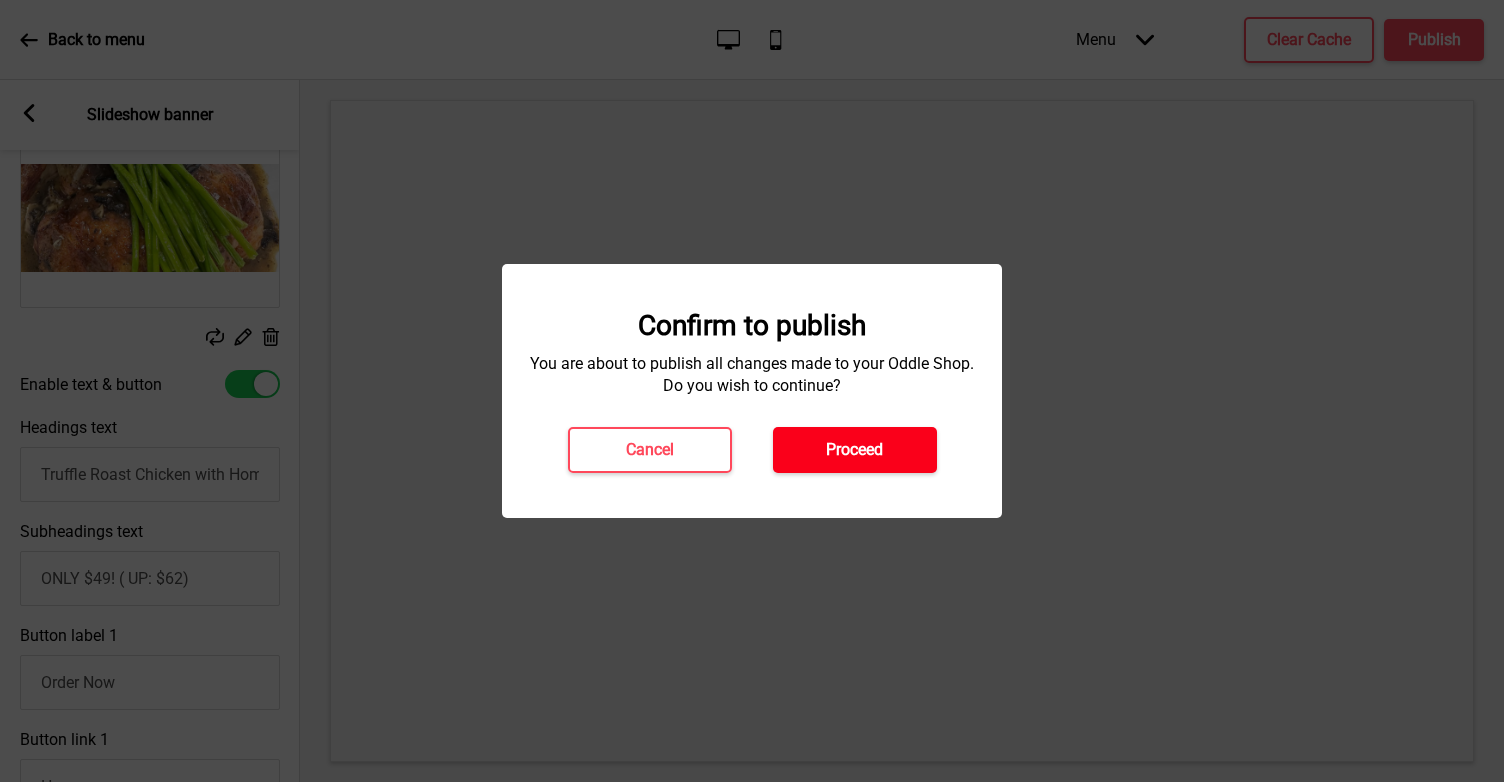 click on "Proceed" at bounding box center [854, 450] 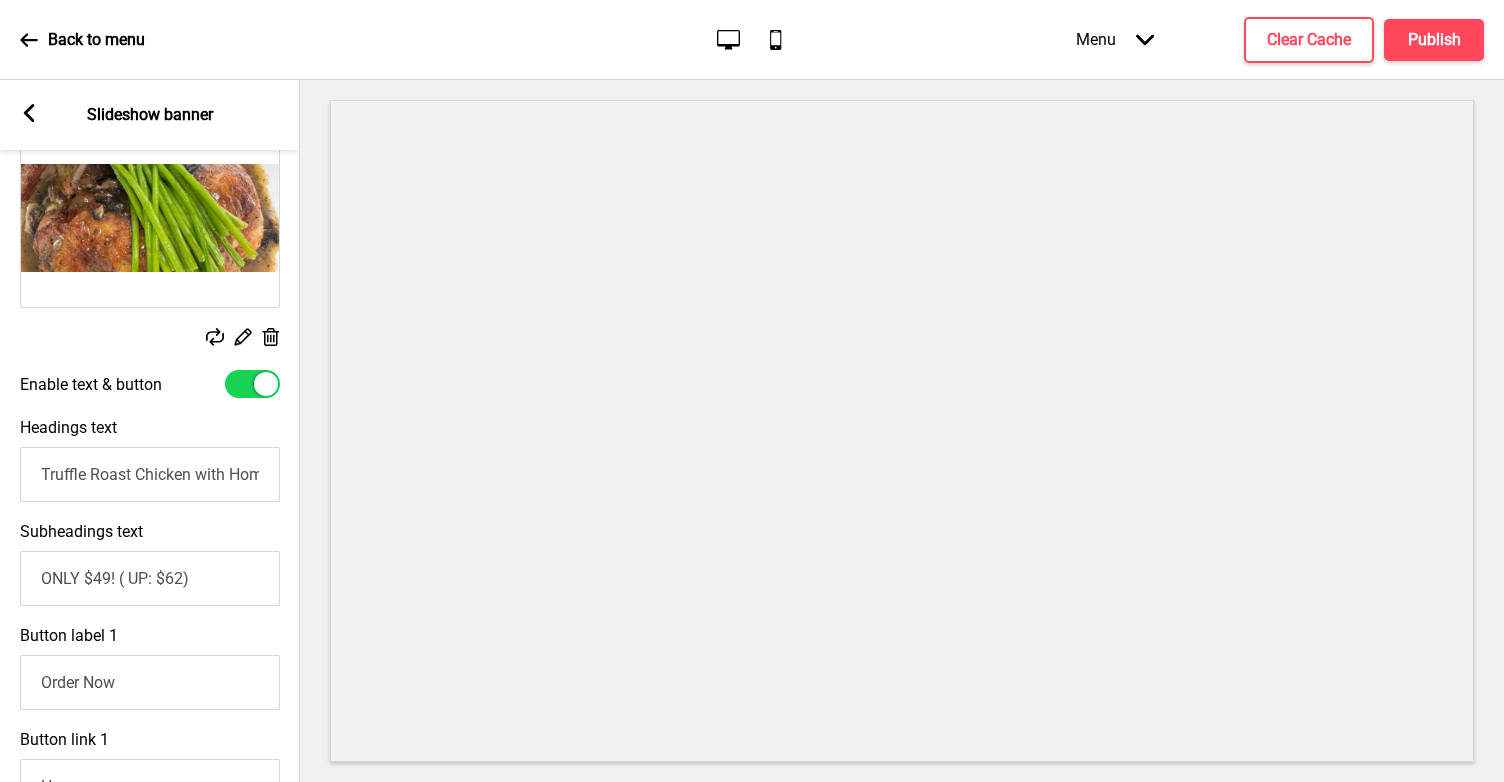 click on "Back to menu" at bounding box center (82, 40) 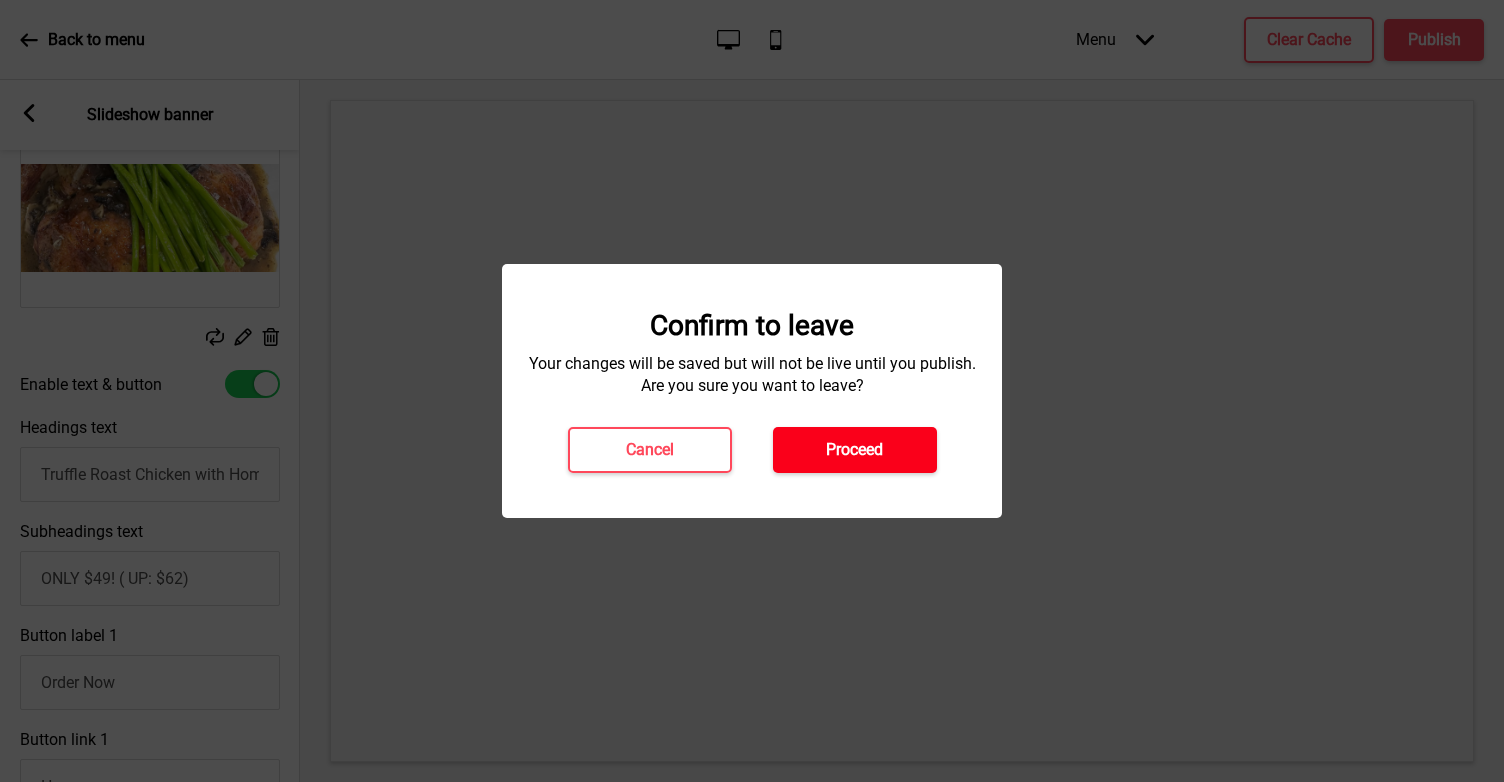 click on "Proceed" at bounding box center (855, 450) 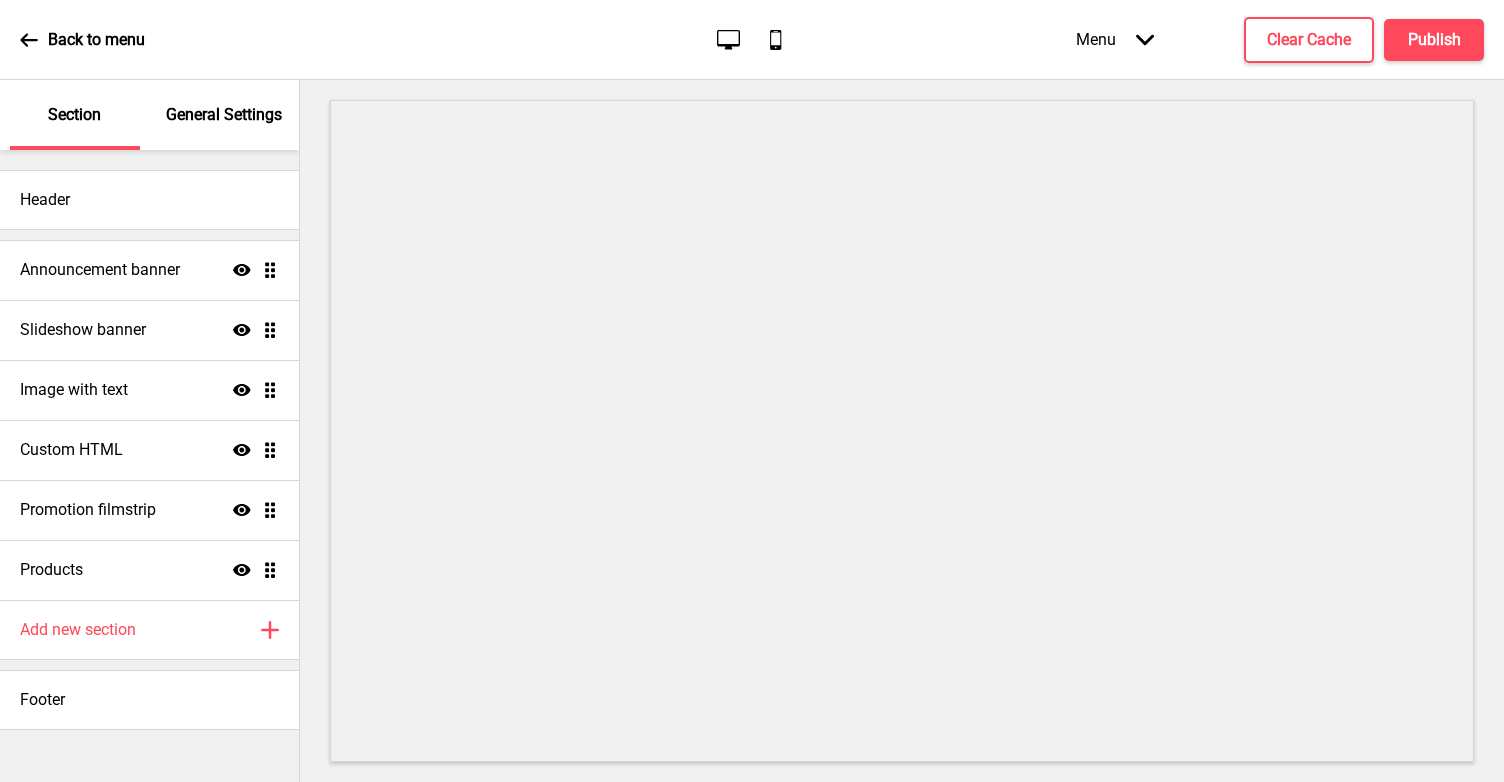 scroll, scrollTop: 0, scrollLeft: 0, axis: both 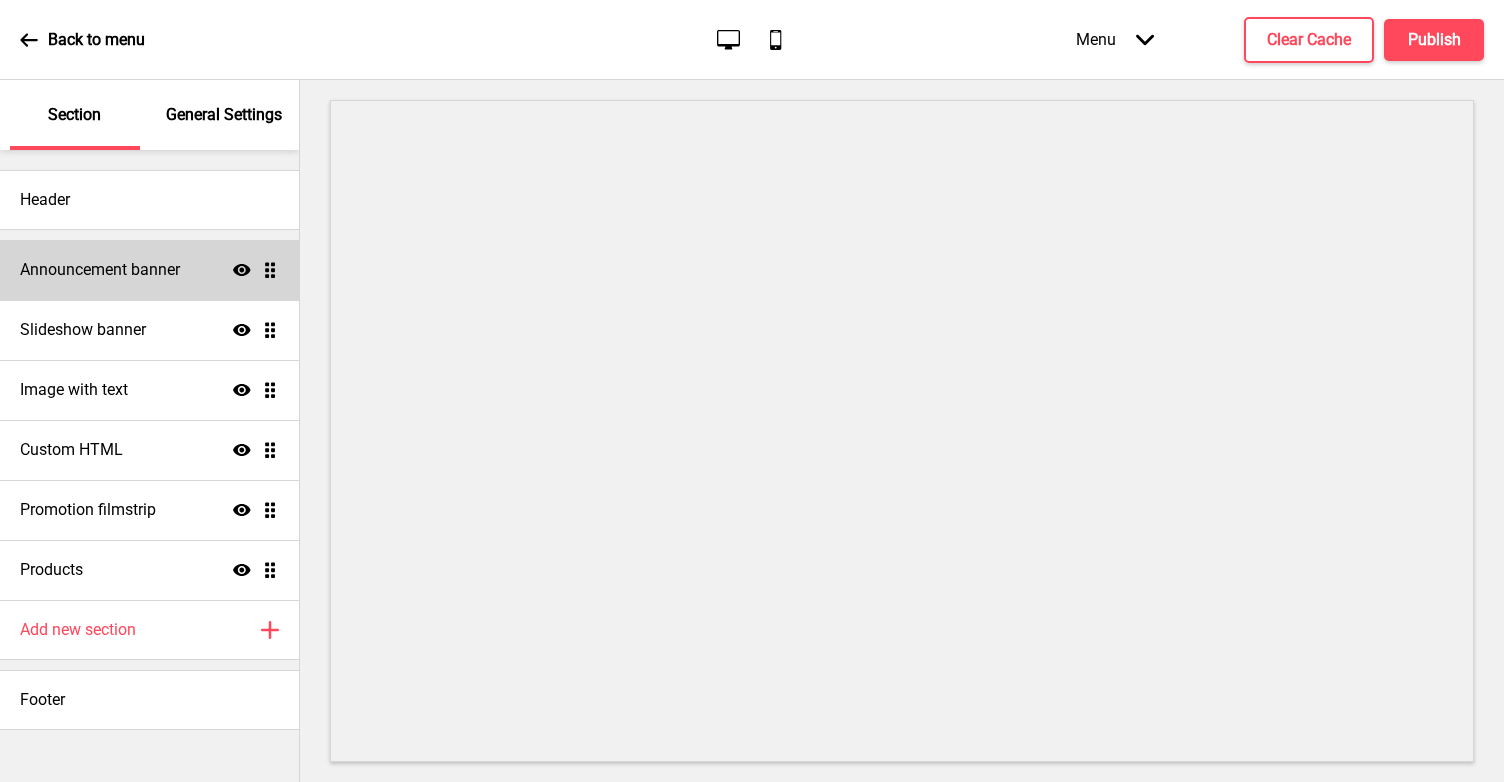 click on "Announcement banner Show Drag" at bounding box center [149, 270] 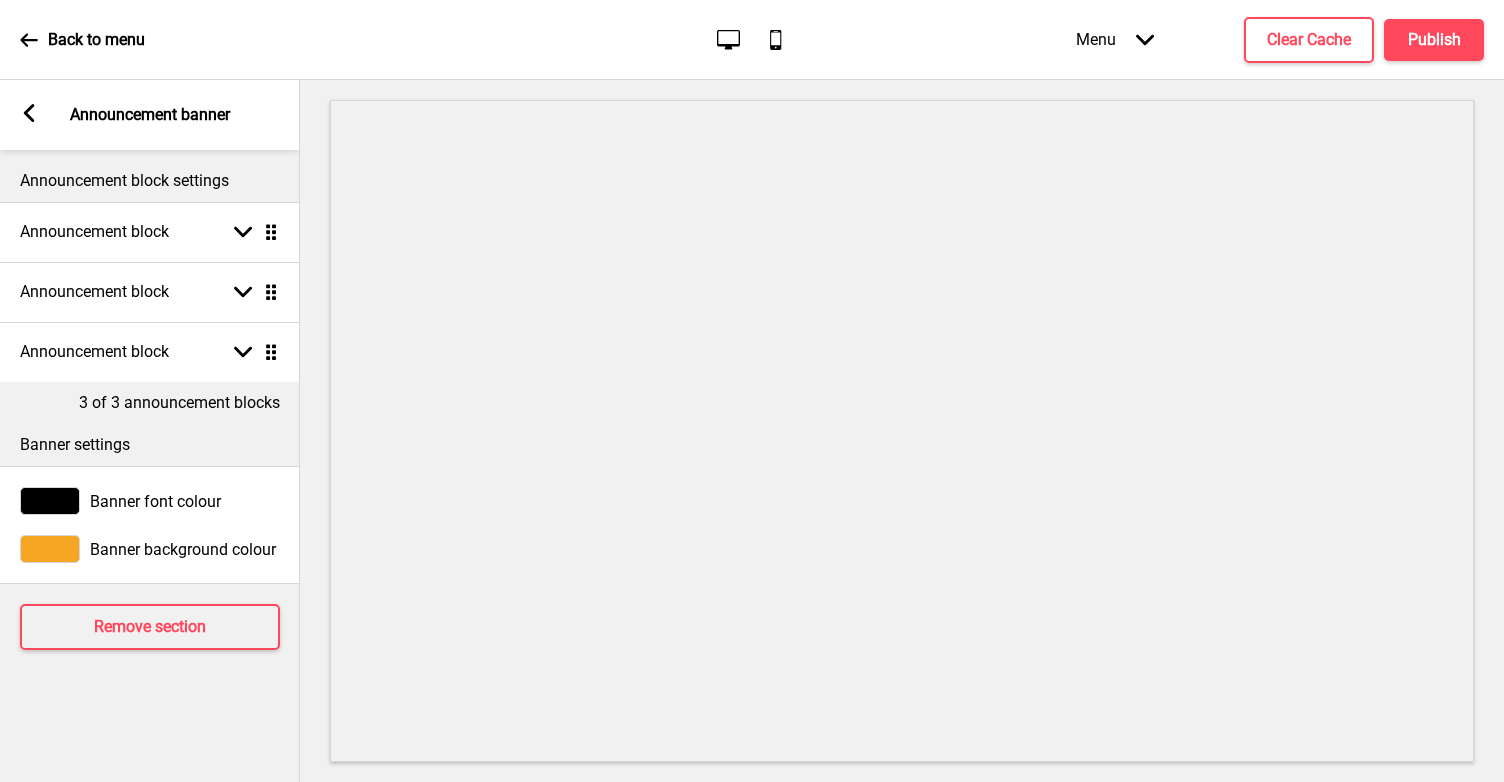 click at bounding box center (29, 113) 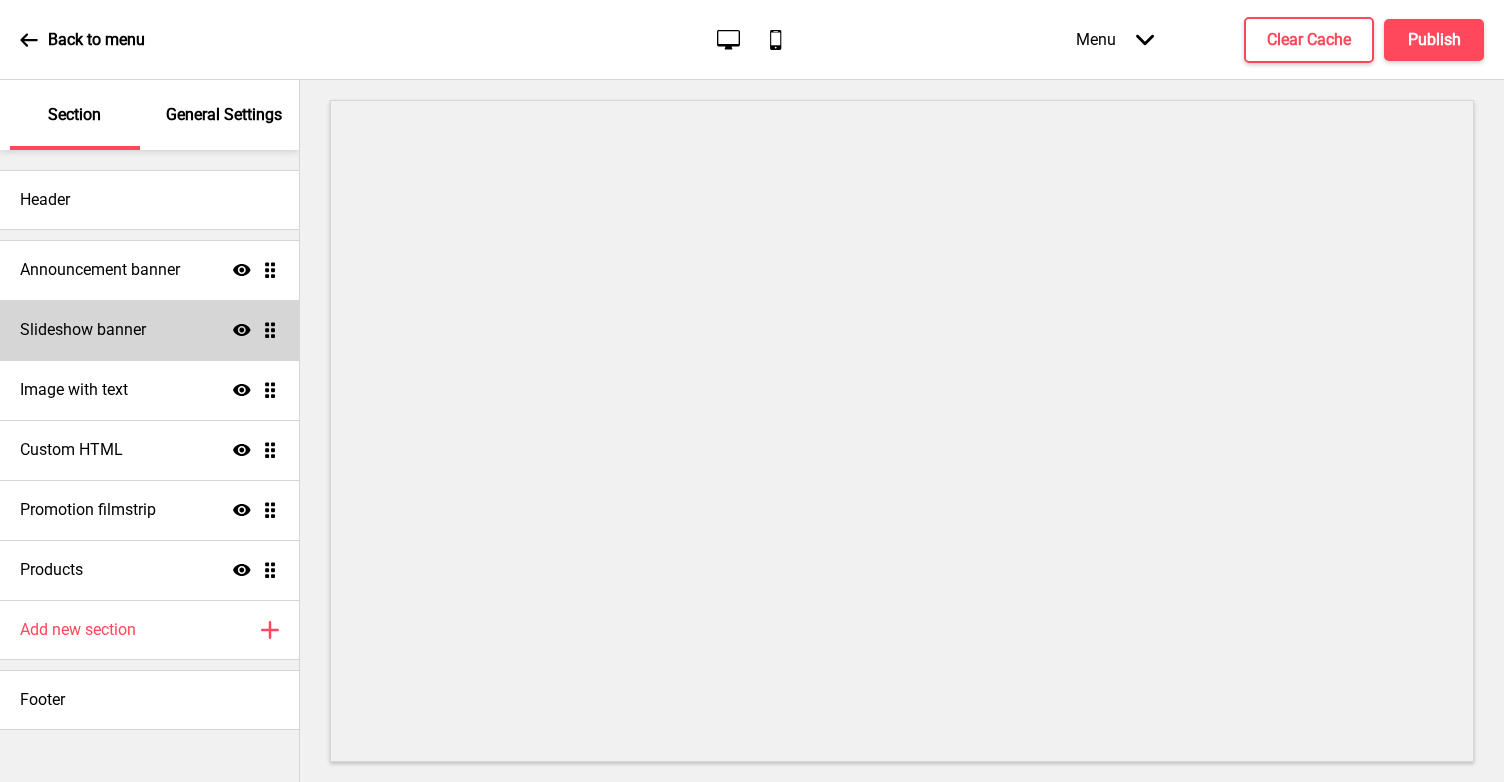 click on "Slideshow banner Show Drag" at bounding box center (149, 270) 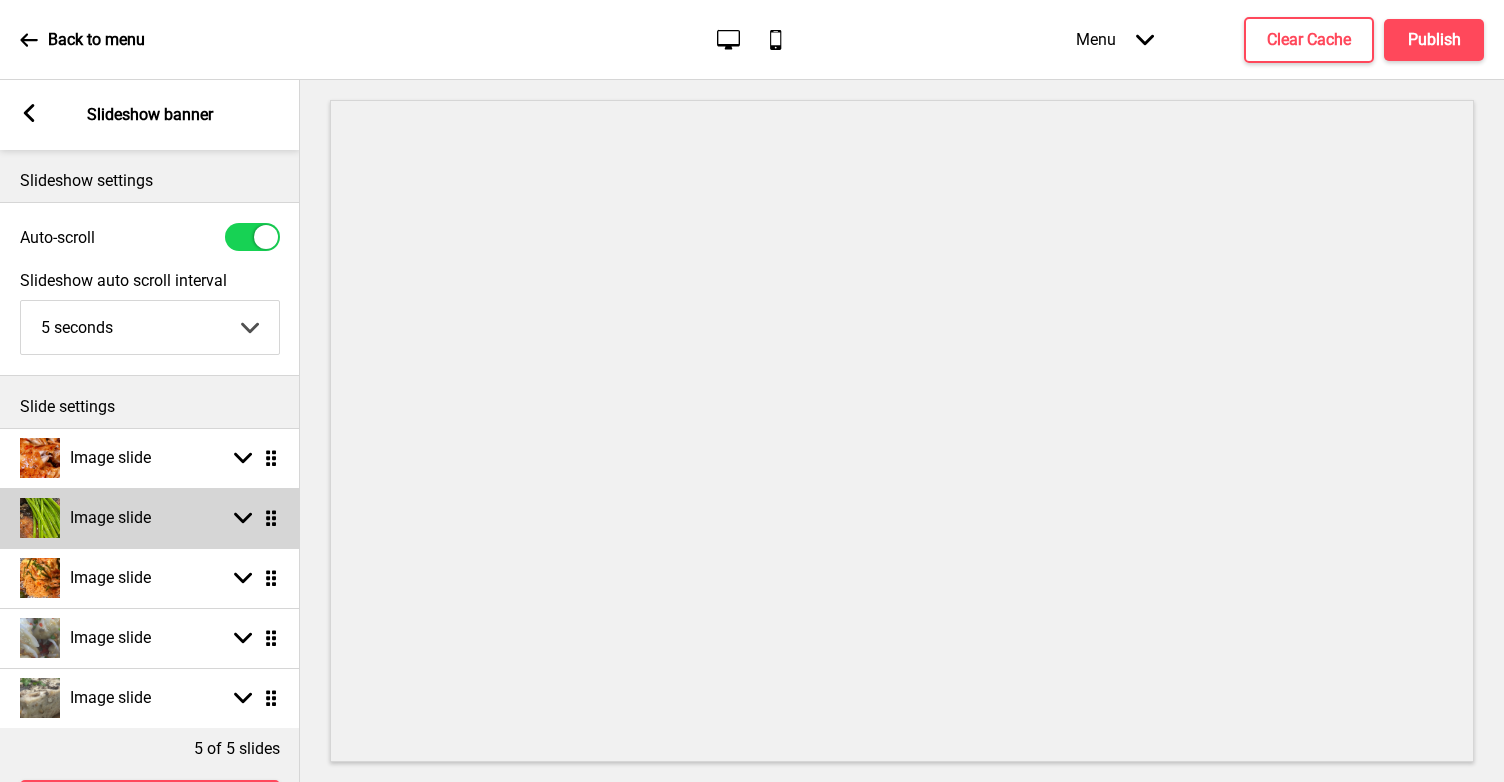 click on "Arrow down Drag" at bounding box center (252, 518) 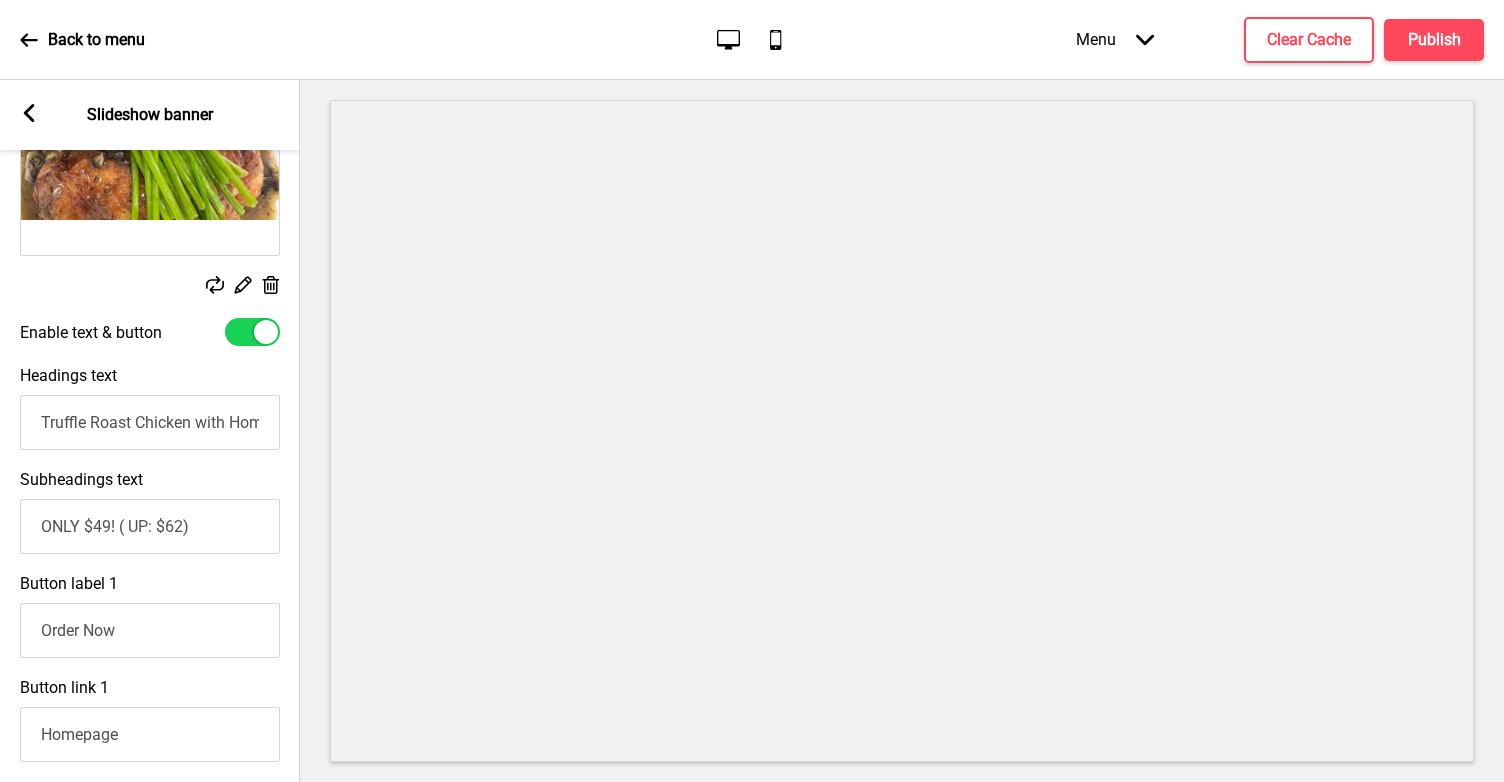 scroll, scrollTop: 493, scrollLeft: 0, axis: vertical 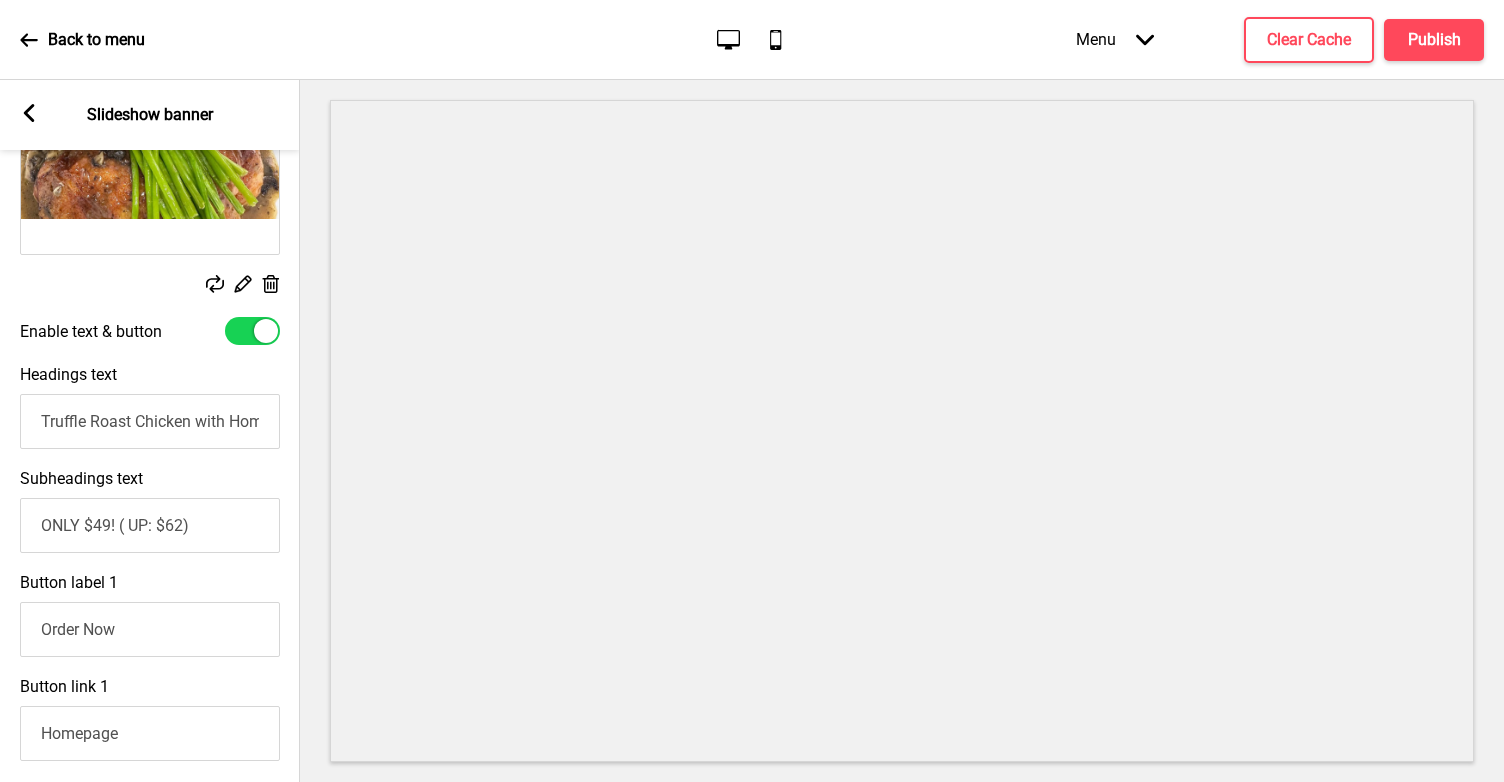 click on "ONLY $49! ( UP: $62)" at bounding box center [150, 525] 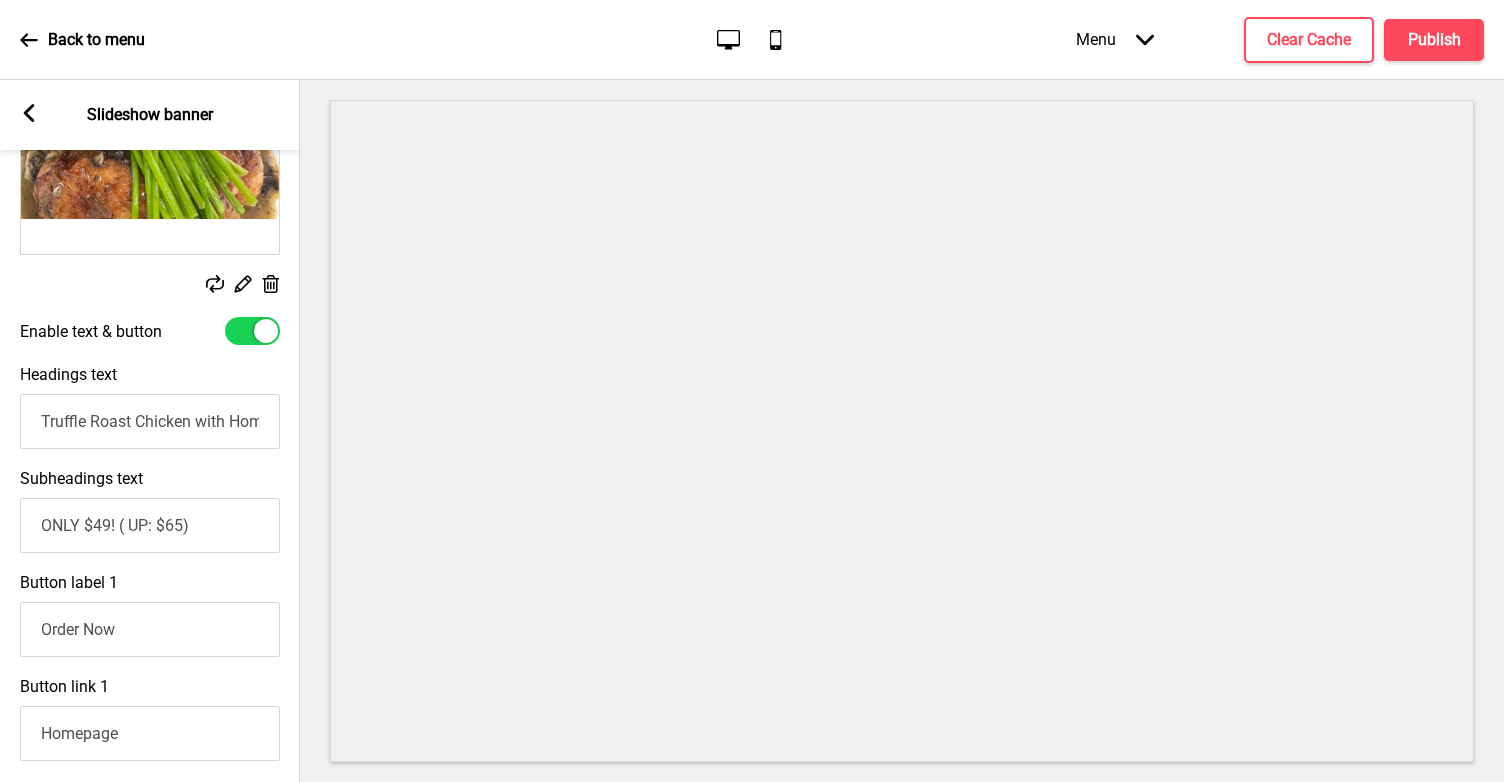 click on "ONLY $49! ( UP: $65)" at bounding box center (150, 525) 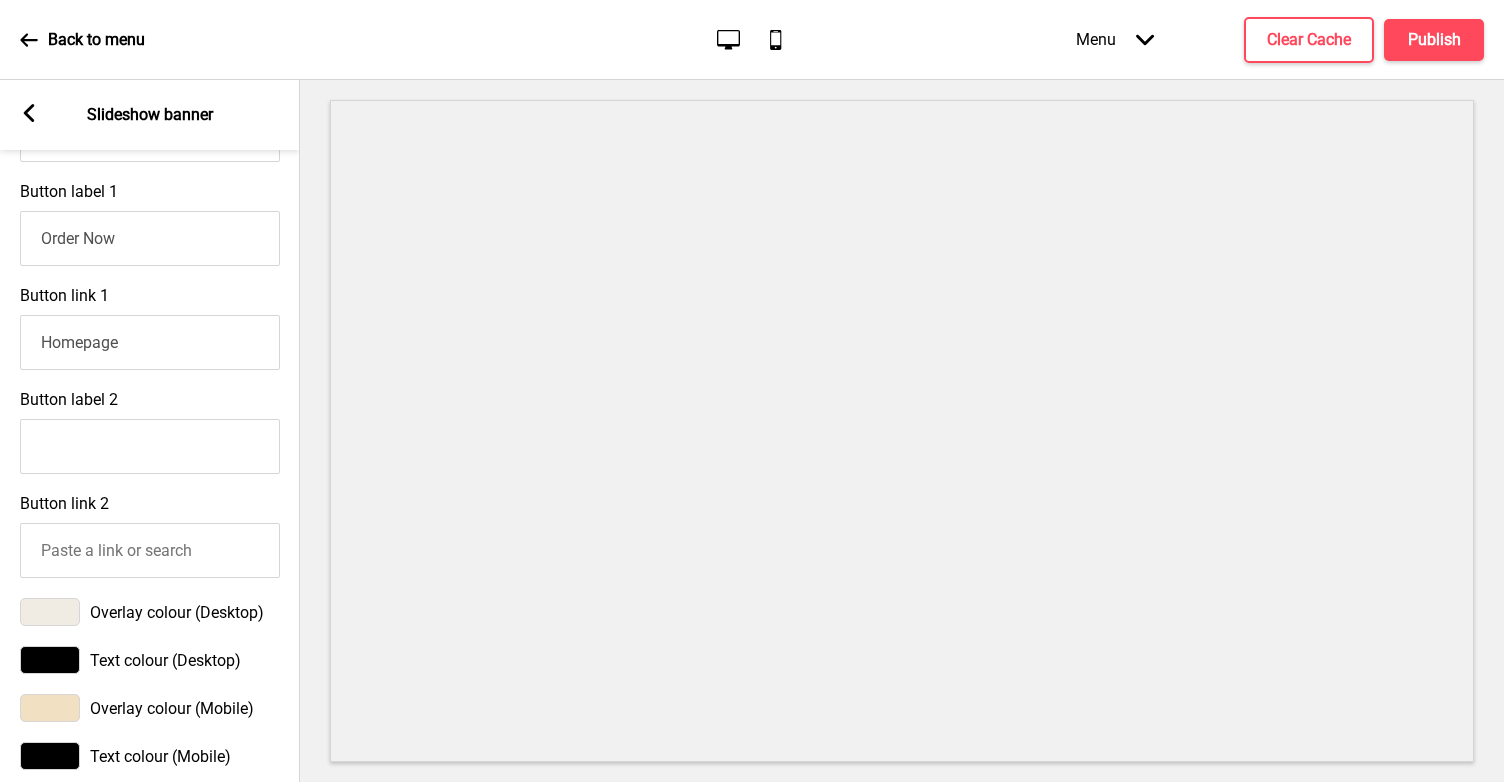 scroll, scrollTop: 895, scrollLeft: 0, axis: vertical 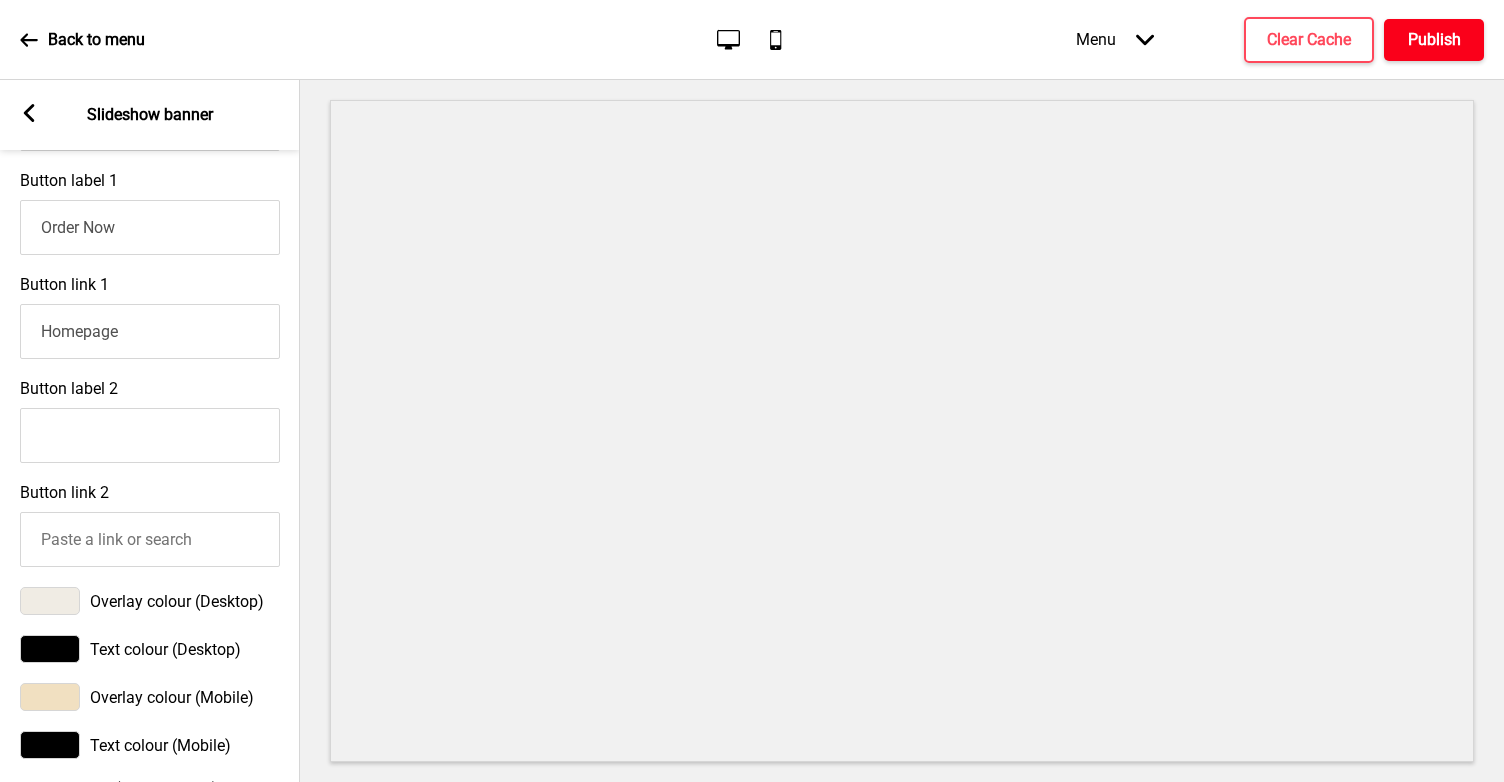 type on "ONLY $49! ( UP: $65)" 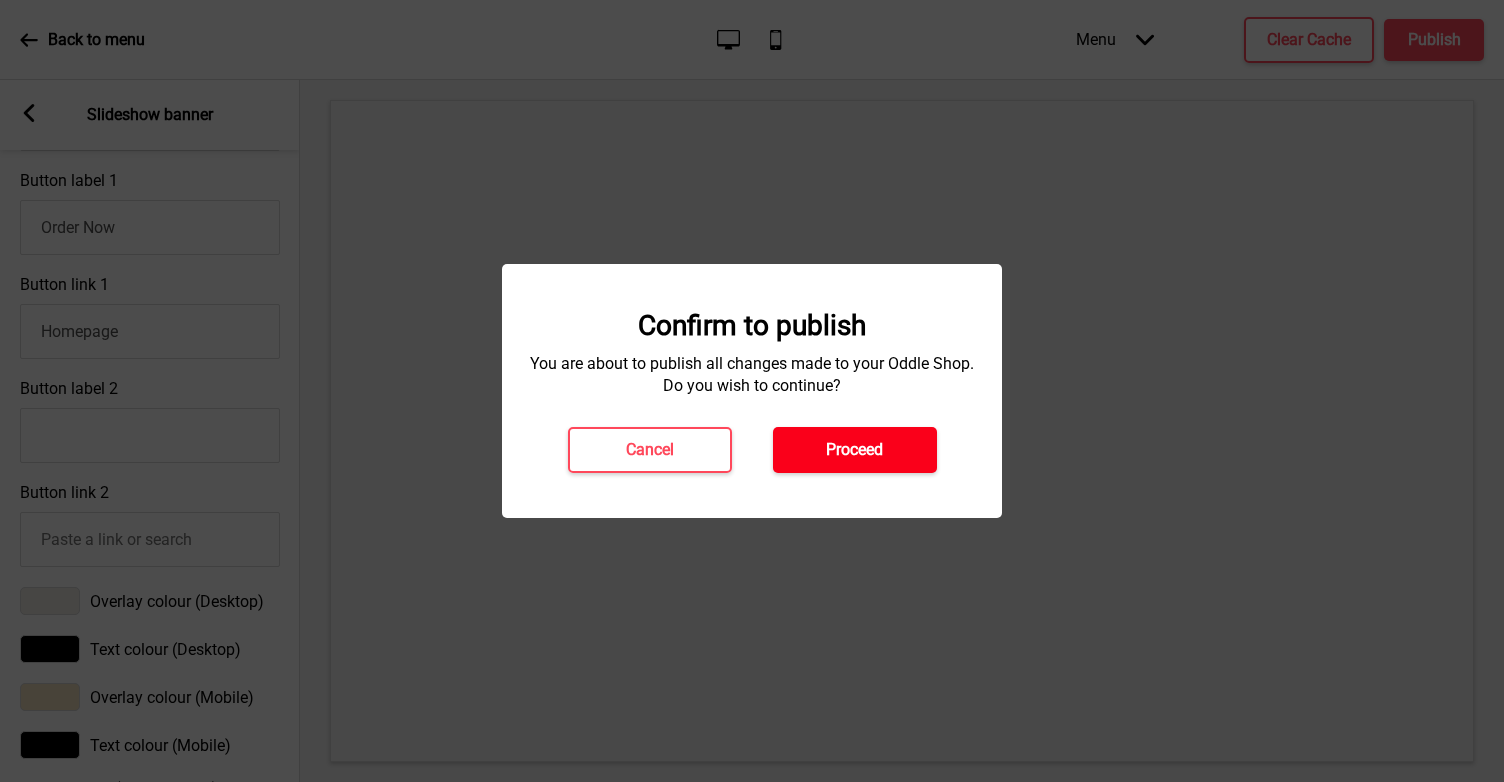click on "Proceed" at bounding box center [855, 450] 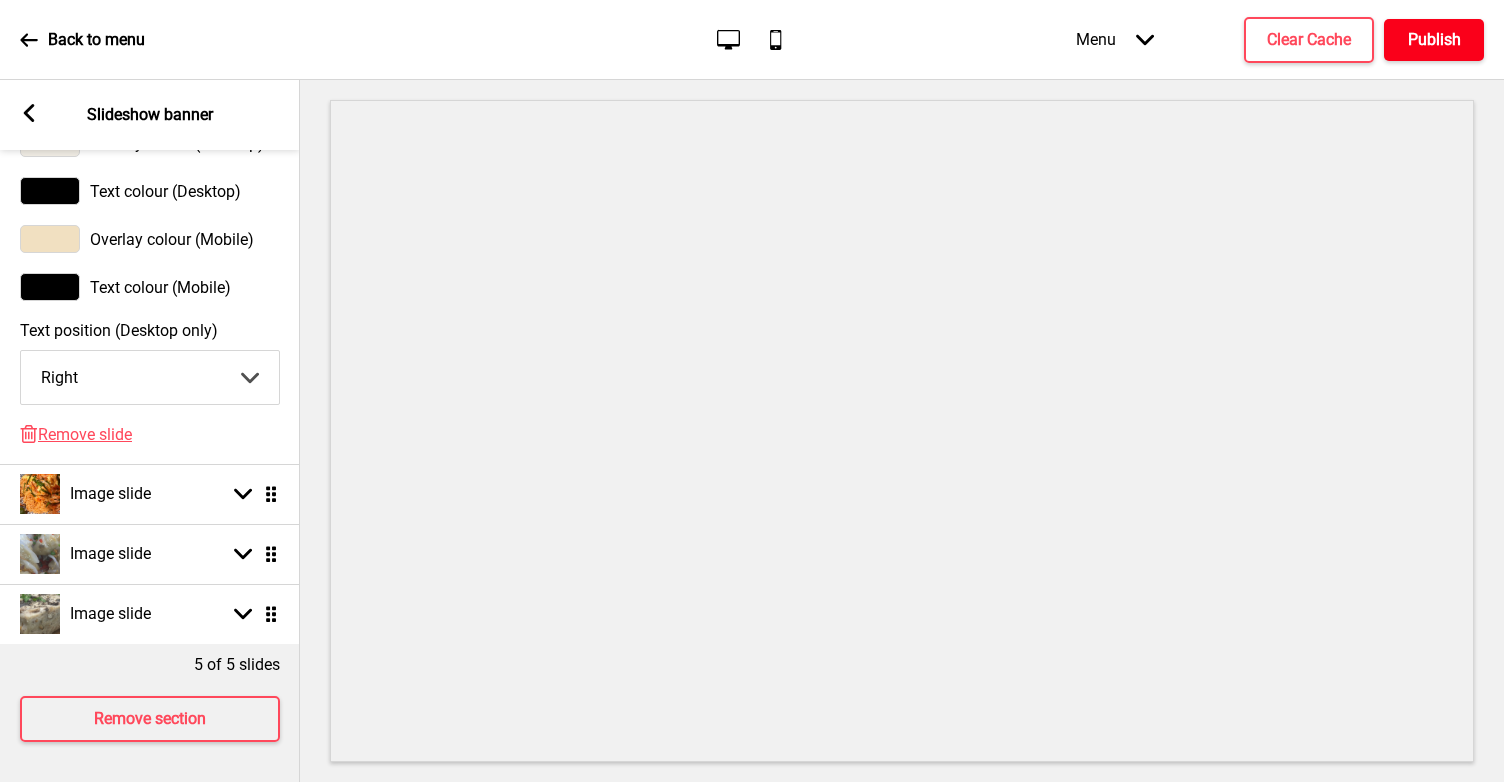 scroll, scrollTop: 1376, scrollLeft: 0, axis: vertical 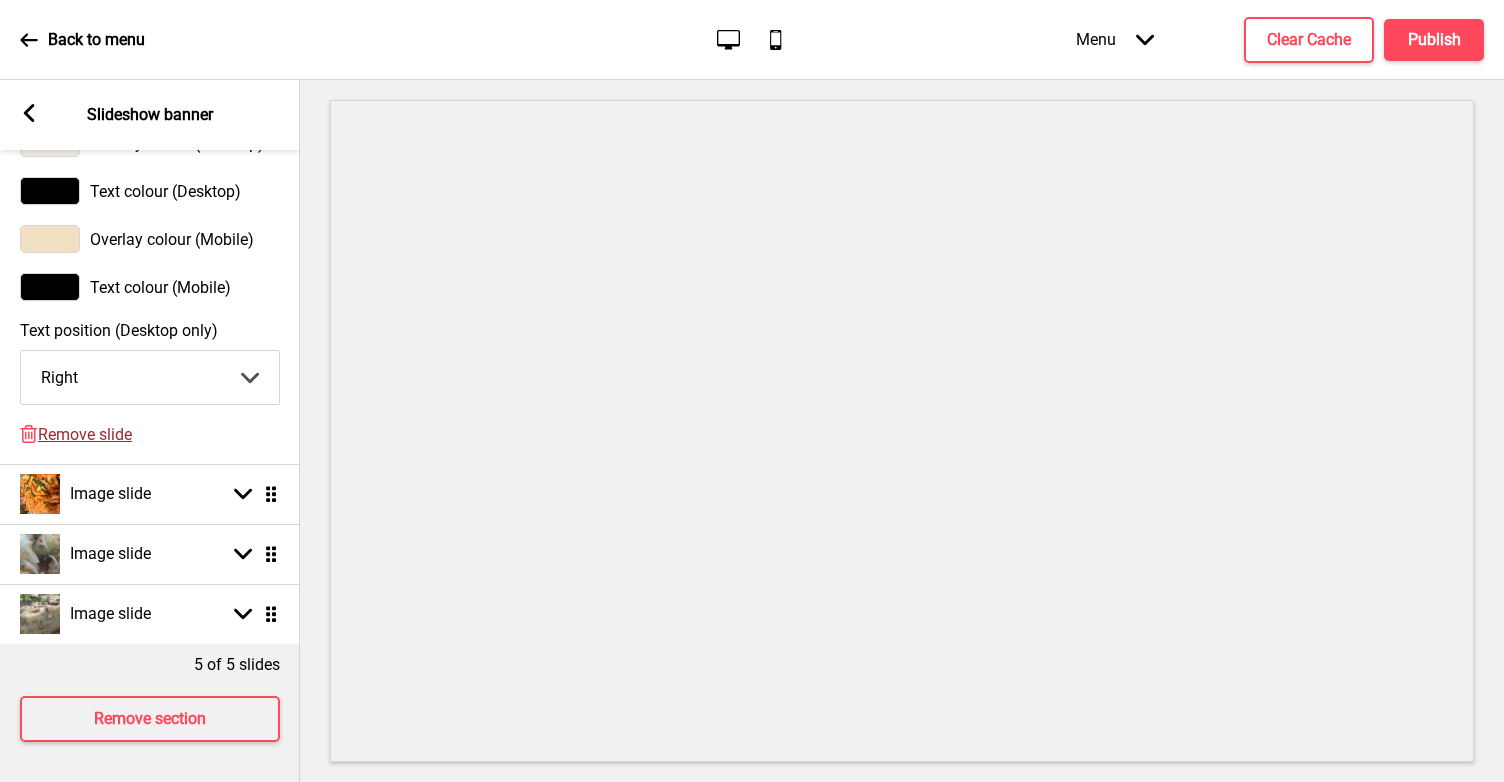 click at bounding box center (40, 494) 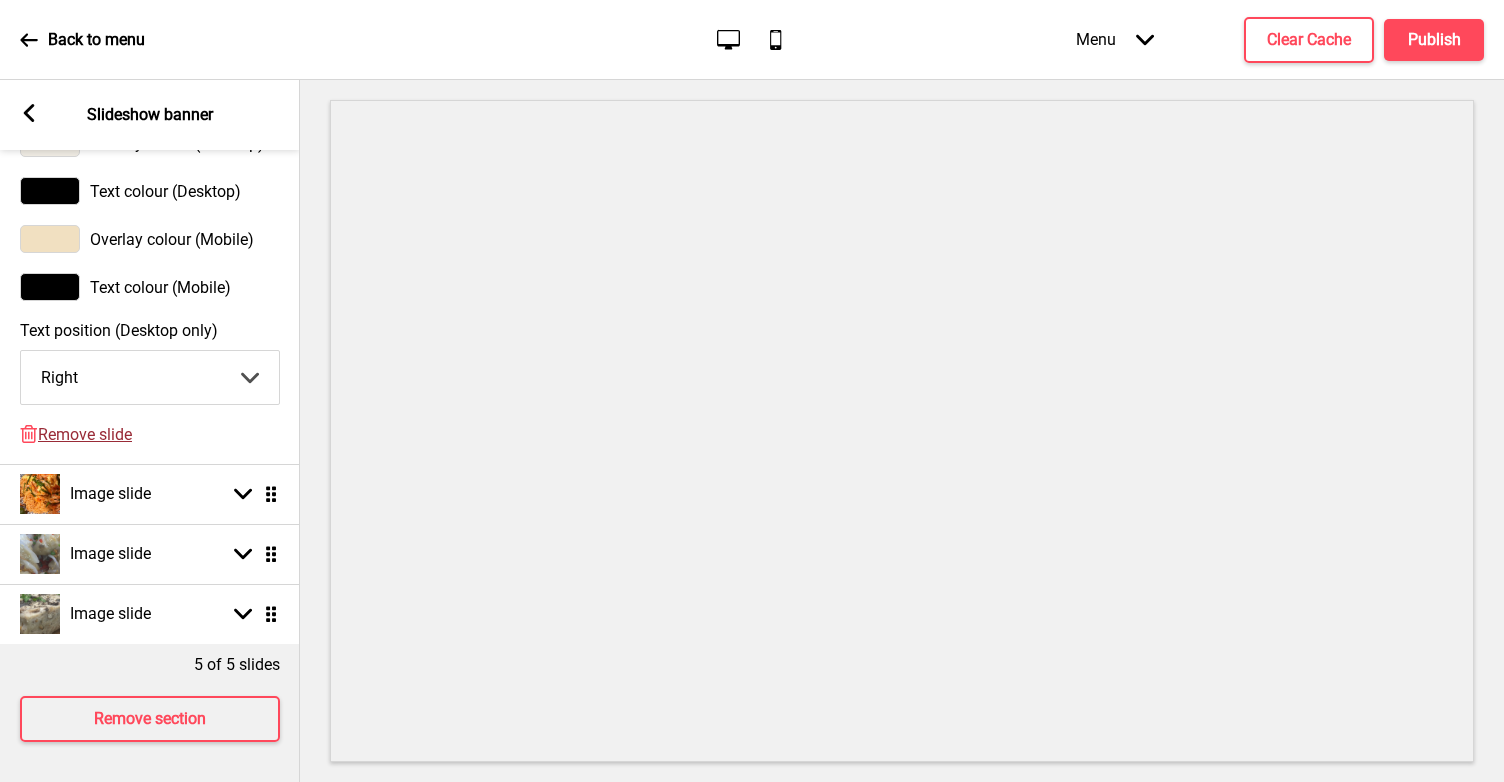 click on "Remove slide" at bounding box center [85, 434] 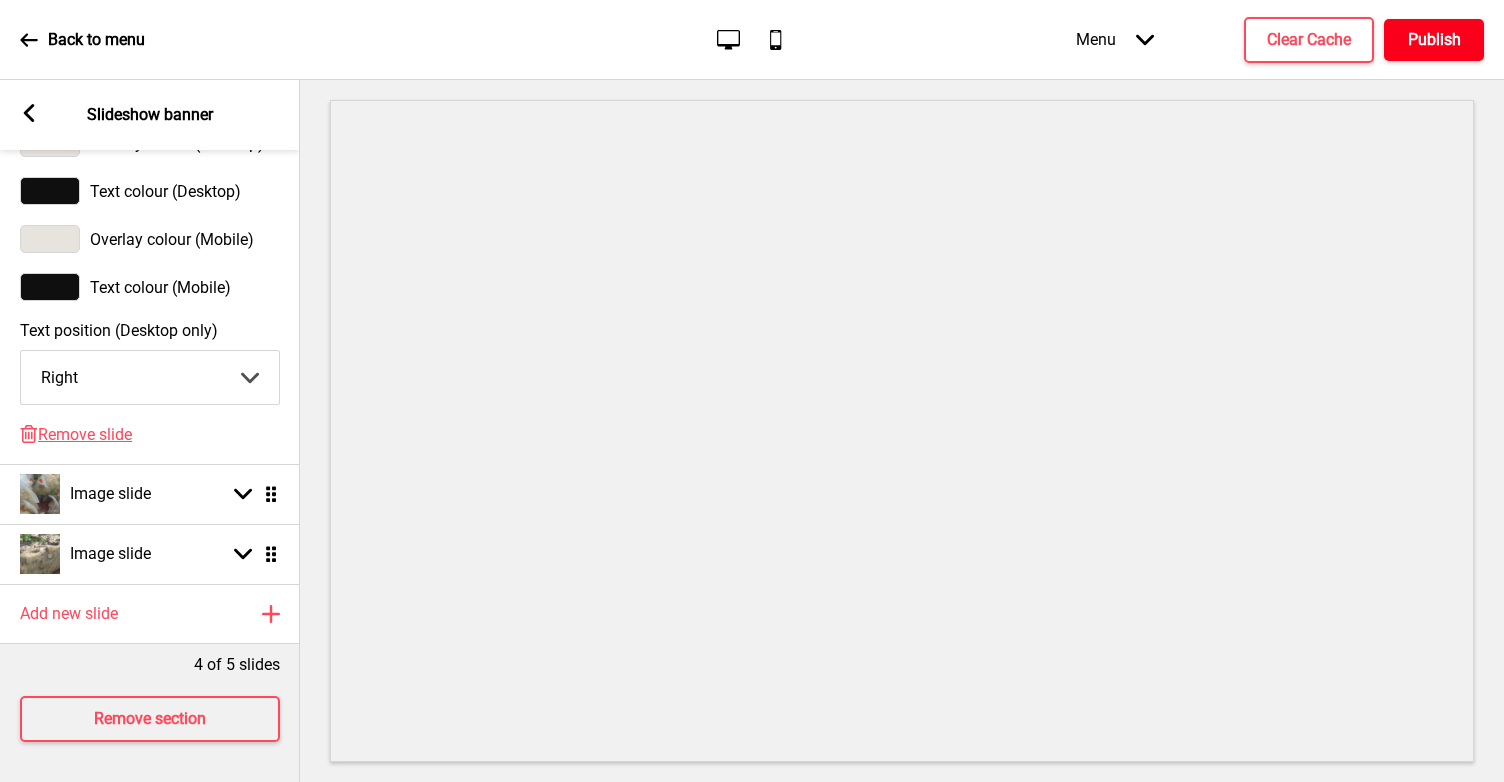 click on "Publish" at bounding box center (1434, 40) 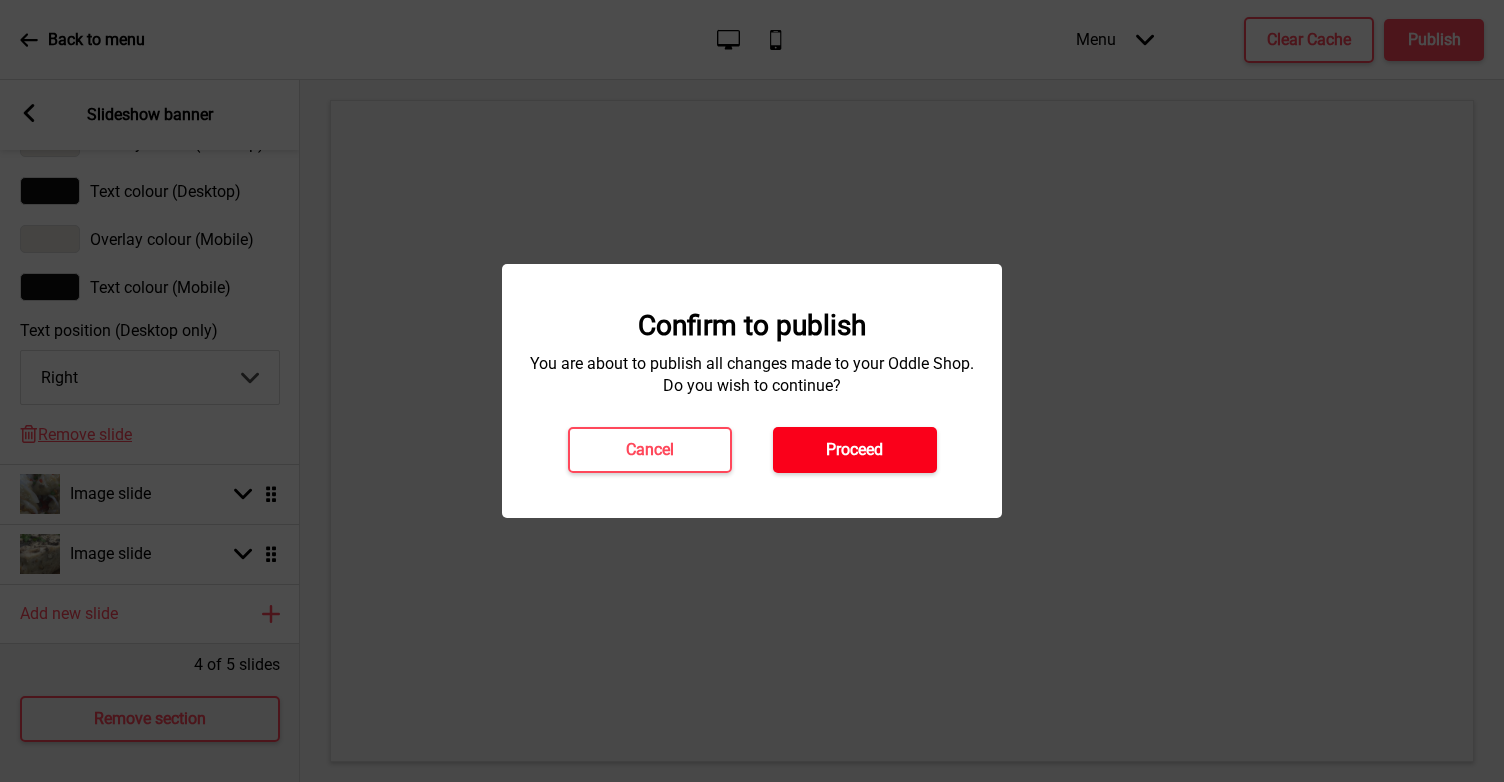 click on "Proceed" at bounding box center (855, 450) 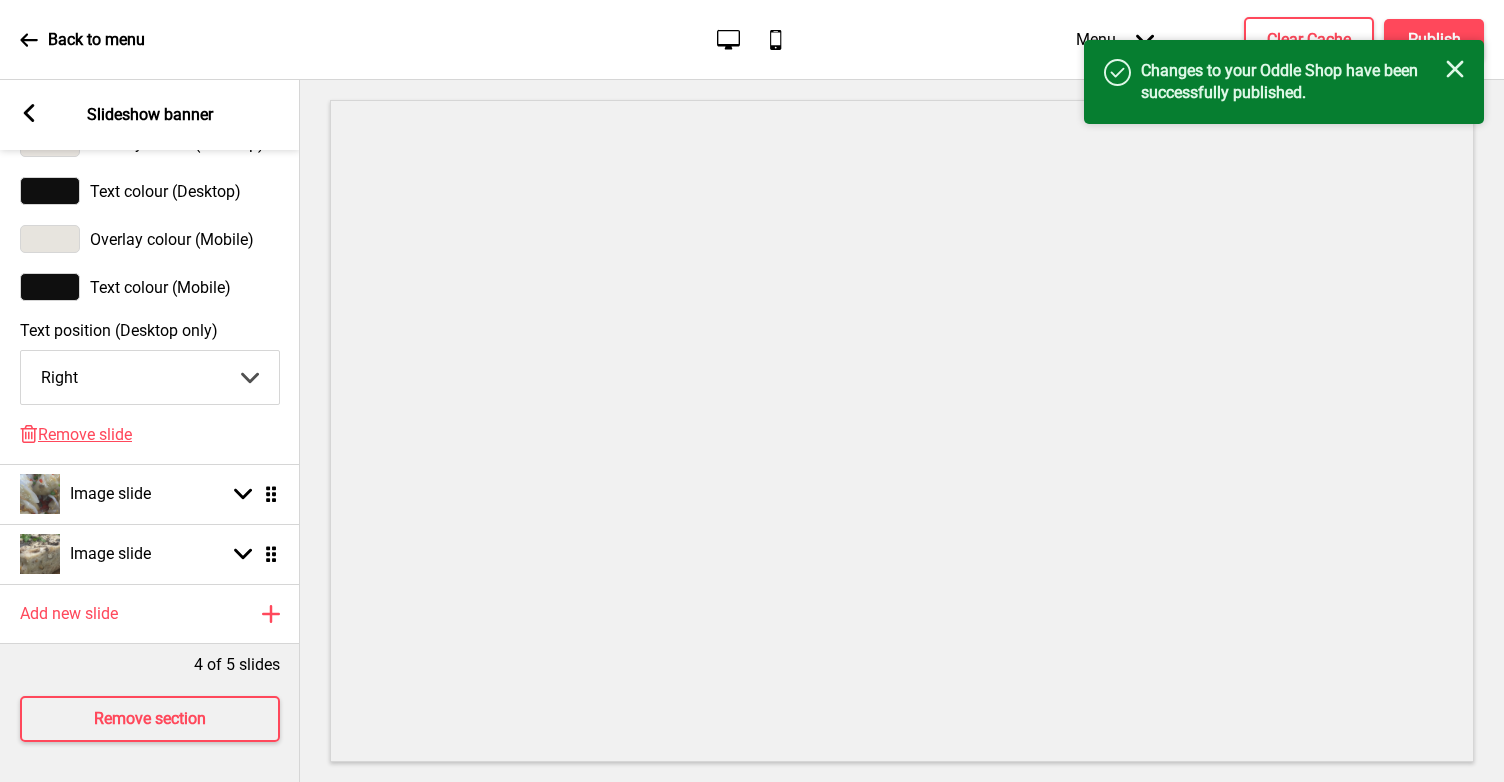 click on "Back to menu" at bounding box center [82, 40] 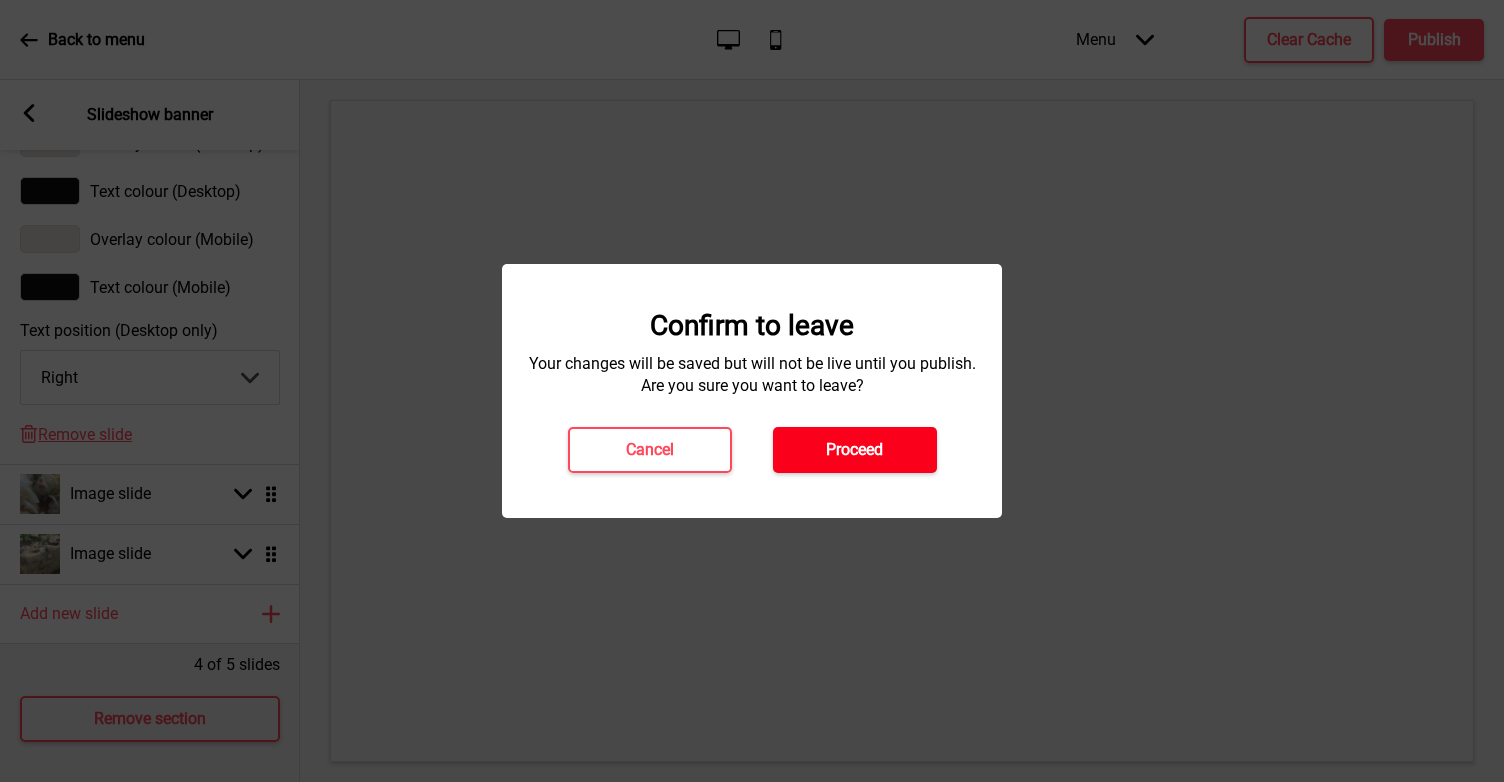 click on "Proceed" at bounding box center (854, 450) 